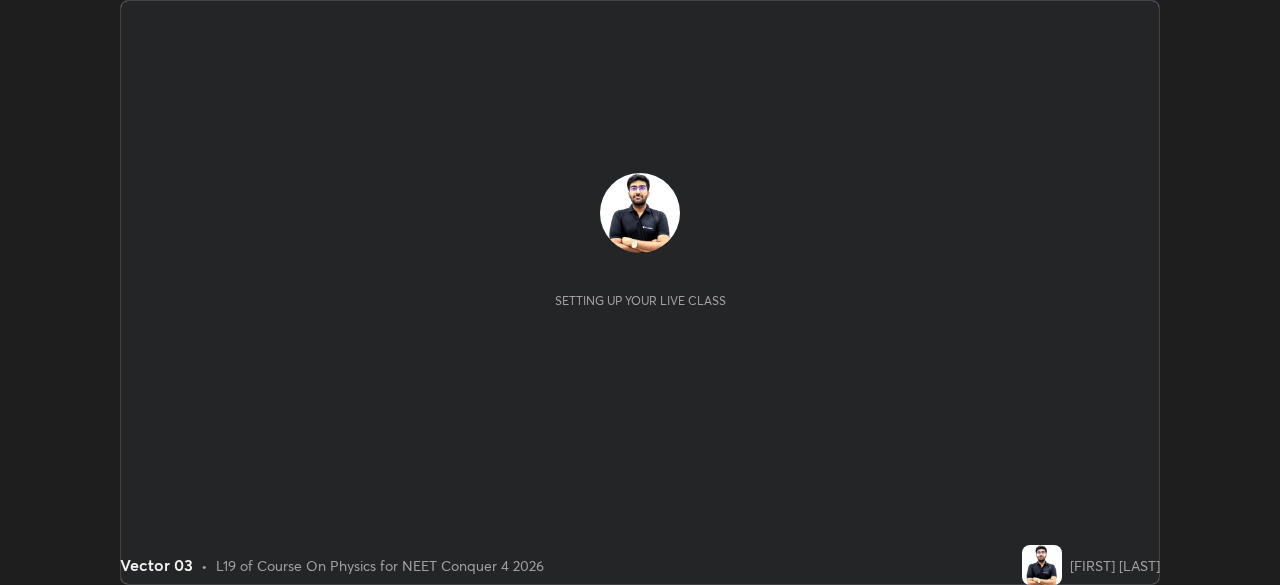 scroll, scrollTop: 0, scrollLeft: 0, axis: both 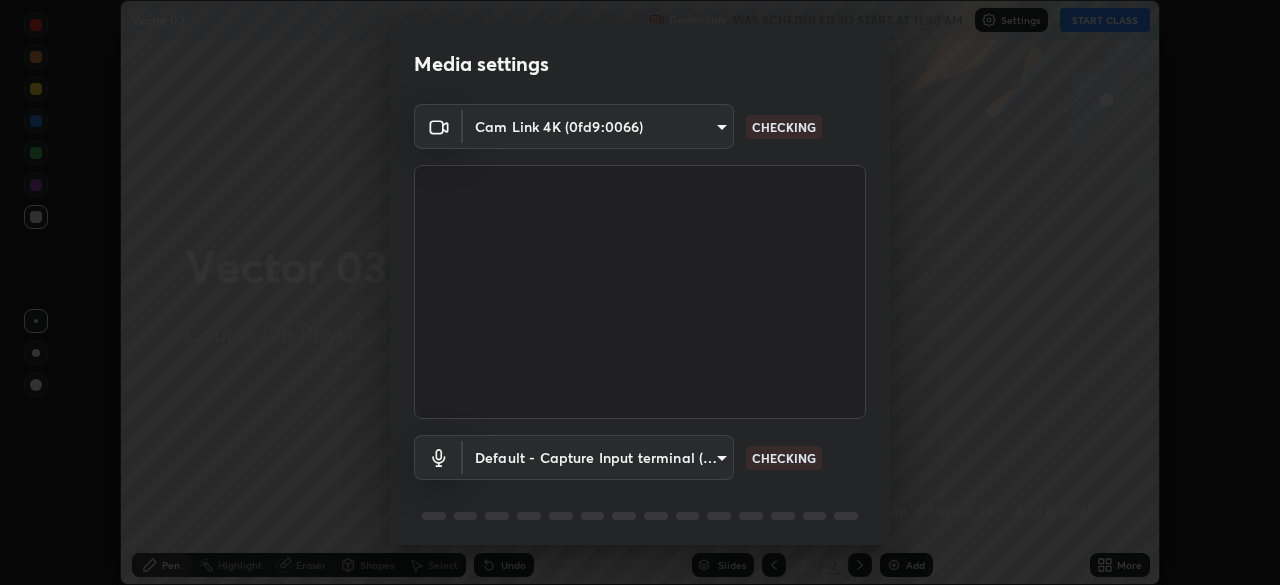type on "f71e553e624726a4ddb0c4b08359c131bfc597280813abeb697258ceb3185fd0" 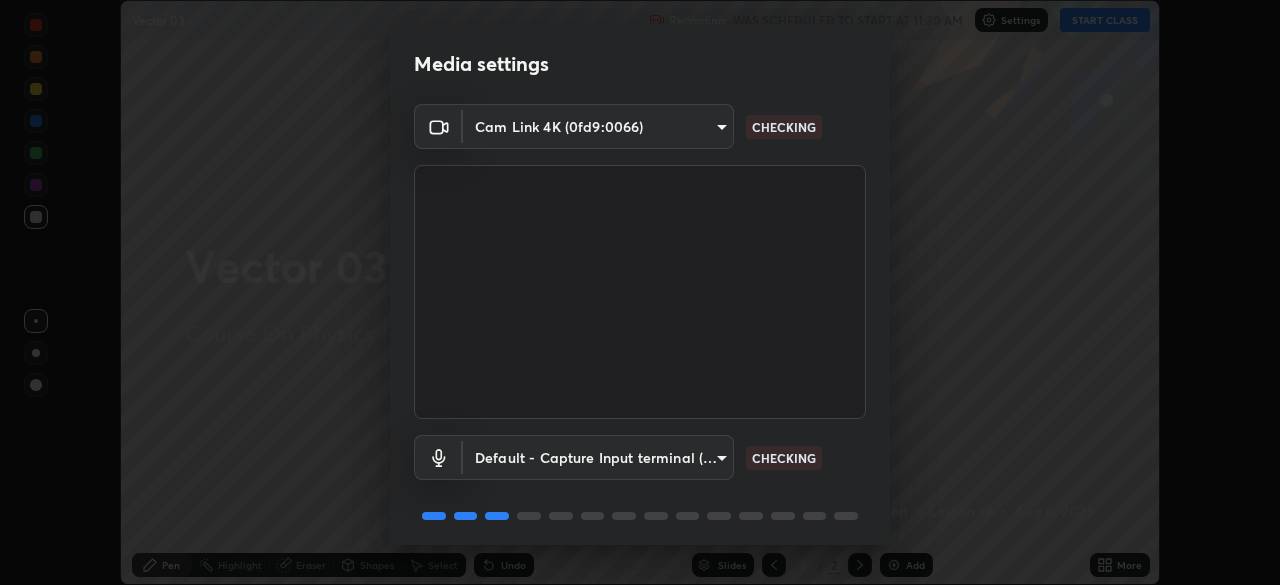 scroll, scrollTop: 71, scrollLeft: 0, axis: vertical 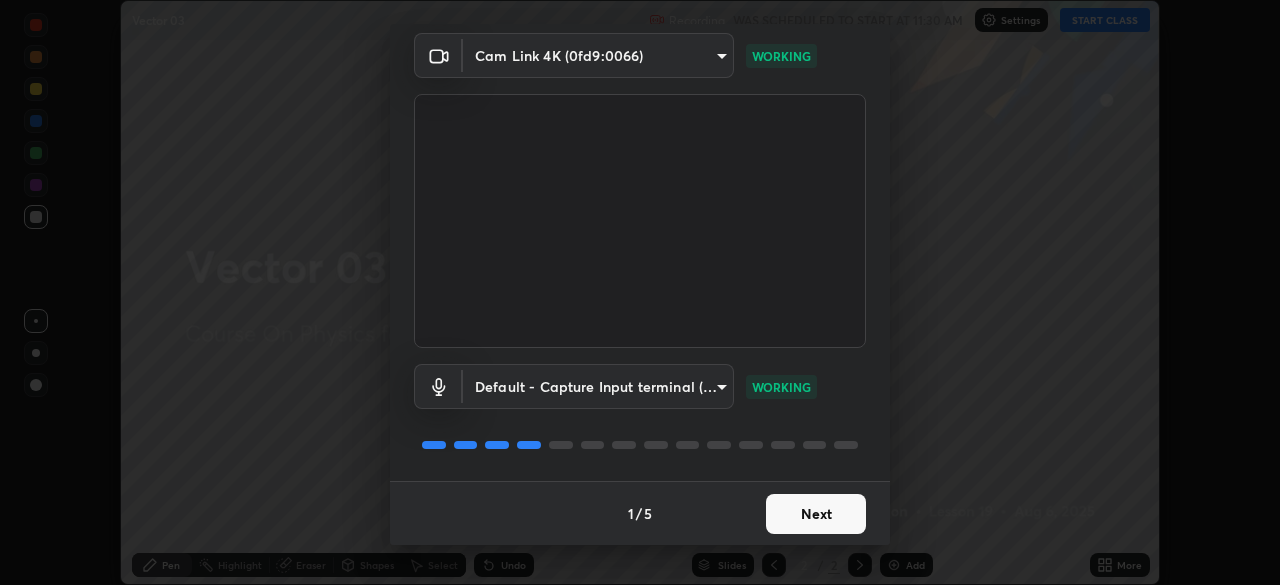click on "Next" at bounding box center (816, 514) 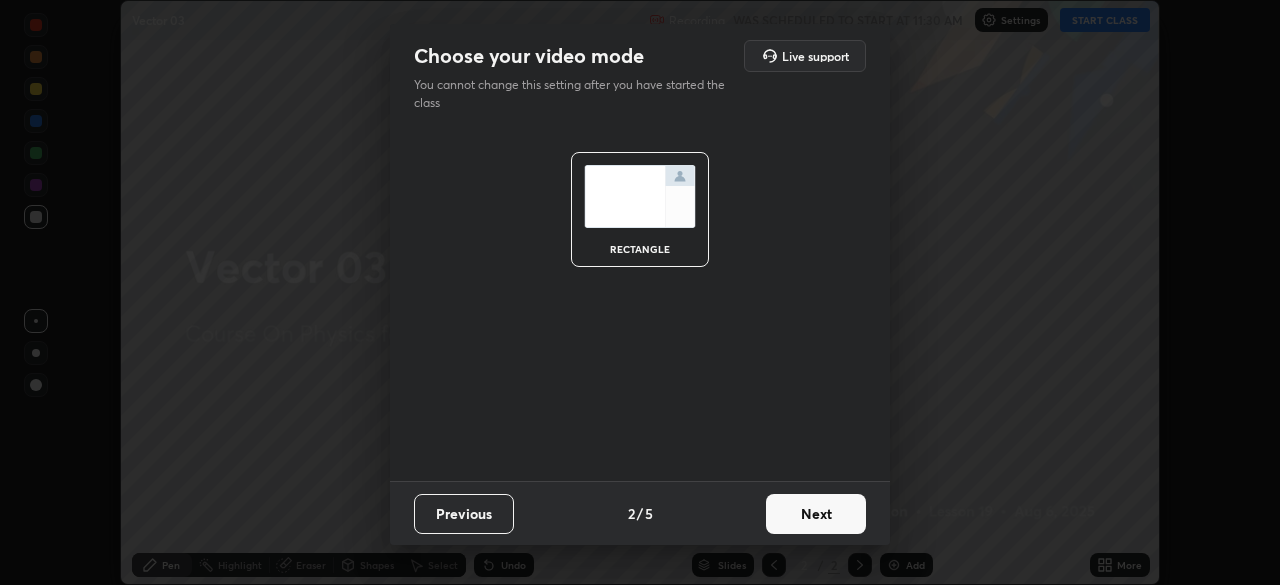 scroll, scrollTop: 0, scrollLeft: 0, axis: both 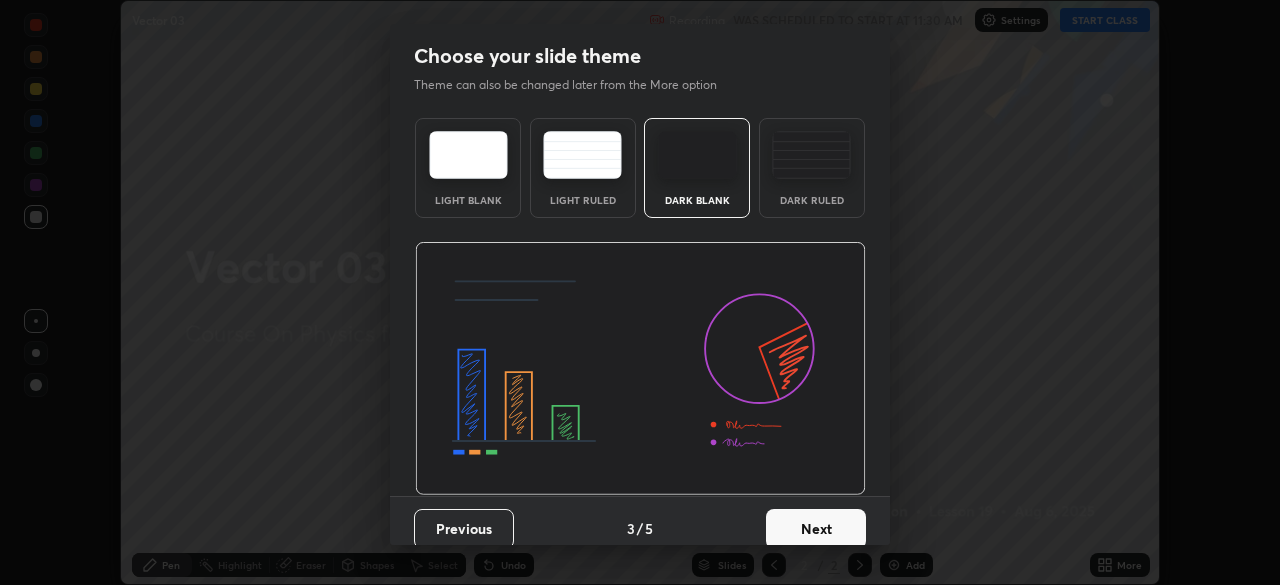 click on "Next" at bounding box center (816, 529) 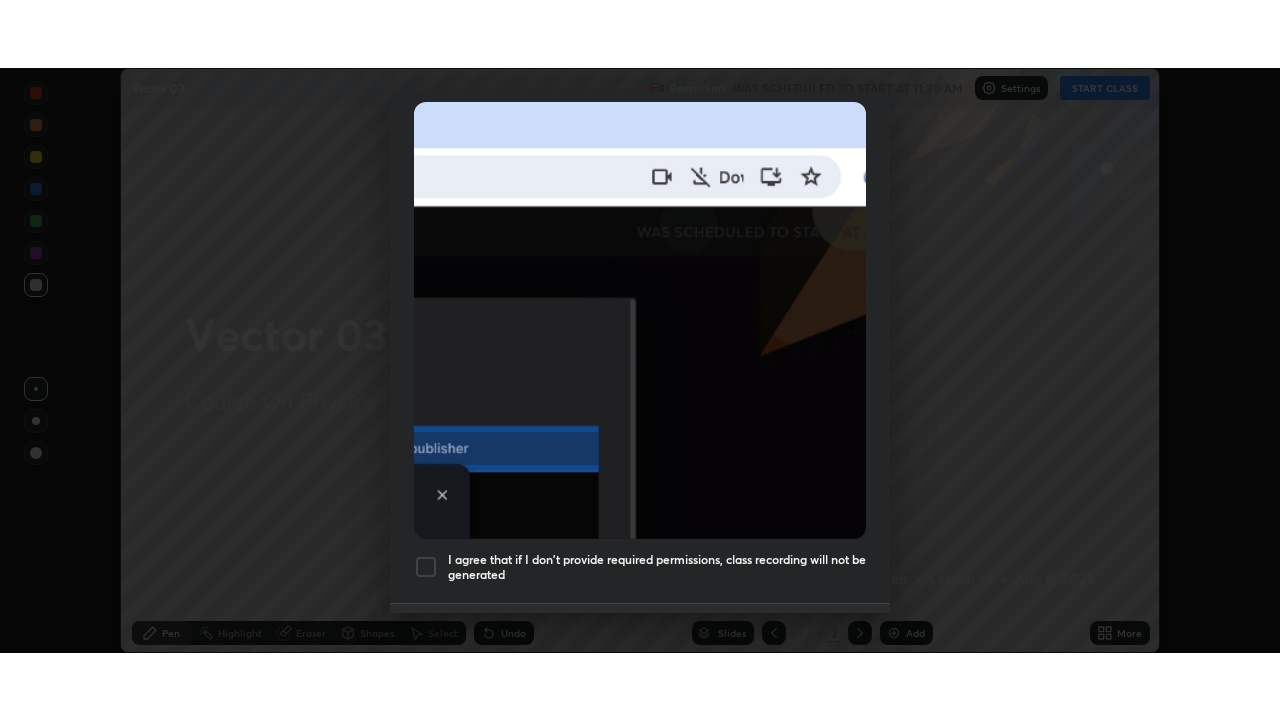 scroll, scrollTop: 479, scrollLeft: 0, axis: vertical 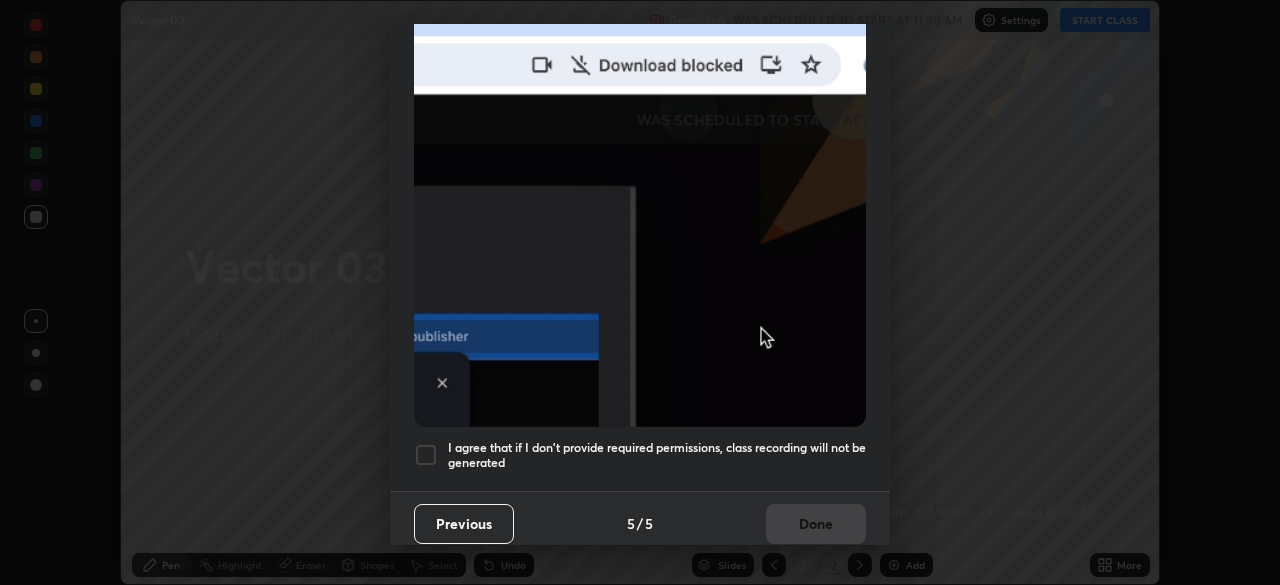 click at bounding box center (426, 455) 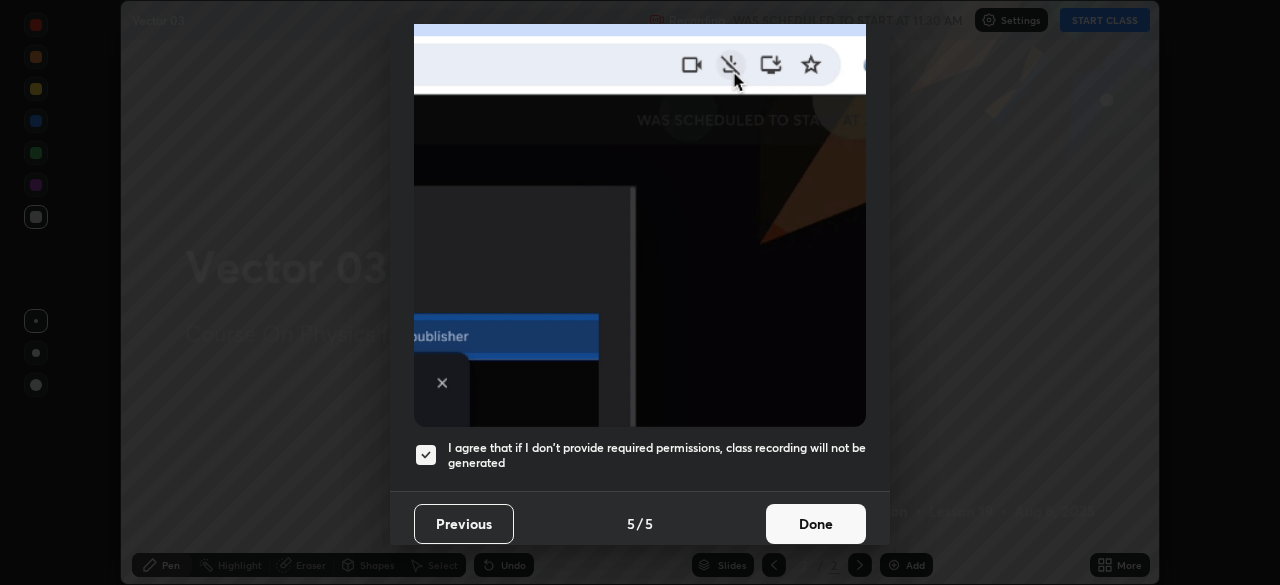 click on "Done" at bounding box center [816, 524] 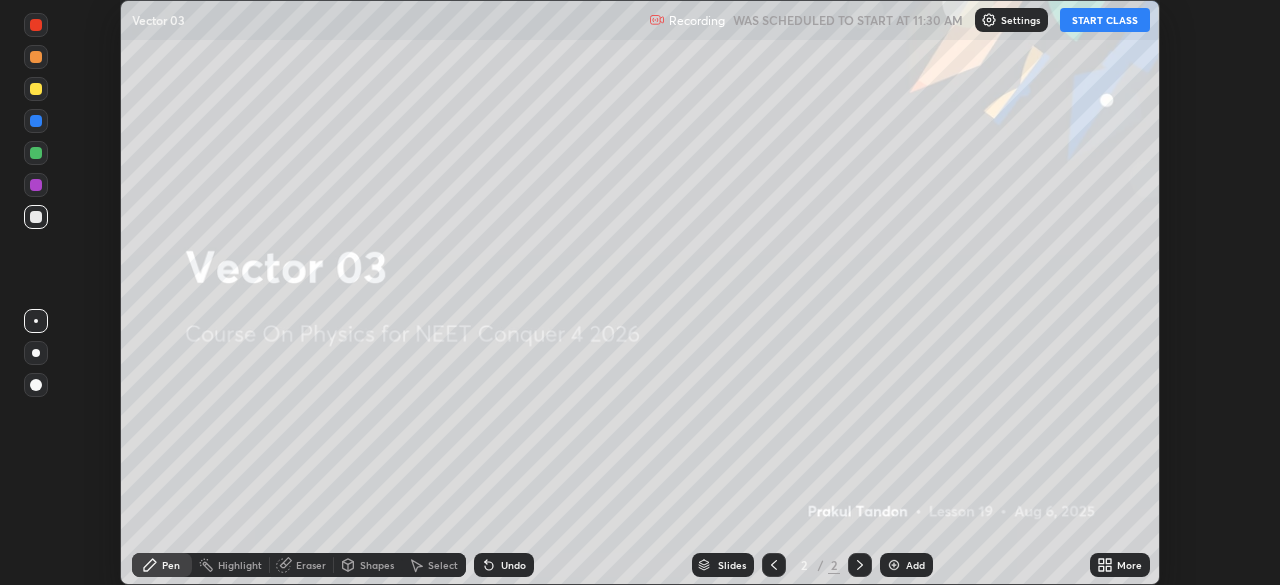 click on "START CLASS" at bounding box center [1105, 20] 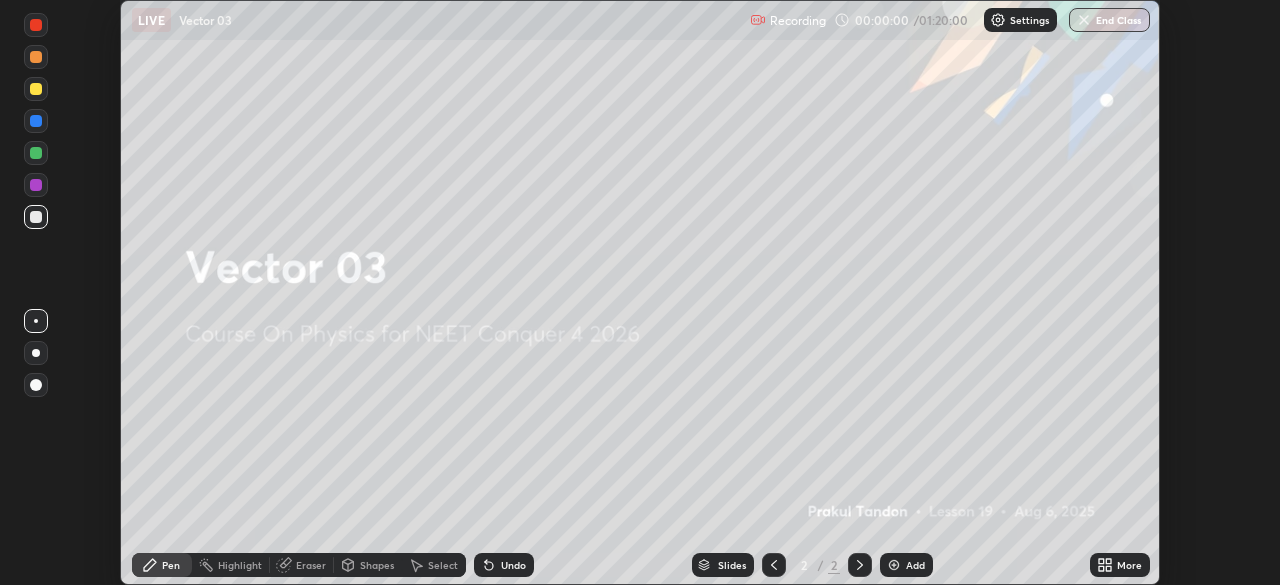 click on "More" at bounding box center [1120, 565] 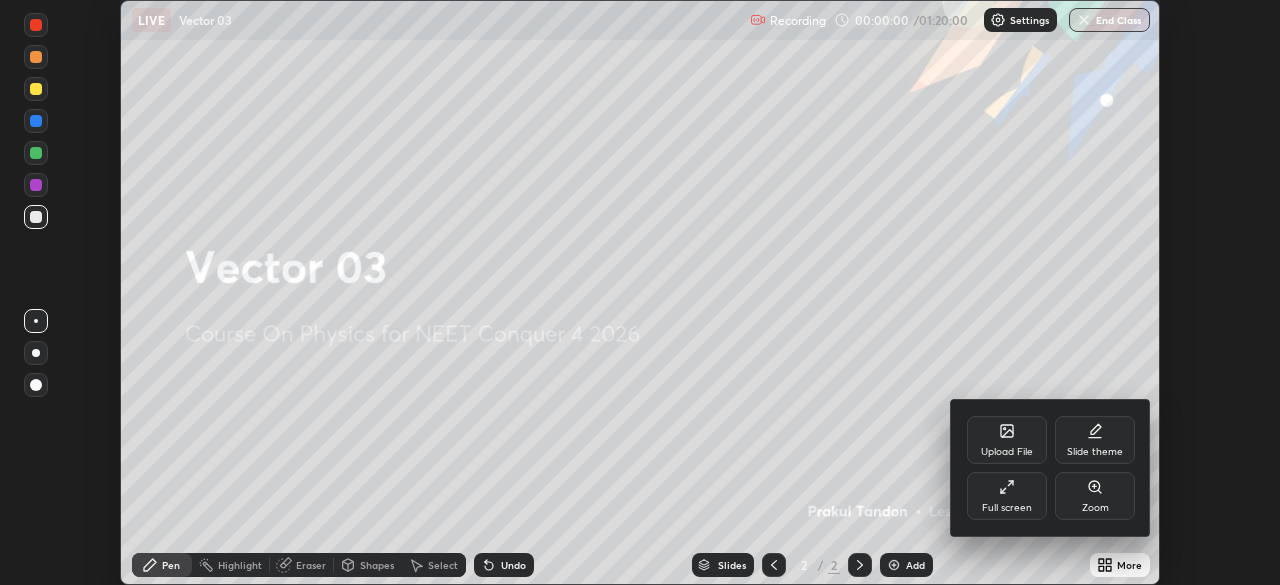 click on "Full screen" at bounding box center [1007, 496] 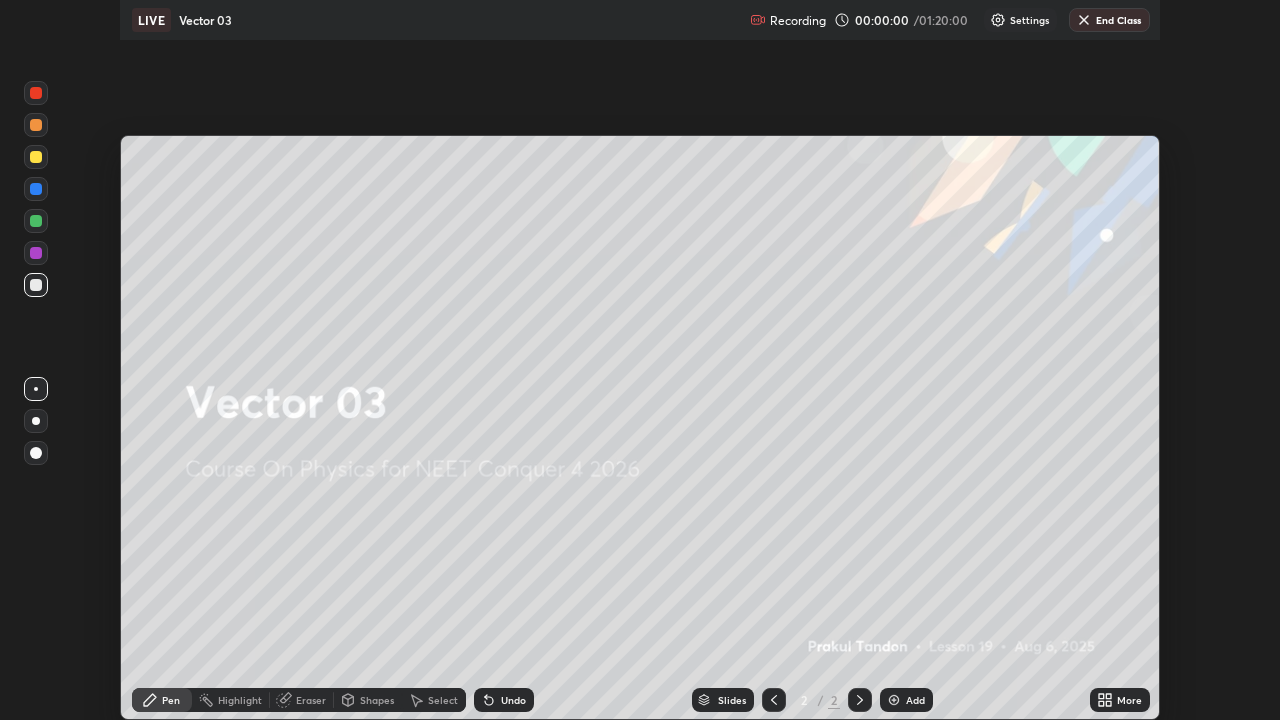 scroll, scrollTop: 99280, scrollLeft: 98720, axis: both 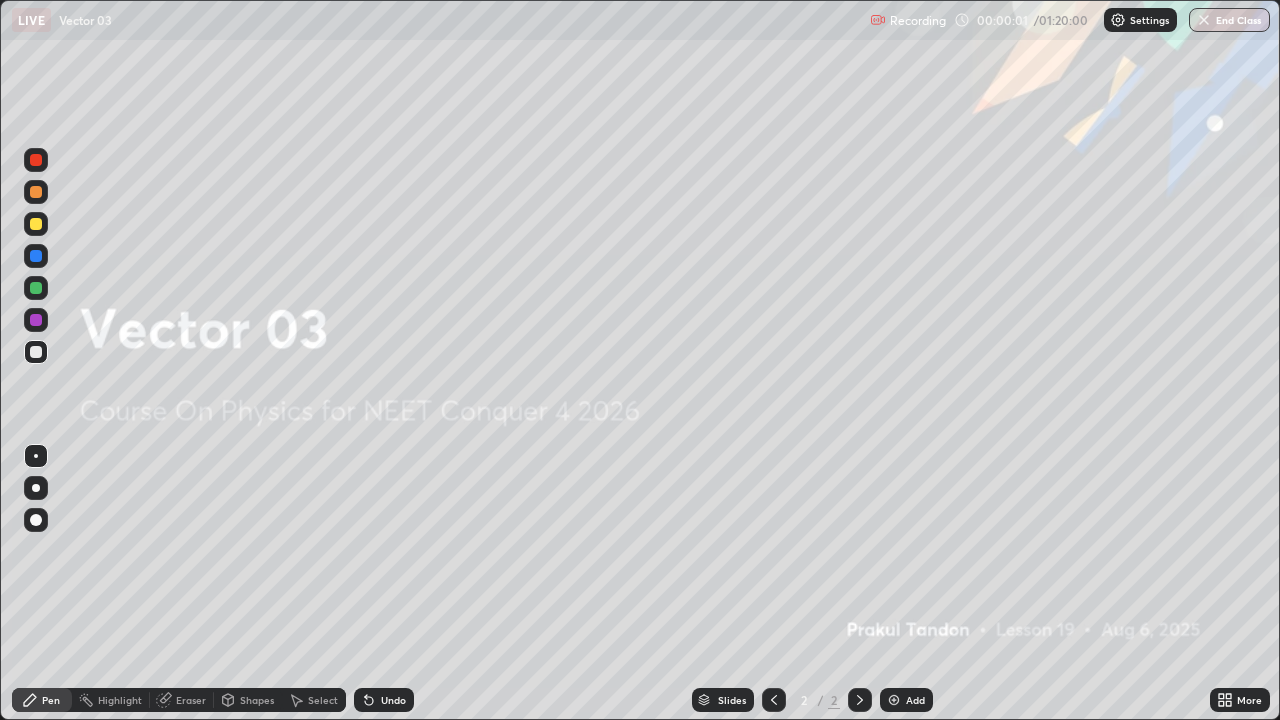 click on "Add" at bounding box center [906, 700] 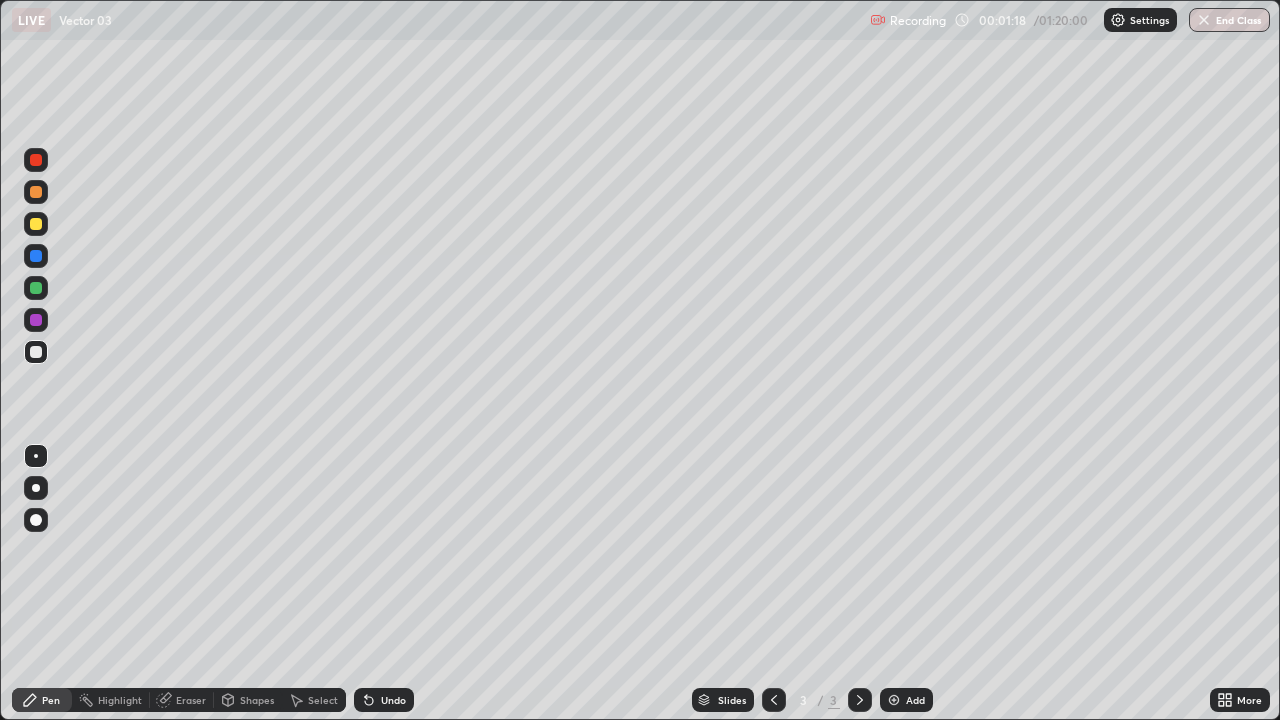 click at bounding box center (36, 224) 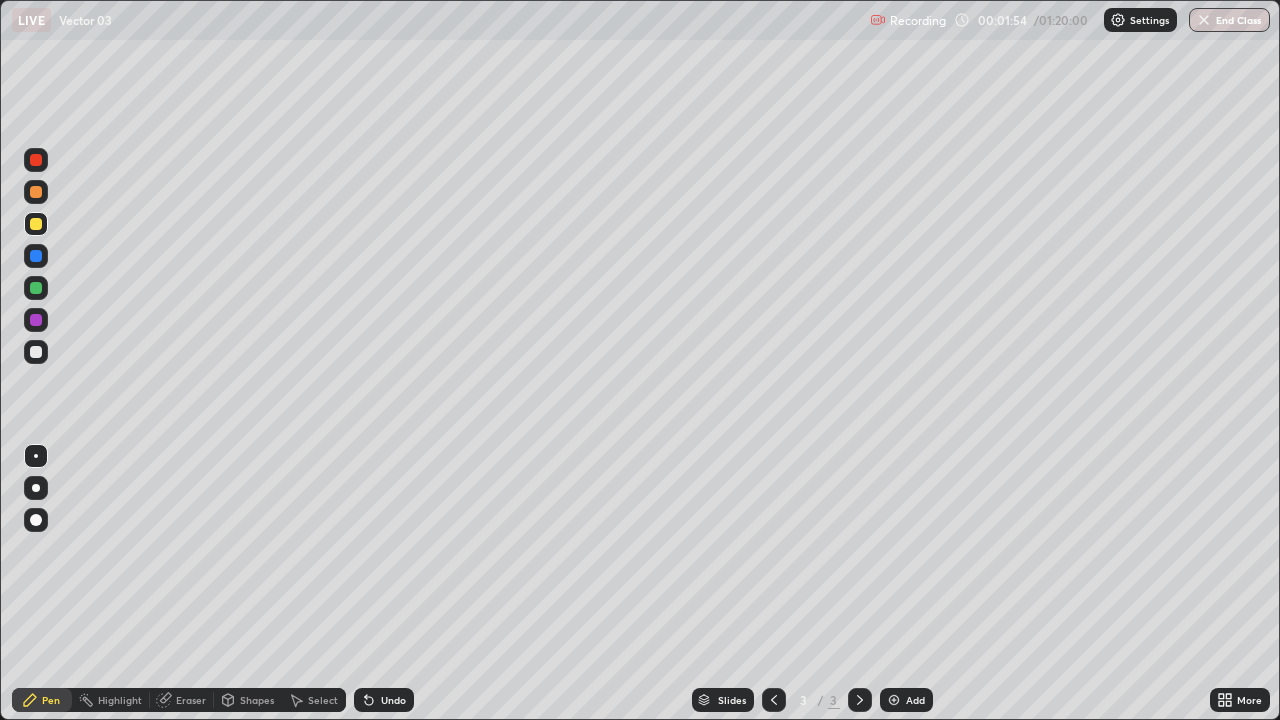 click at bounding box center (36, 192) 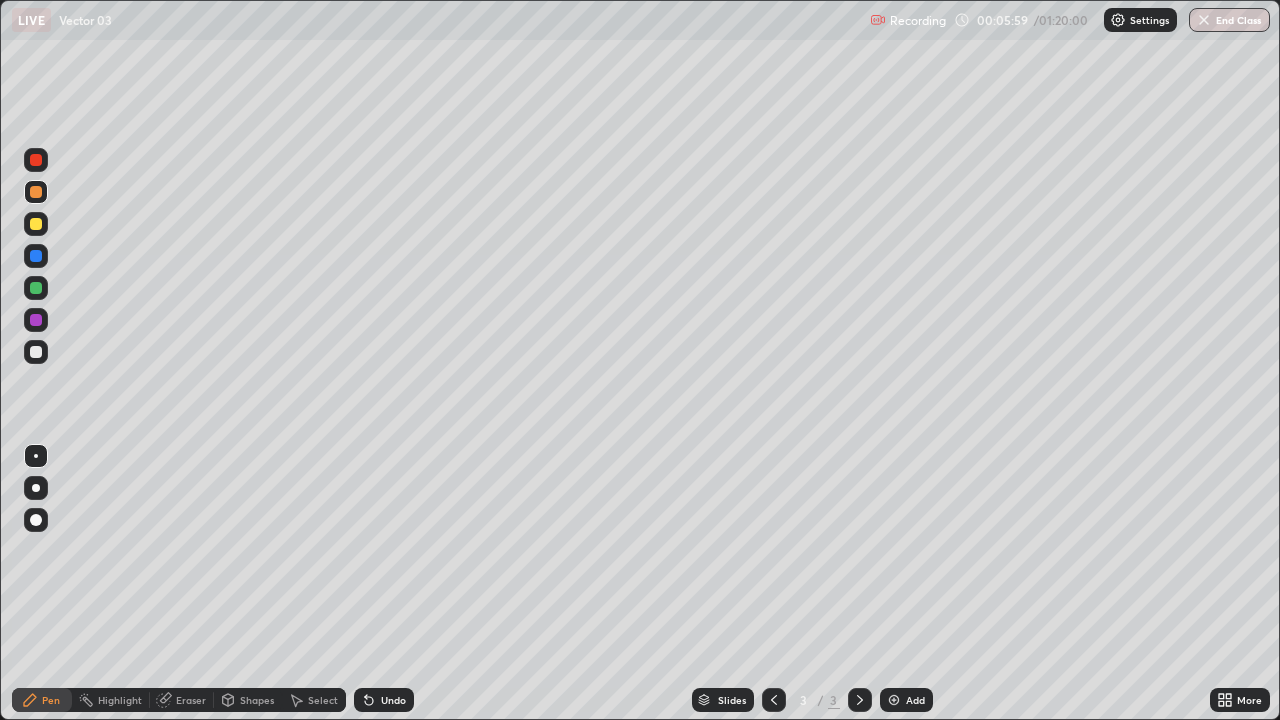 click on "Add" at bounding box center (915, 700) 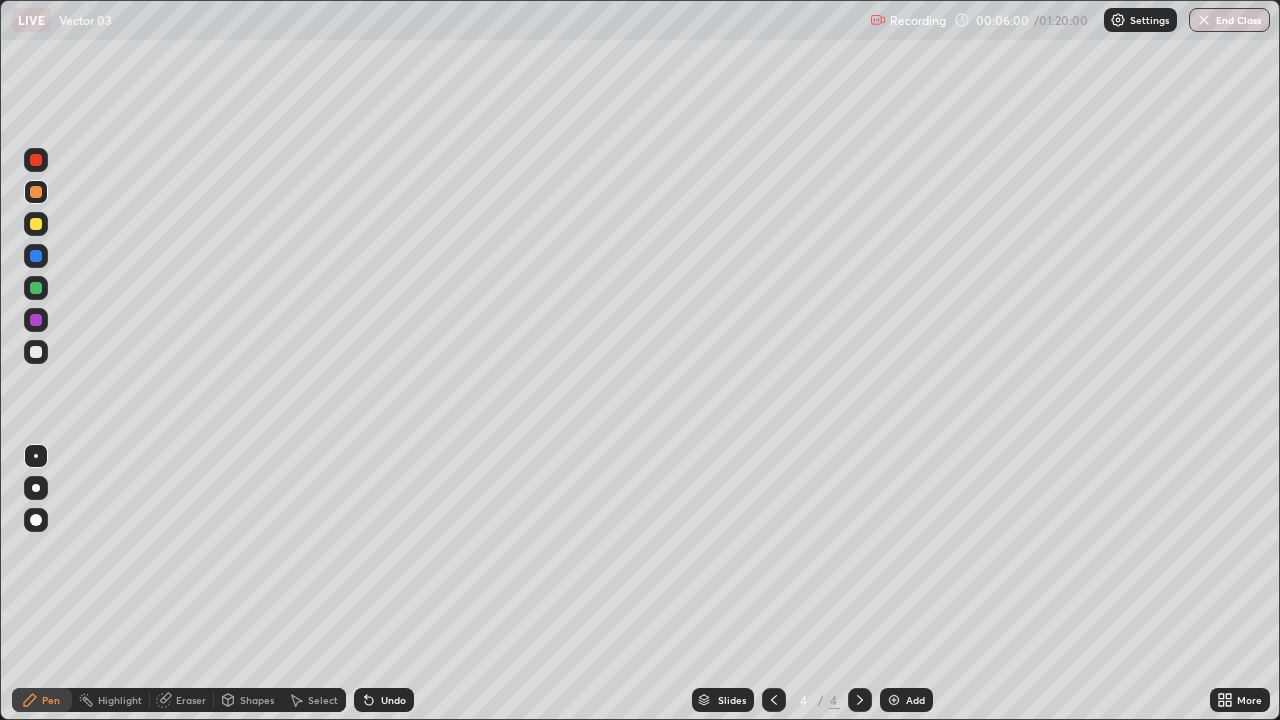click at bounding box center (36, 352) 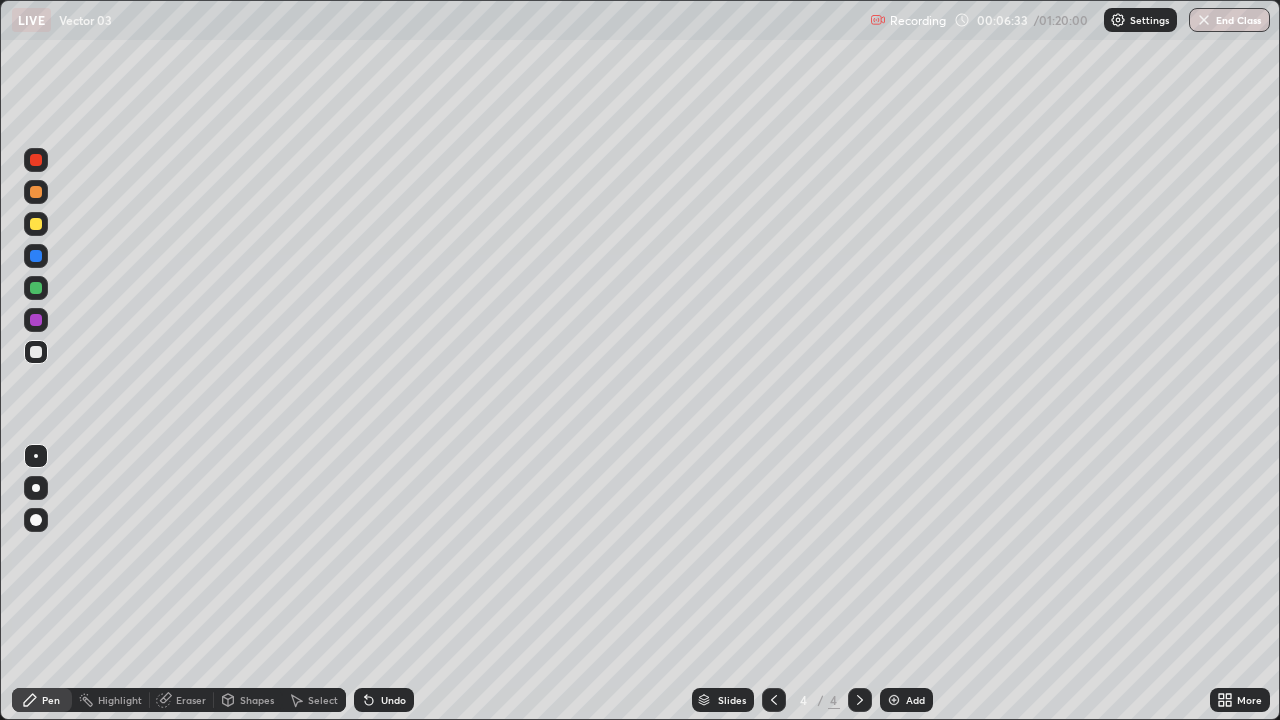 click at bounding box center [36, 224] 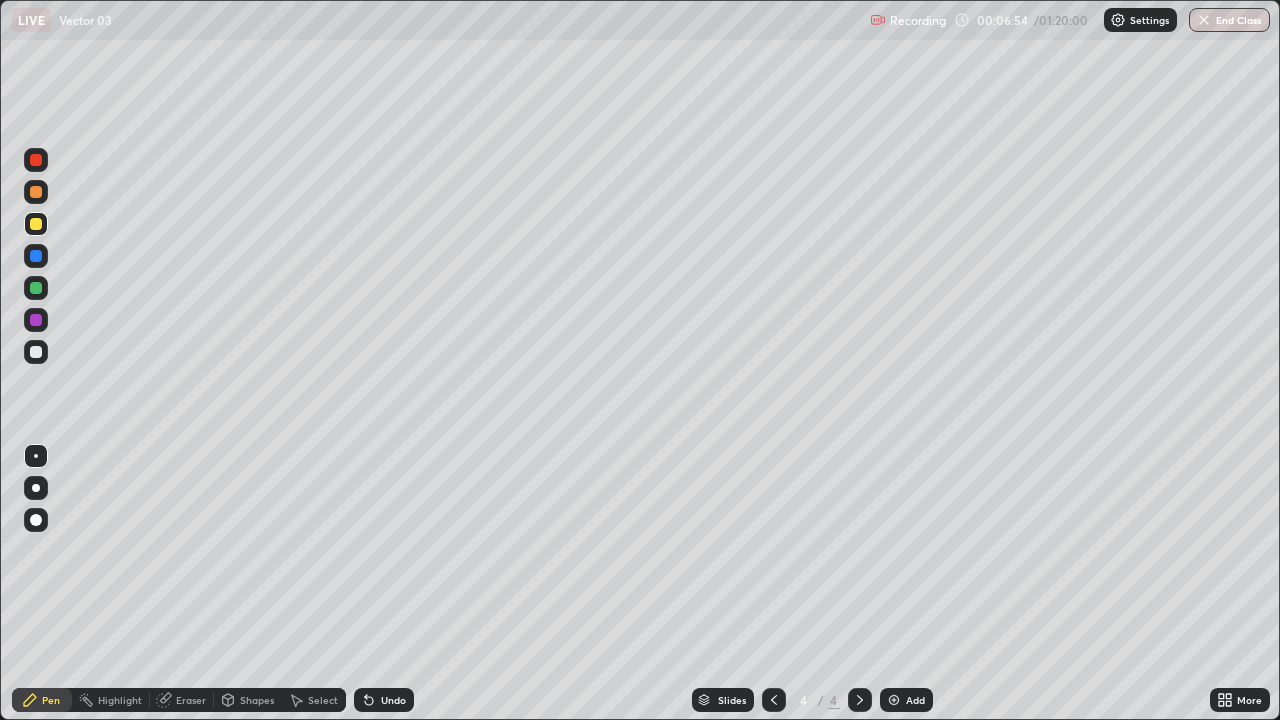 click at bounding box center (36, 352) 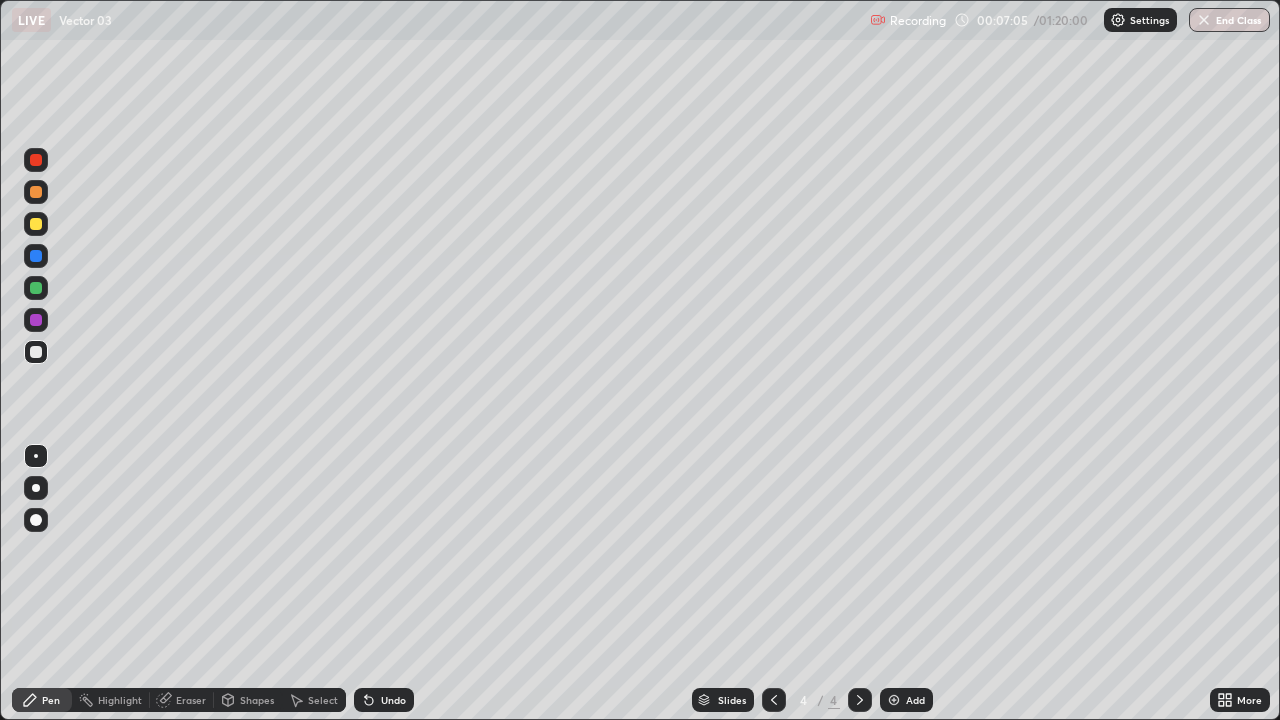 click at bounding box center [36, 224] 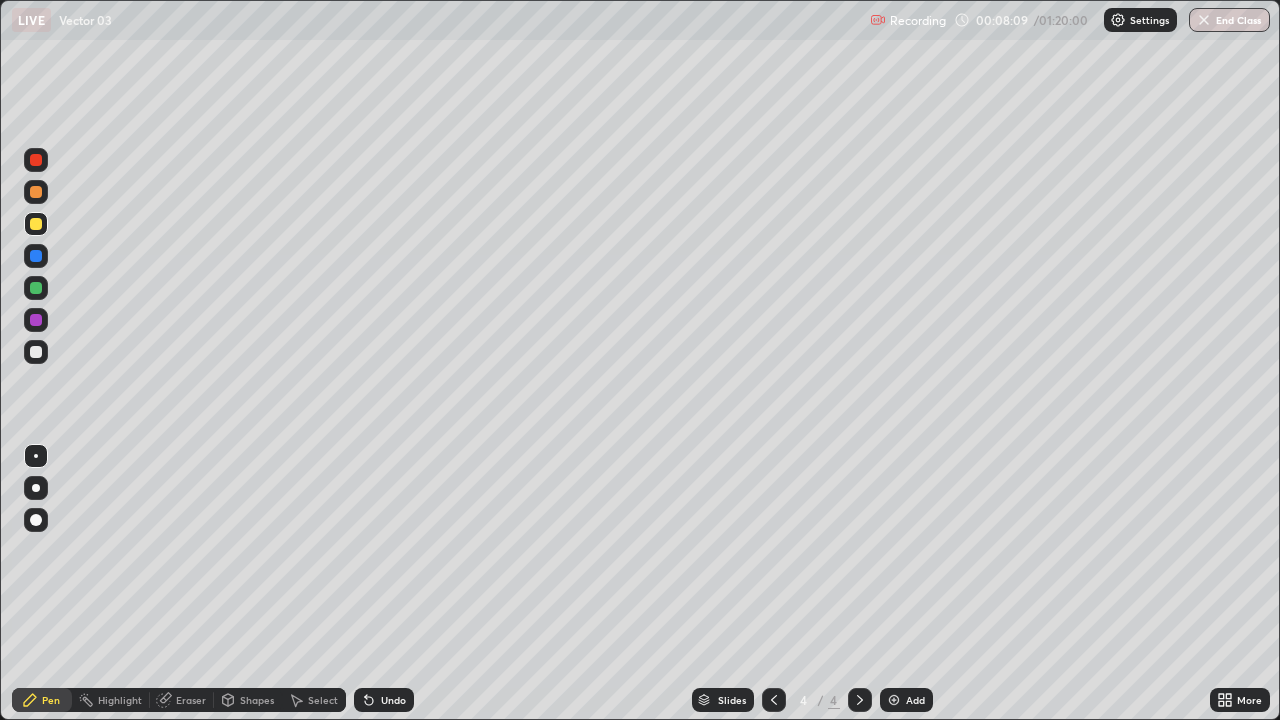 click on "Undo" at bounding box center (384, 700) 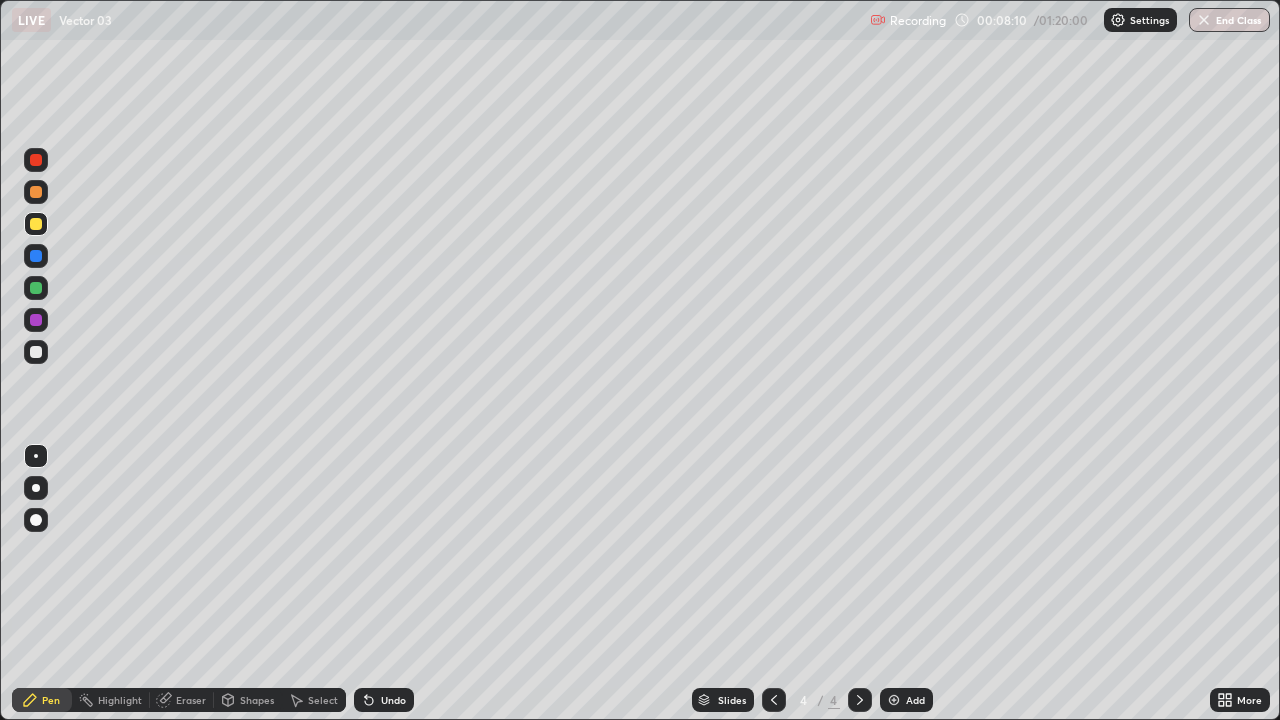 click at bounding box center (36, 288) 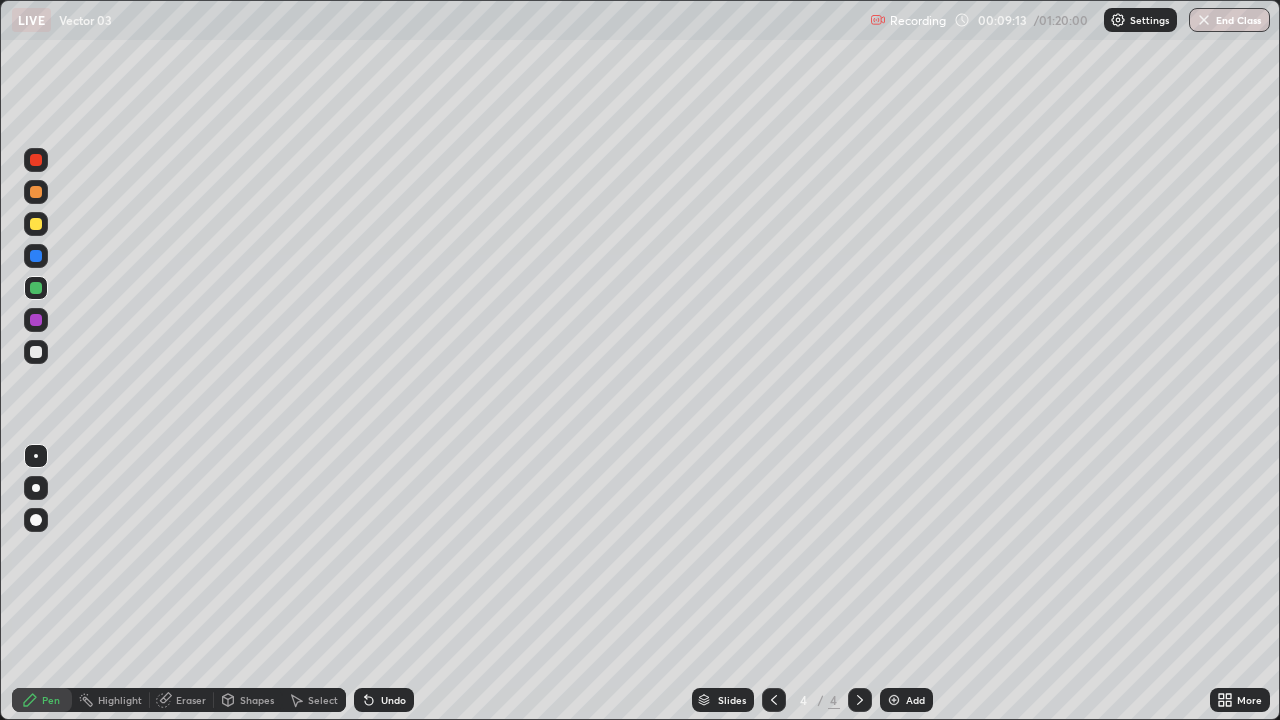 click on "Add" at bounding box center [915, 700] 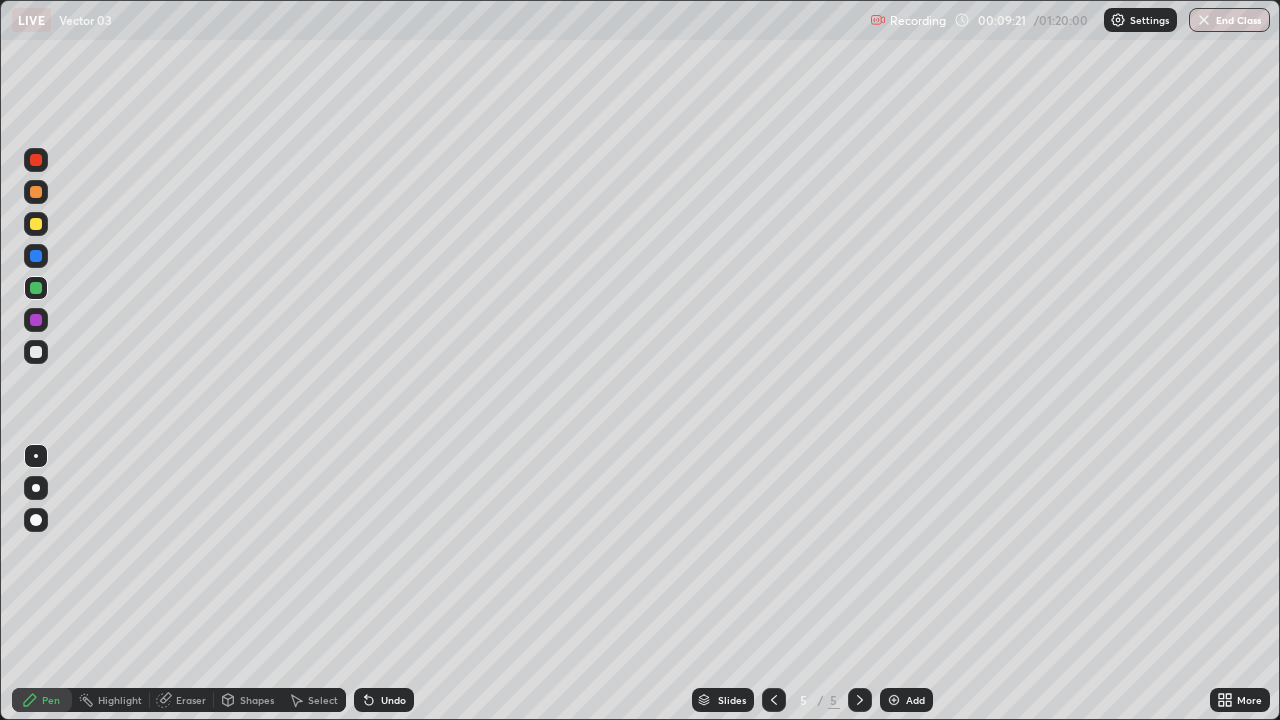click at bounding box center [774, 700] 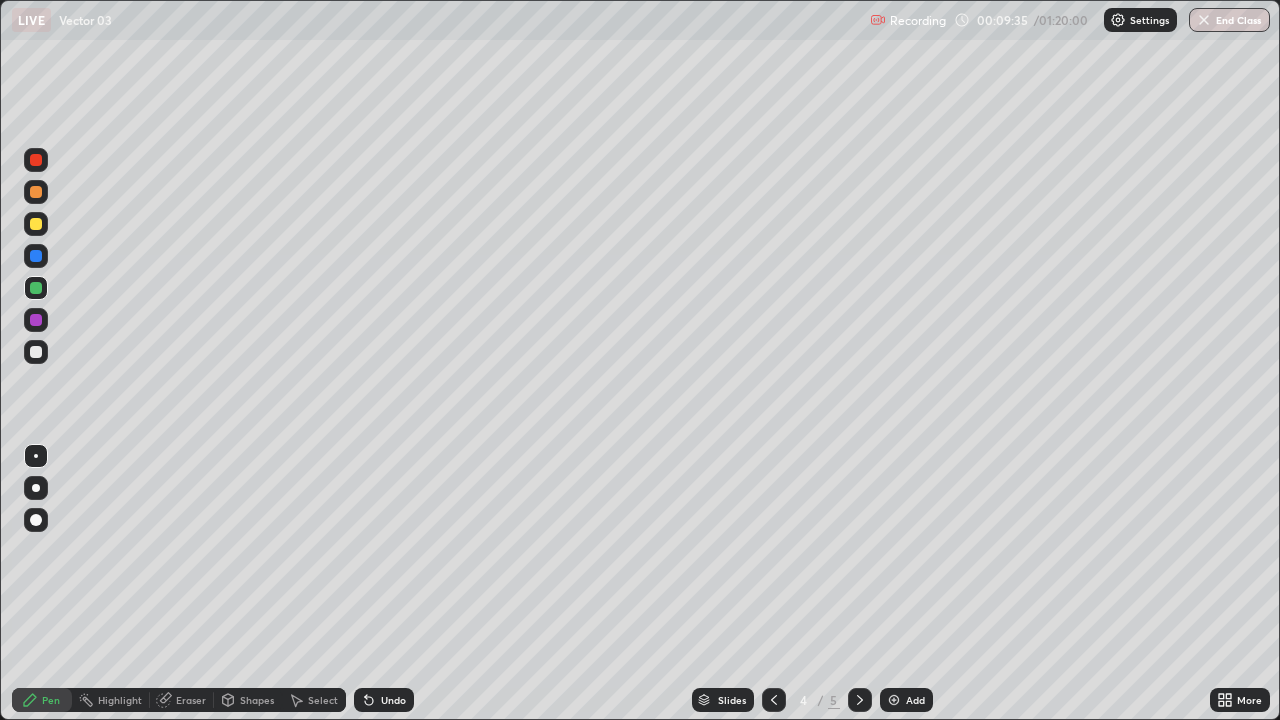 click 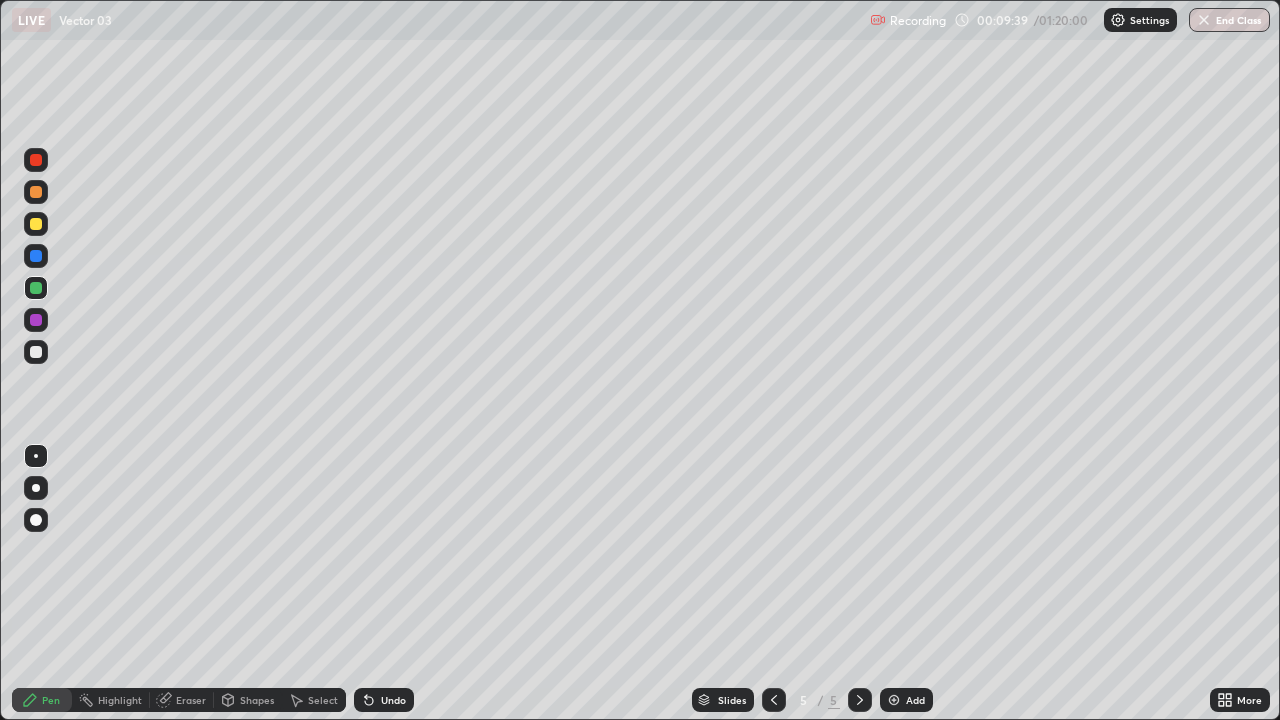 click at bounding box center (36, 224) 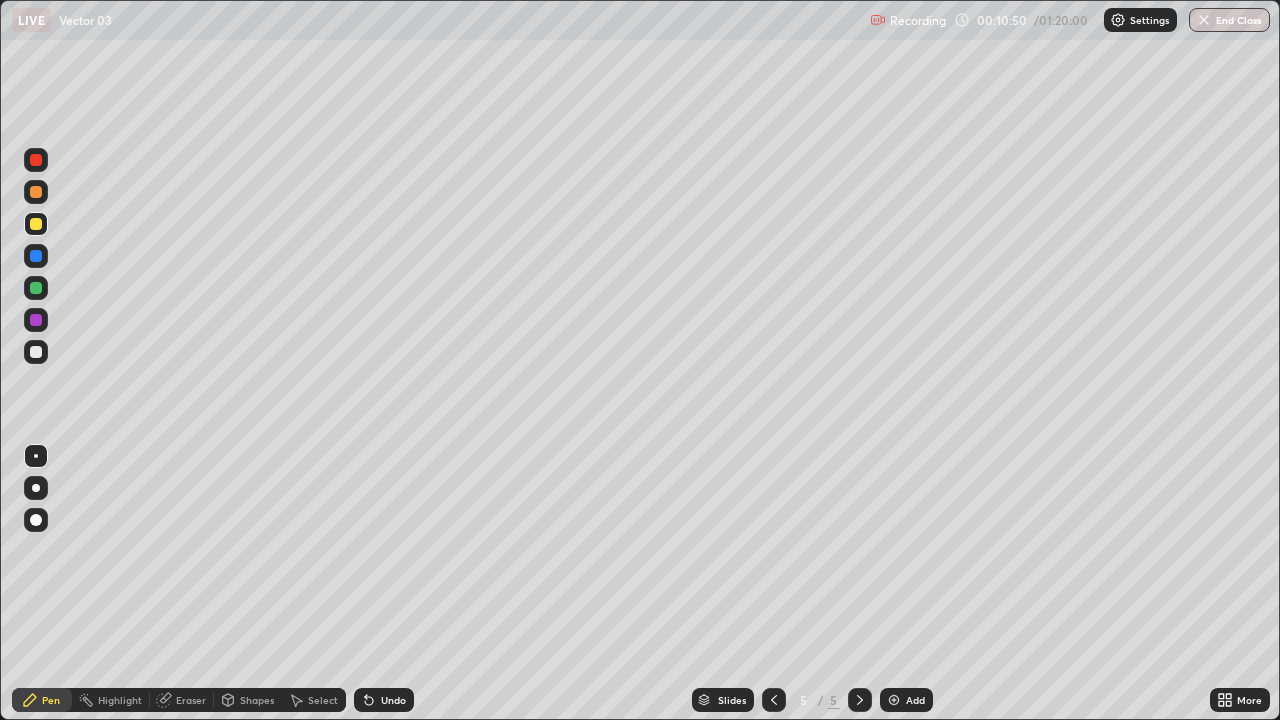click on "Undo" at bounding box center [384, 700] 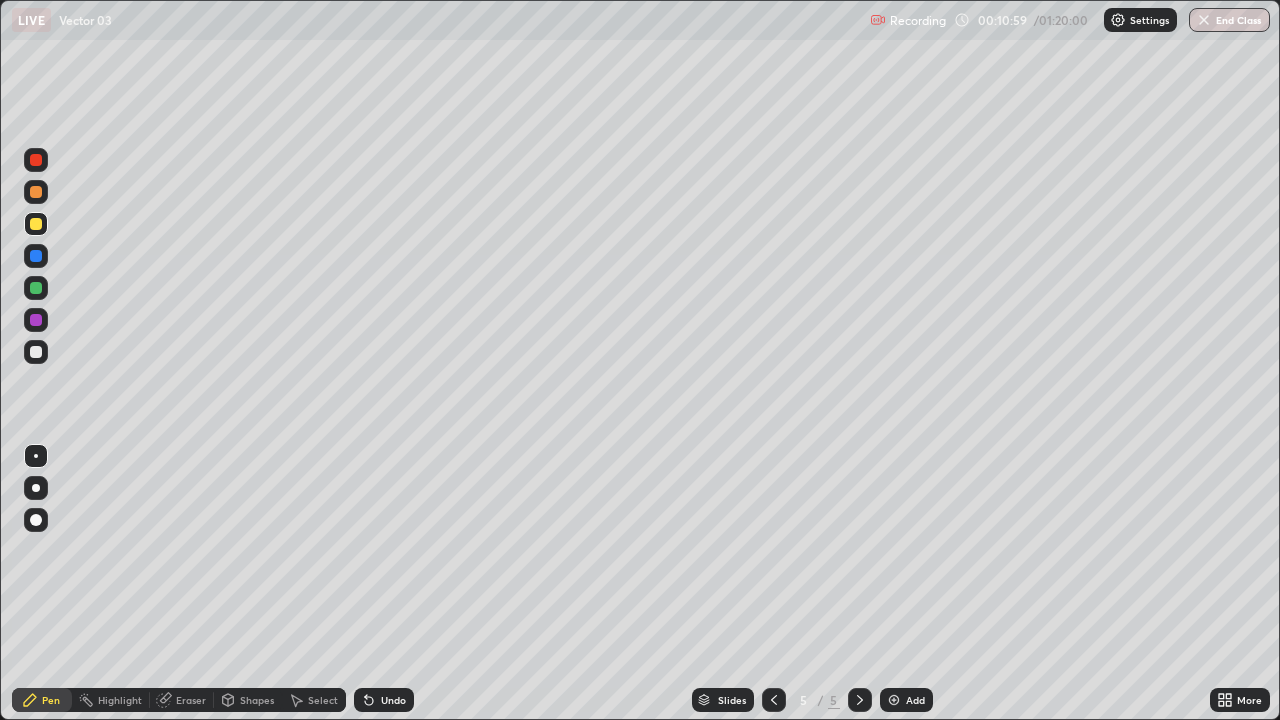 click on "Undo" at bounding box center [393, 700] 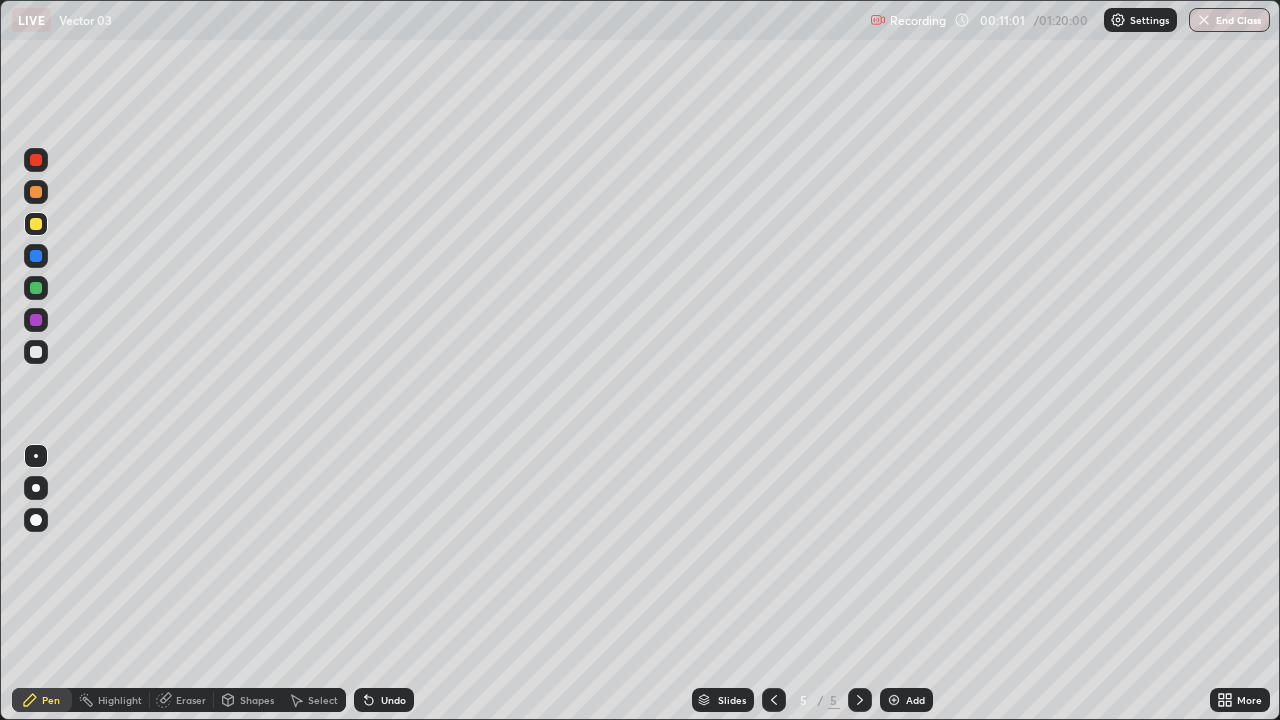click on "Undo" at bounding box center [393, 700] 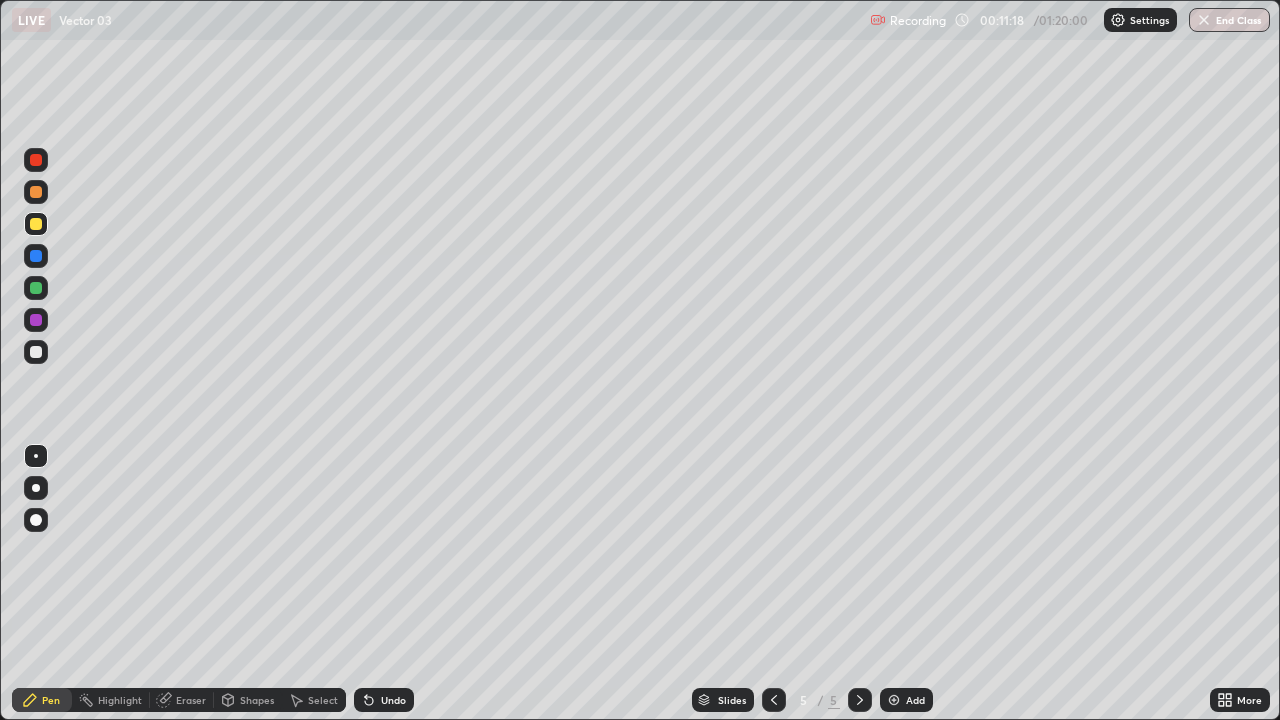 click at bounding box center (36, 352) 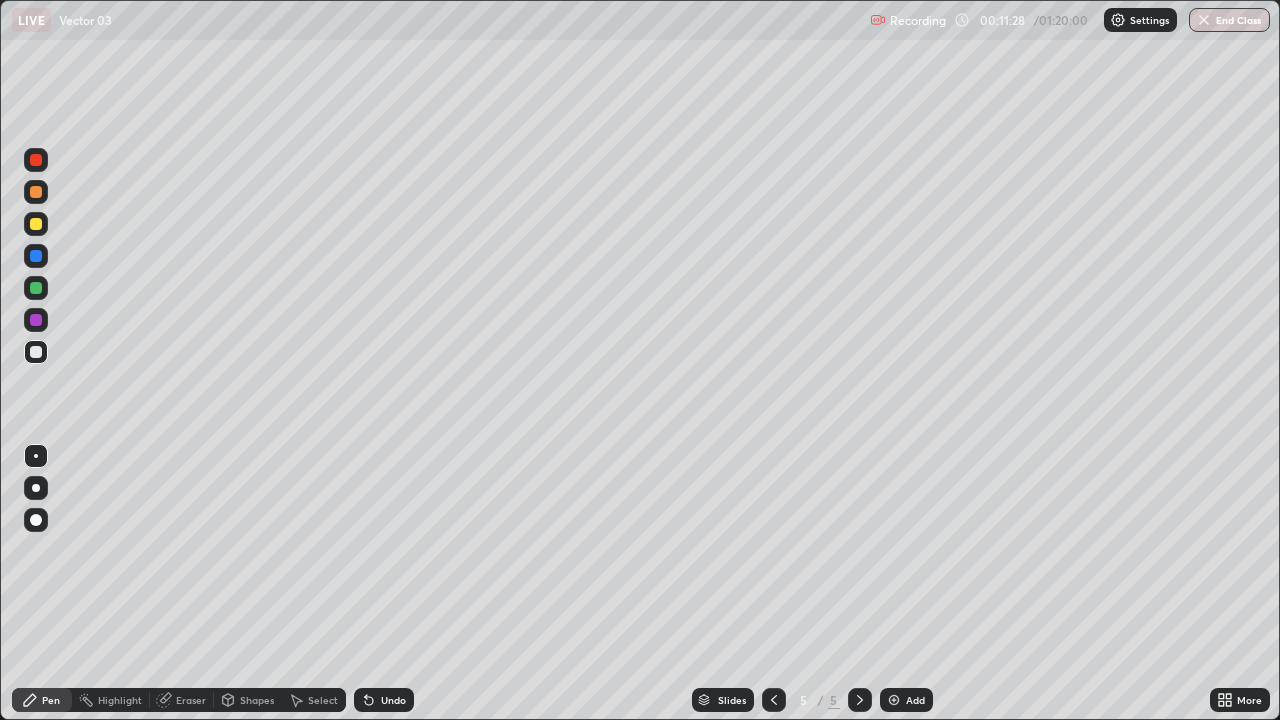 click at bounding box center (36, 224) 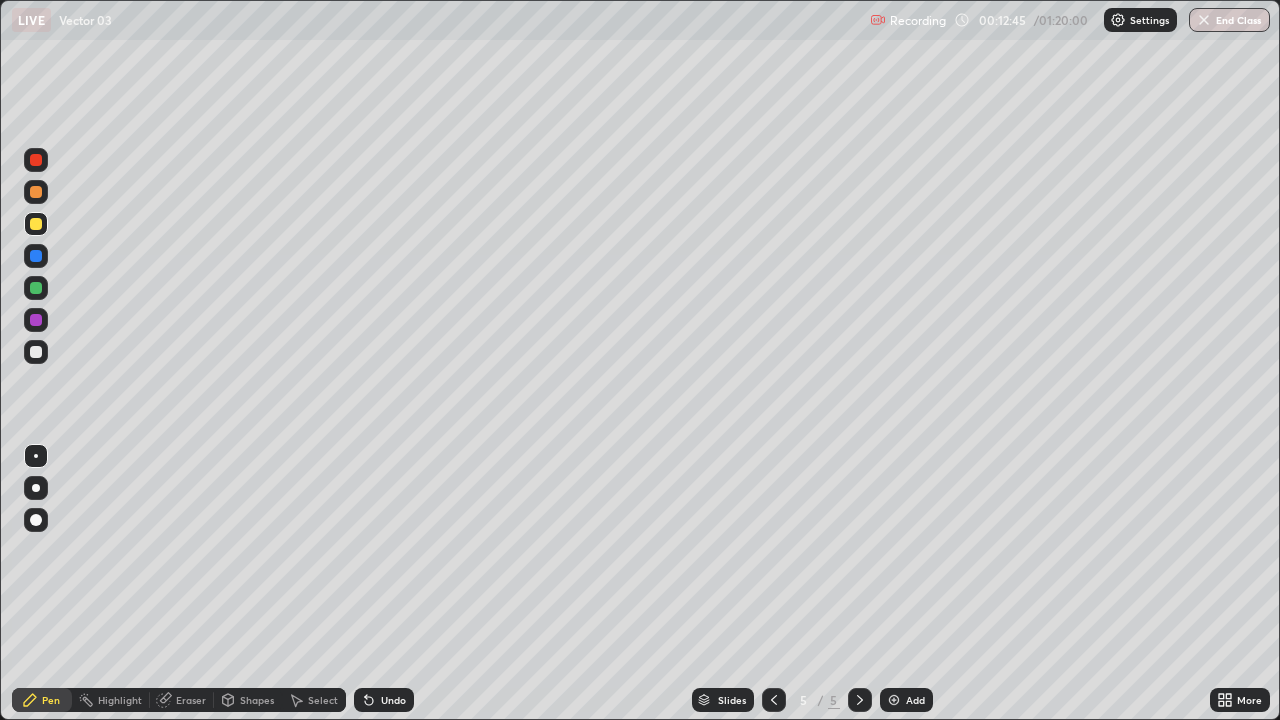 click on "Undo" at bounding box center (384, 700) 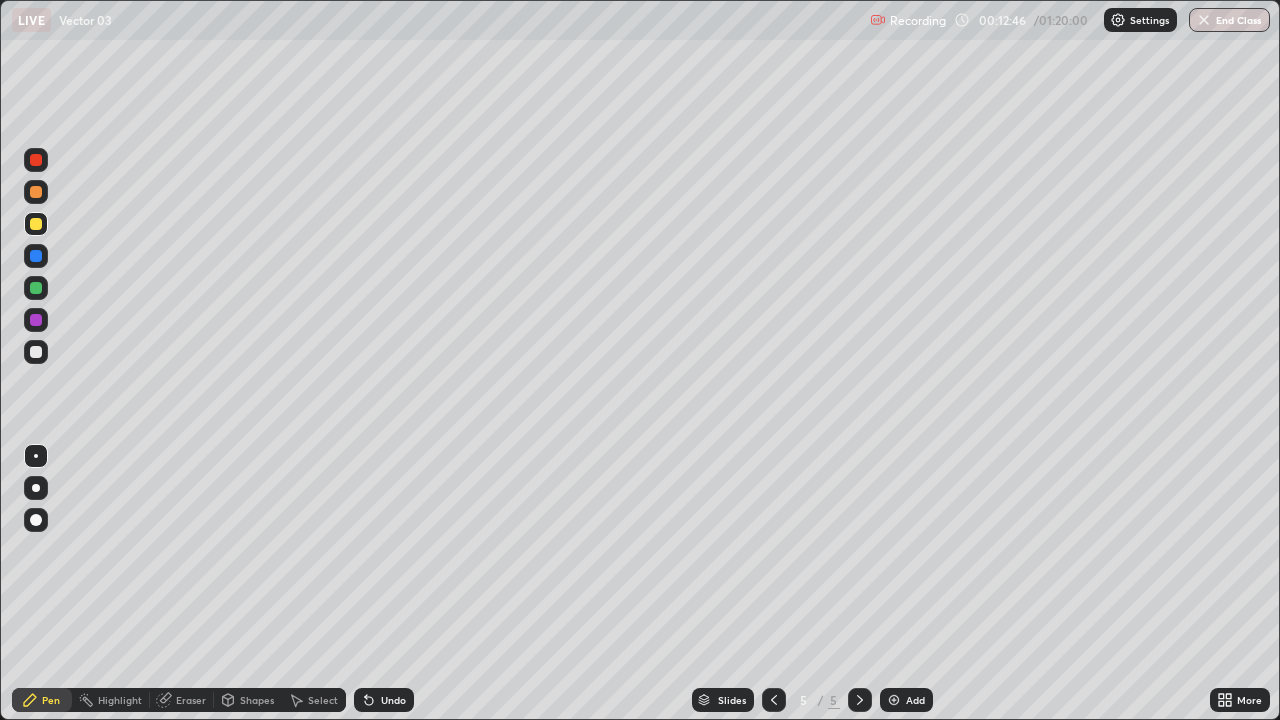 click on "Undo" at bounding box center (384, 700) 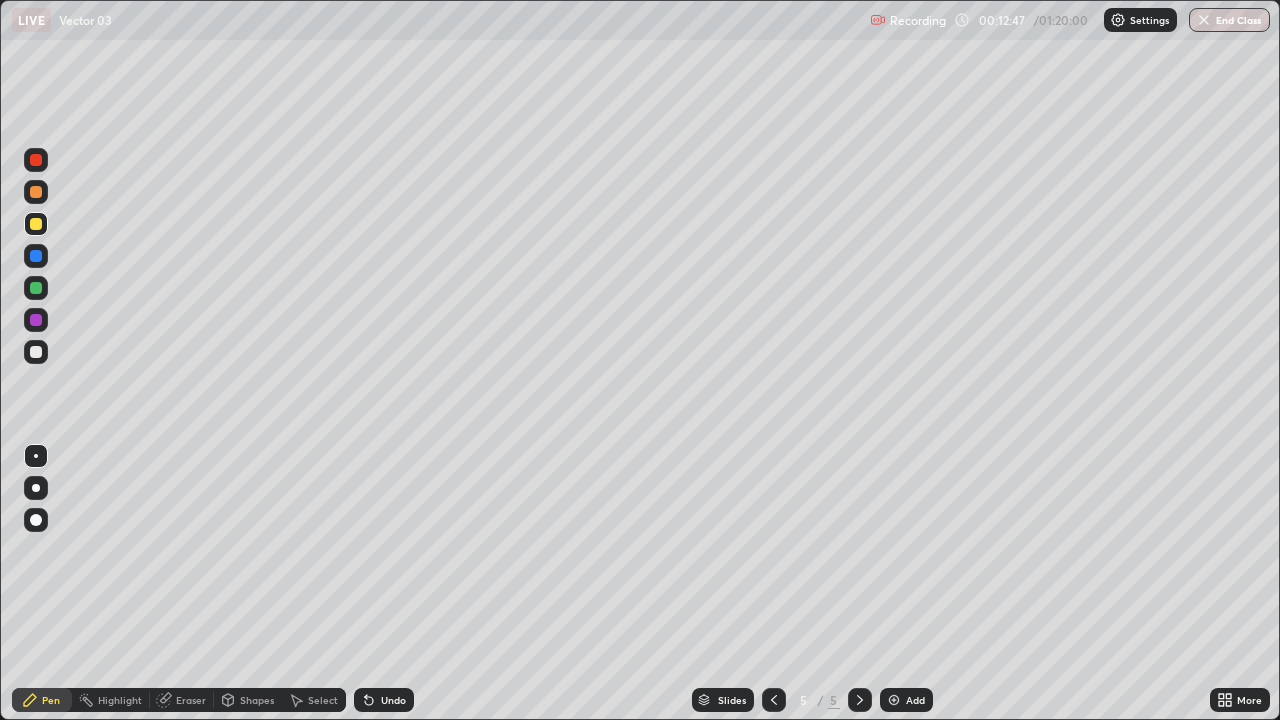 click on "Undo" at bounding box center (384, 700) 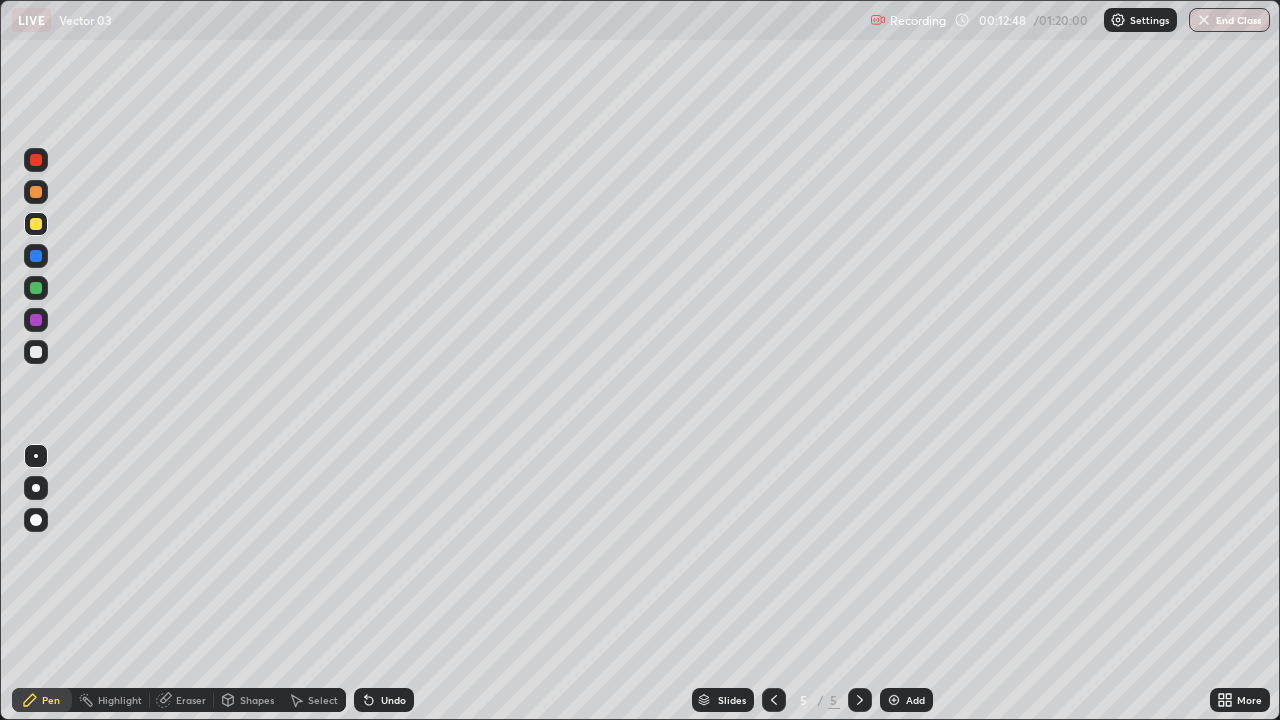 click on "Undo" at bounding box center (393, 700) 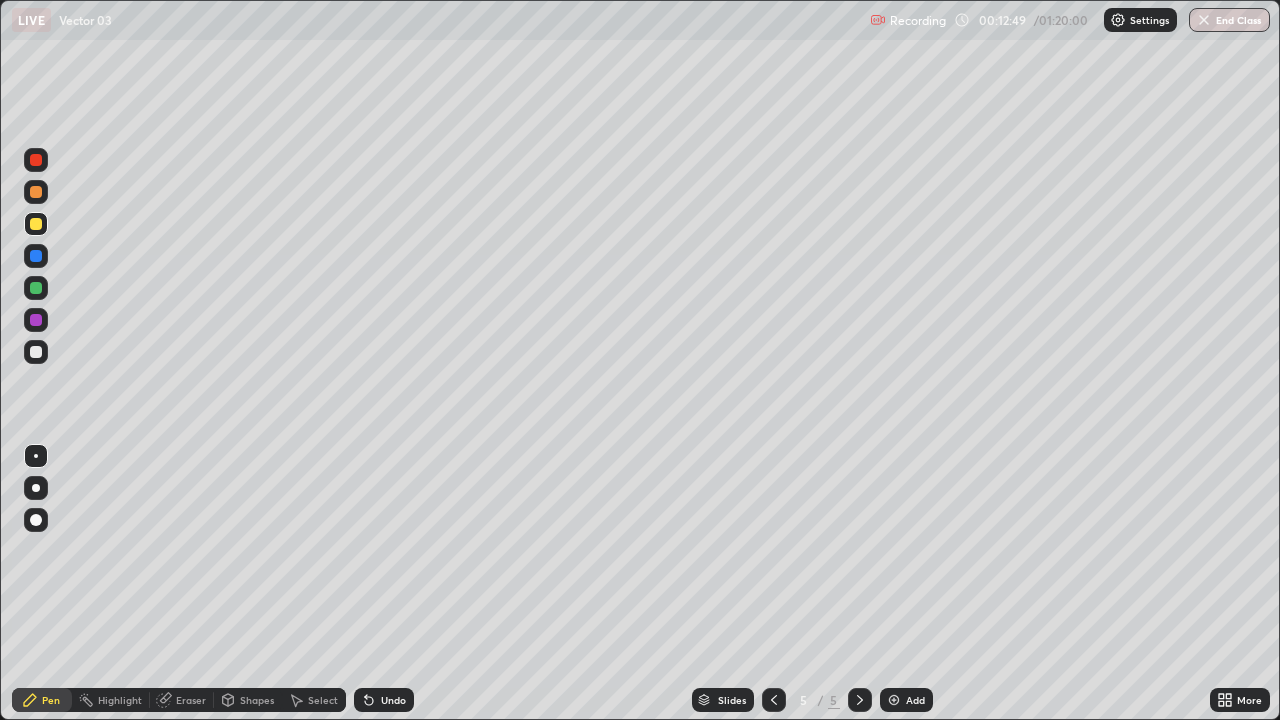 click on "Undo" at bounding box center [384, 700] 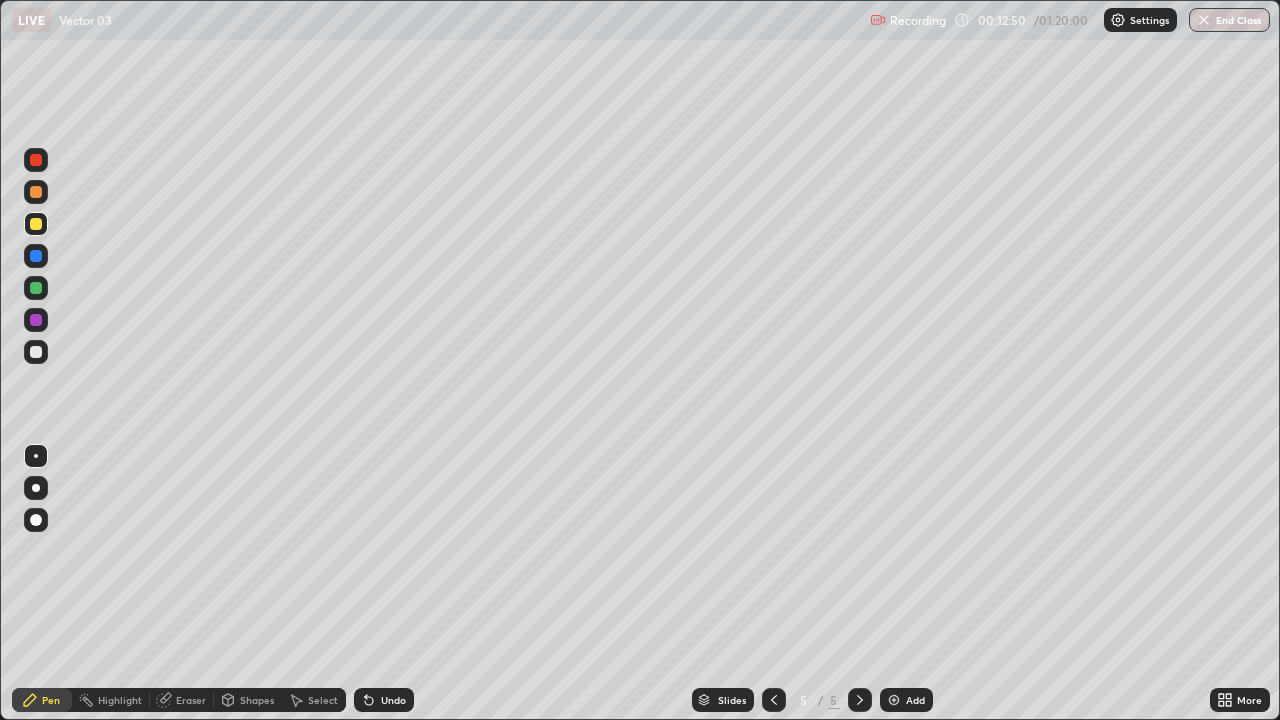 click on "Undo" at bounding box center [384, 700] 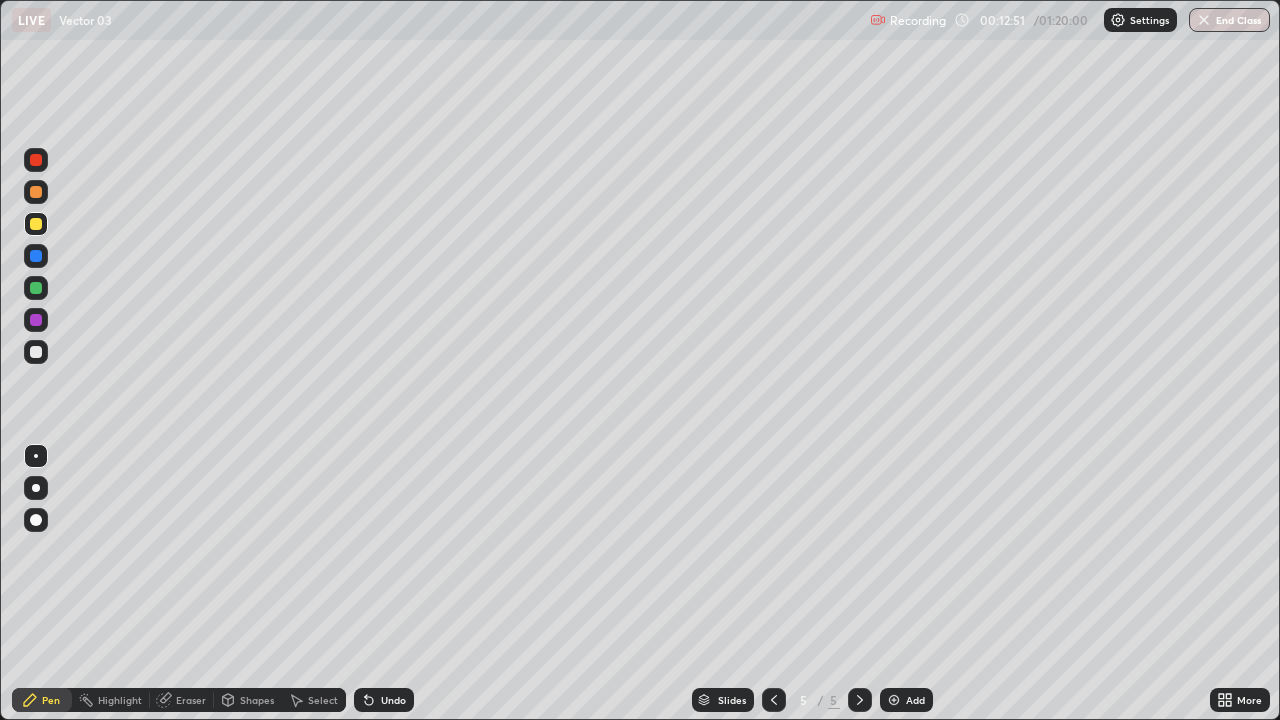 click on "Undo" at bounding box center (384, 700) 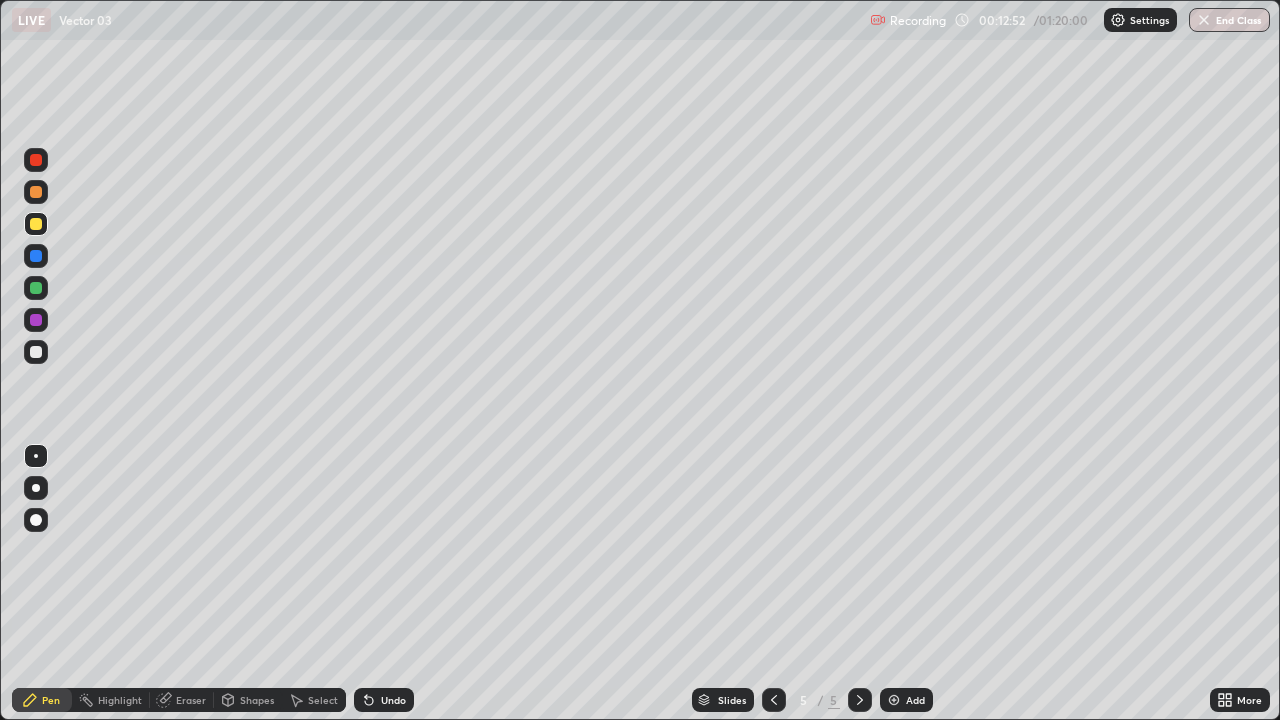 click on "Slides 5 / 5 Add" at bounding box center [812, 700] 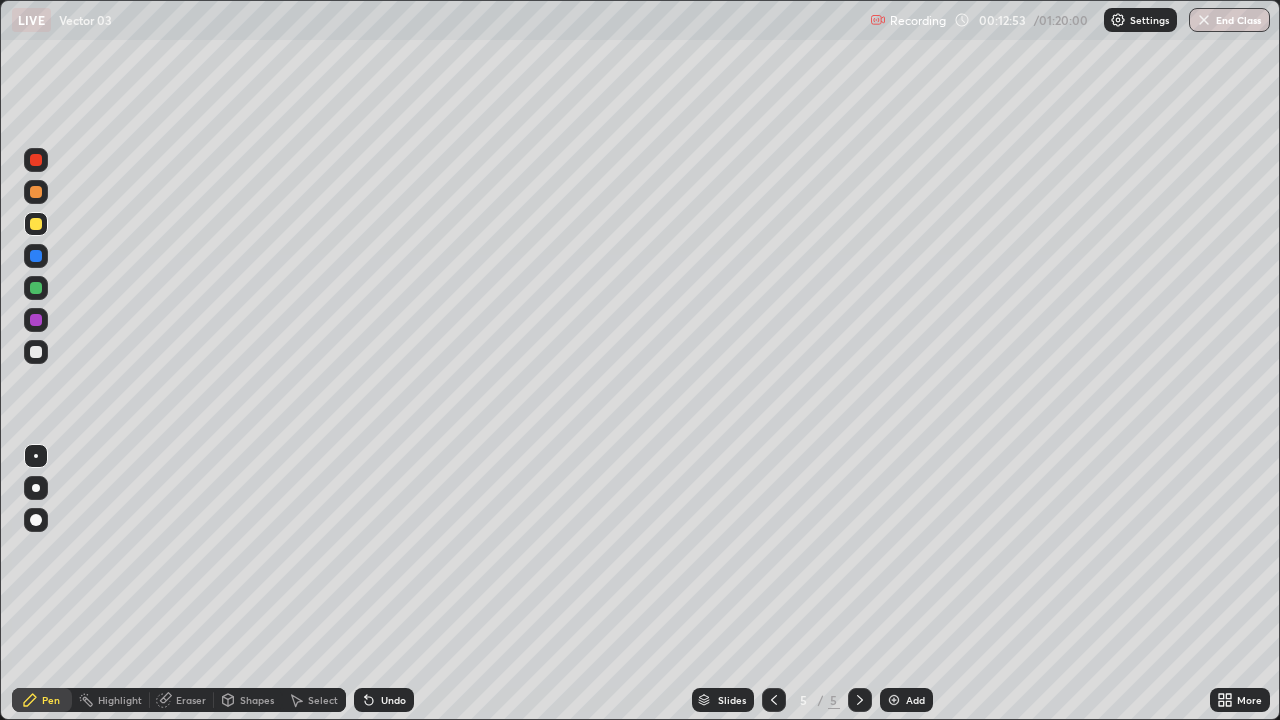 click on "Slides 5 / 5 Add" at bounding box center [812, 700] 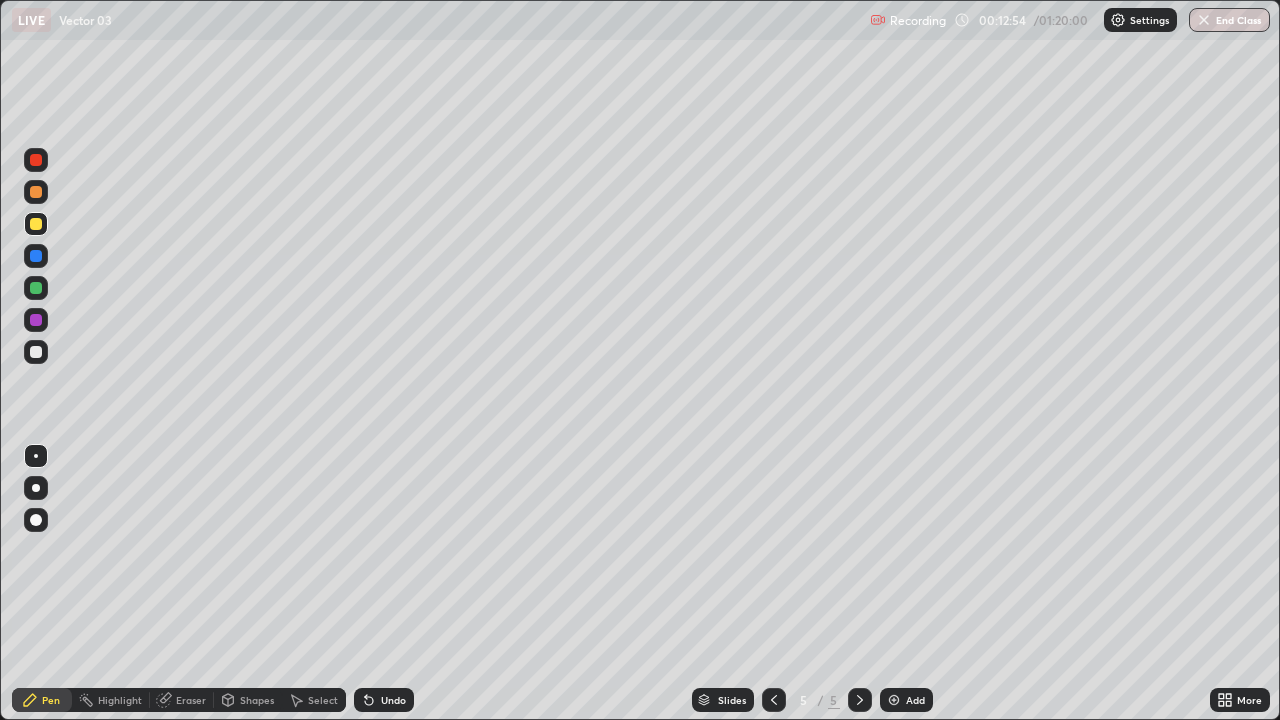 click on "Undo" at bounding box center (384, 700) 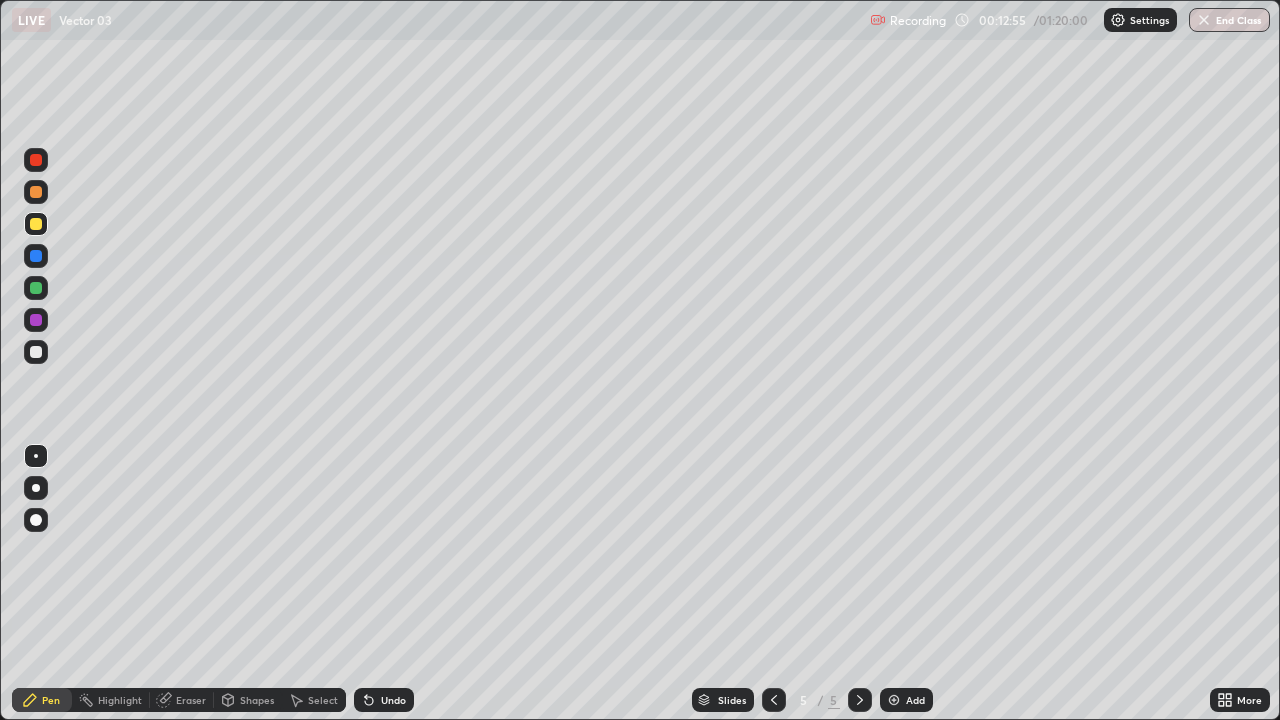 click on "Undo" at bounding box center (393, 700) 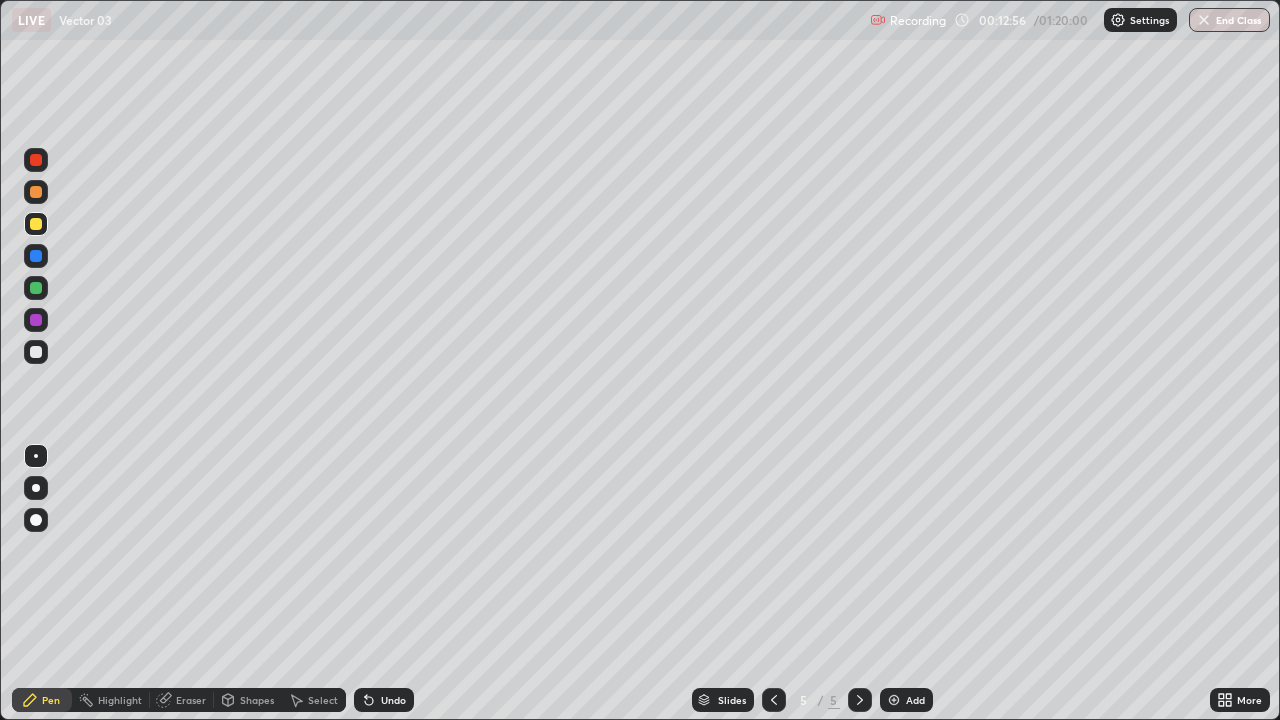 click on "Undo" at bounding box center (384, 700) 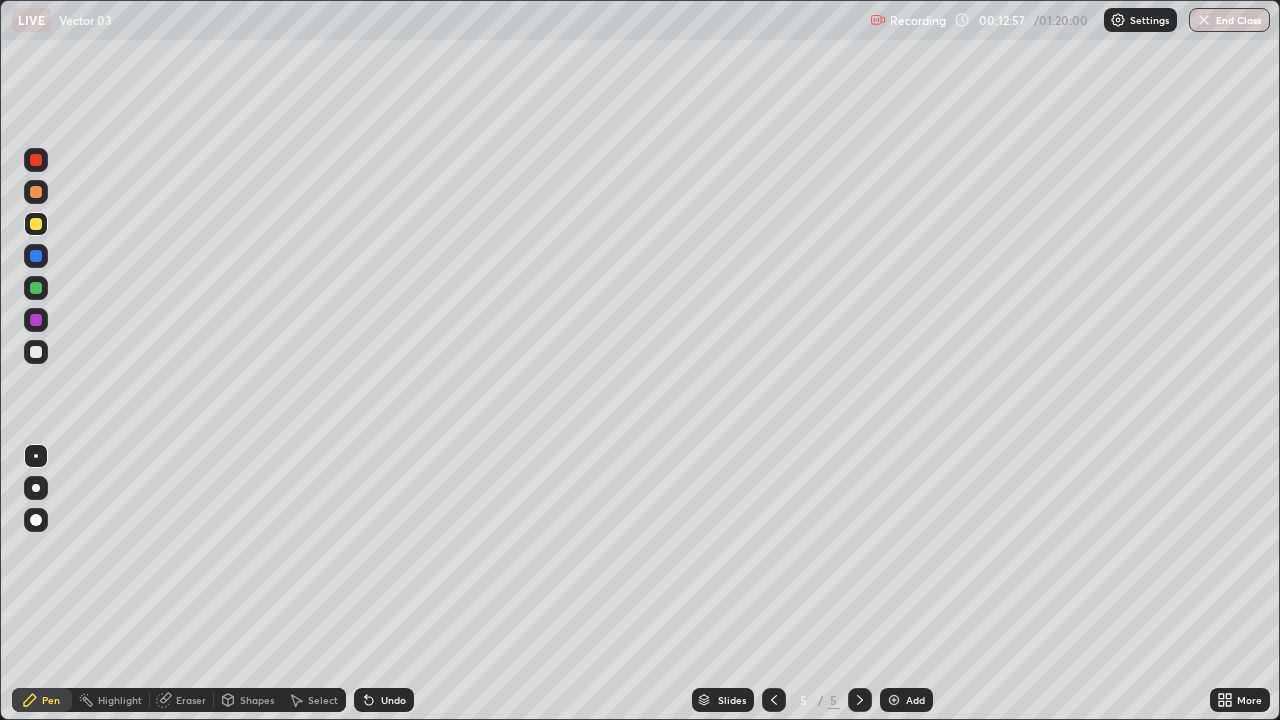 click on "Undo" at bounding box center (384, 700) 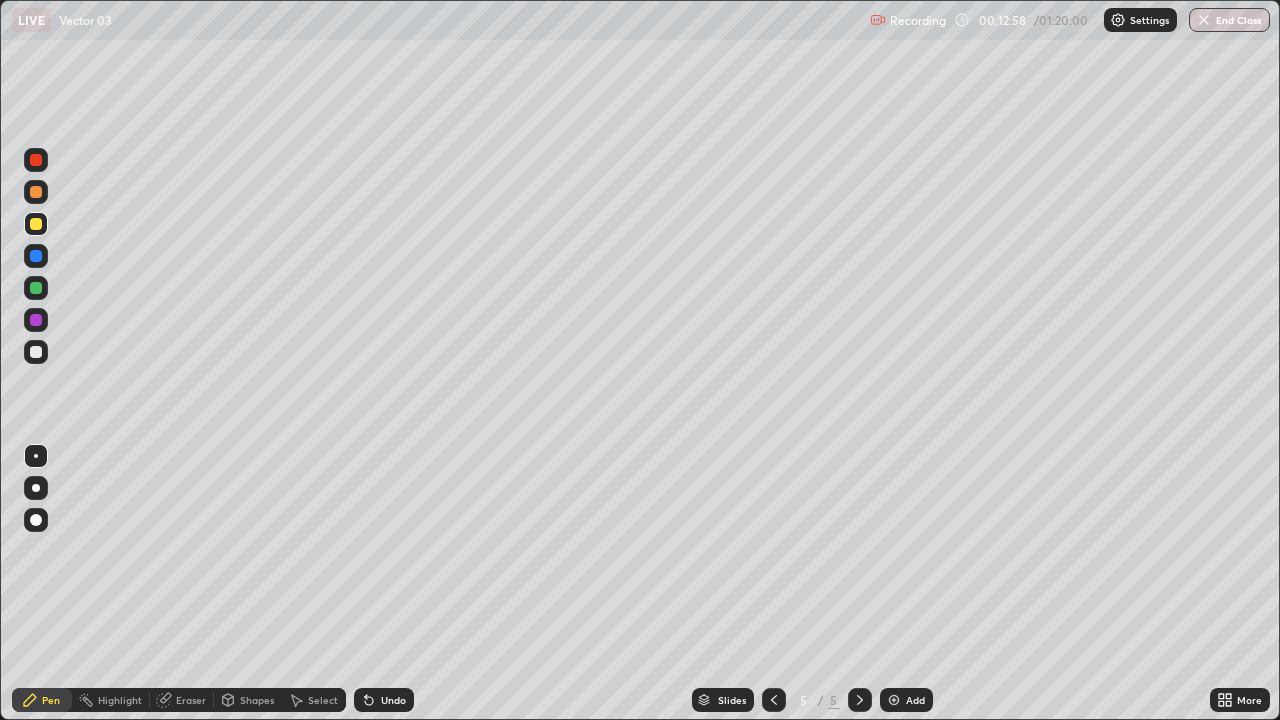 click on "Undo" at bounding box center [393, 700] 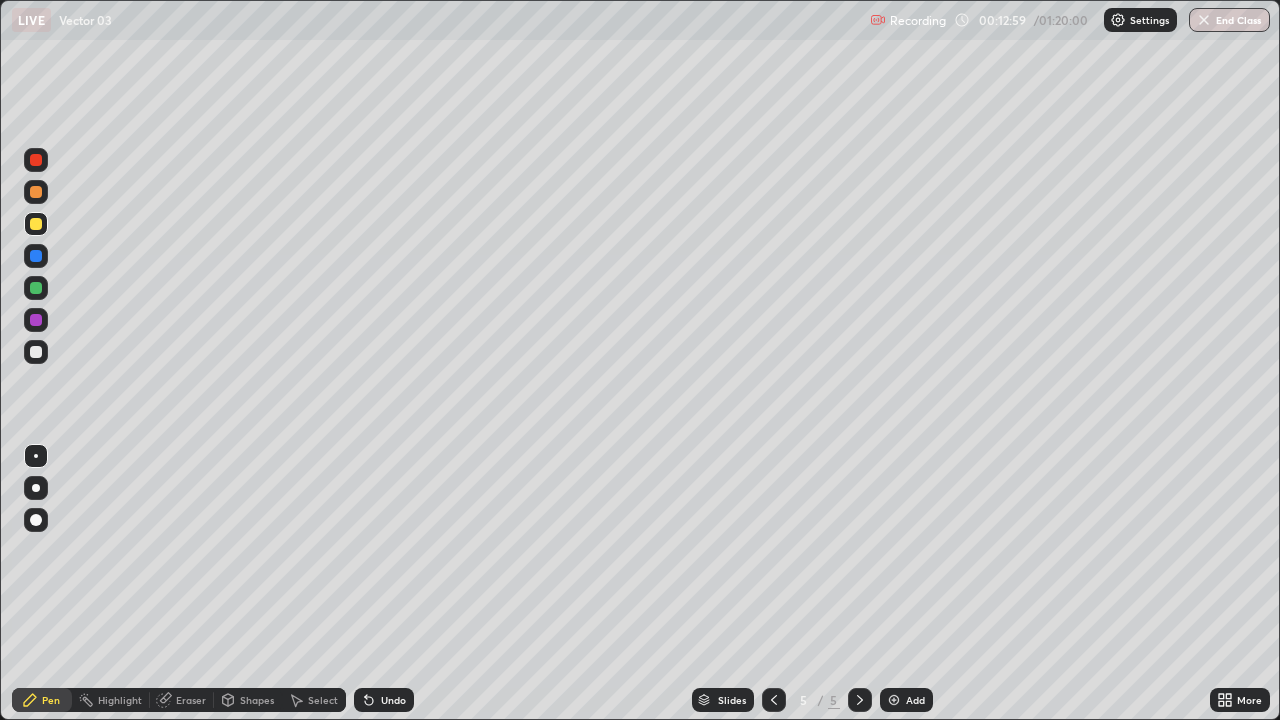 click on "Undo" at bounding box center [393, 700] 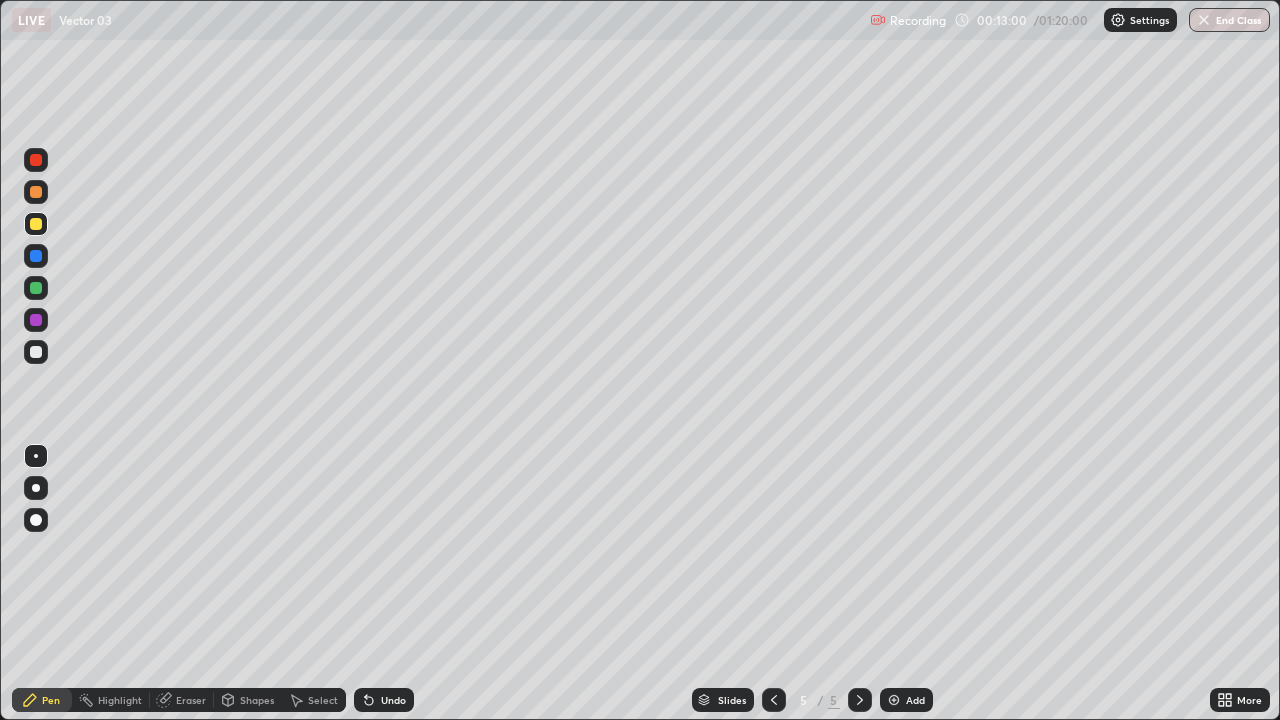 click on "Undo" at bounding box center (384, 700) 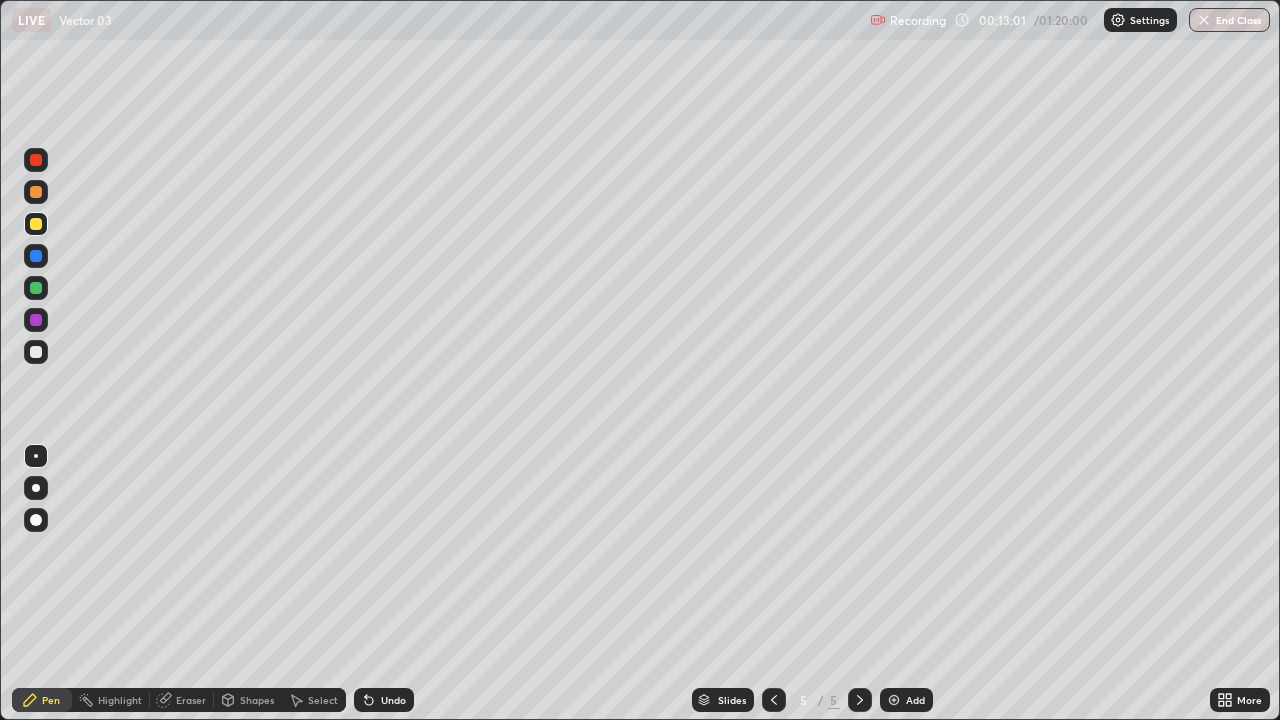 click on "Undo" at bounding box center [384, 700] 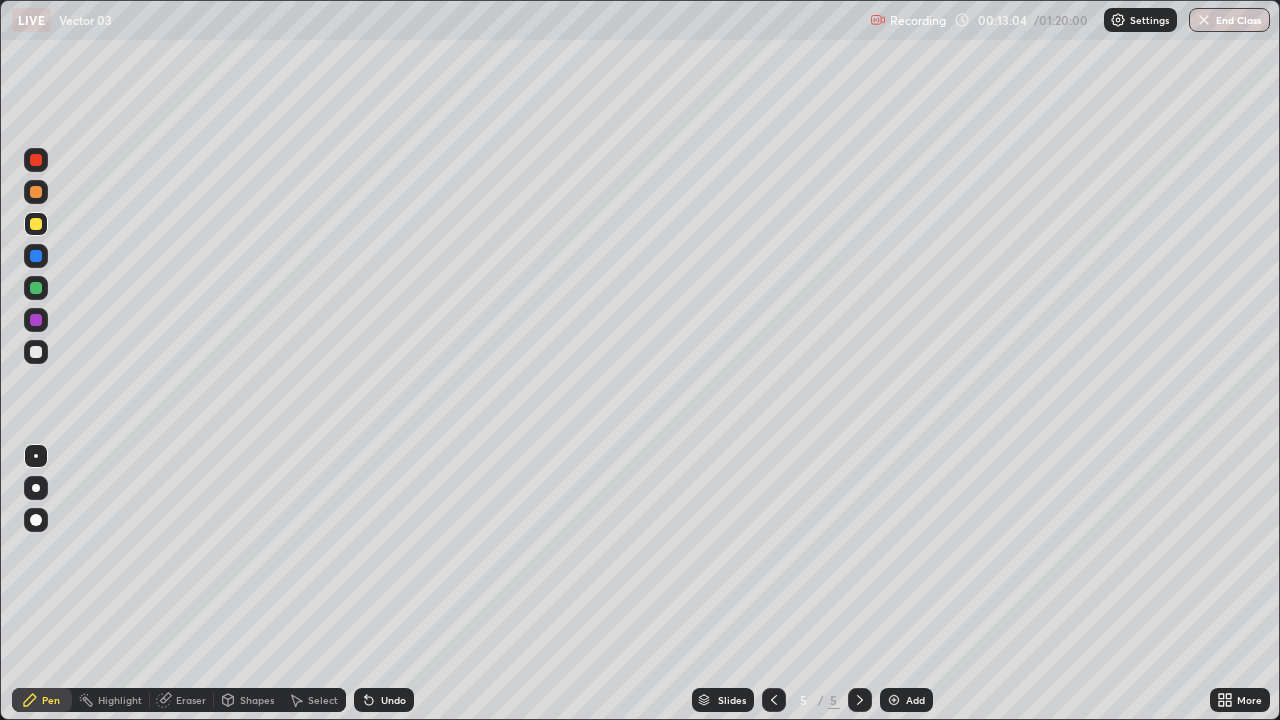 click on "Undo" at bounding box center (384, 700) 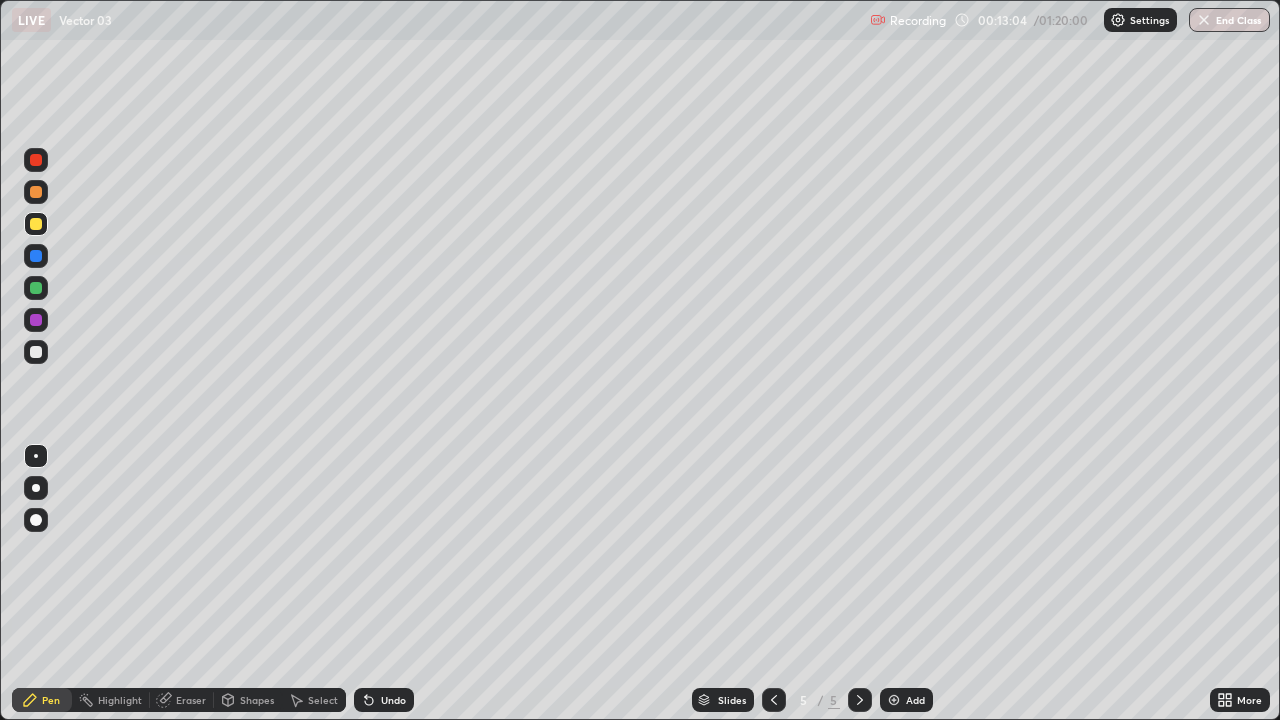 click on "Undo" at bounding box center (384, 700) 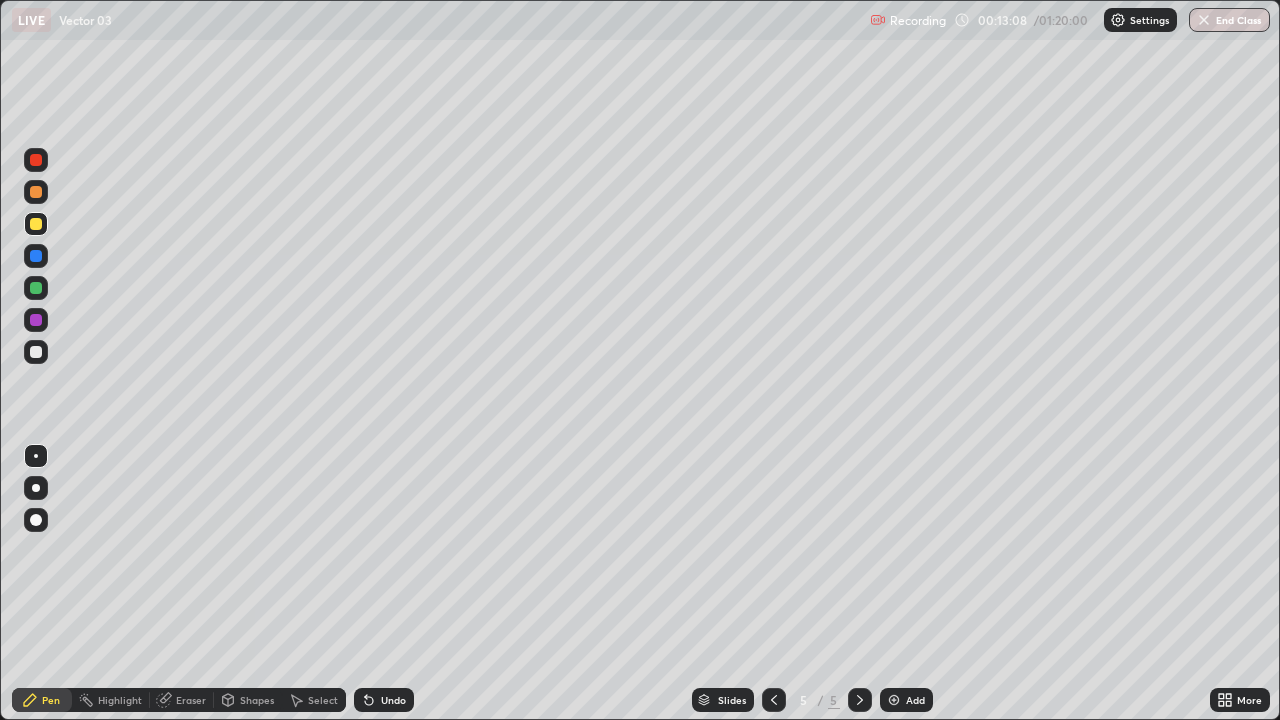 click at bounding box center (36, 192) 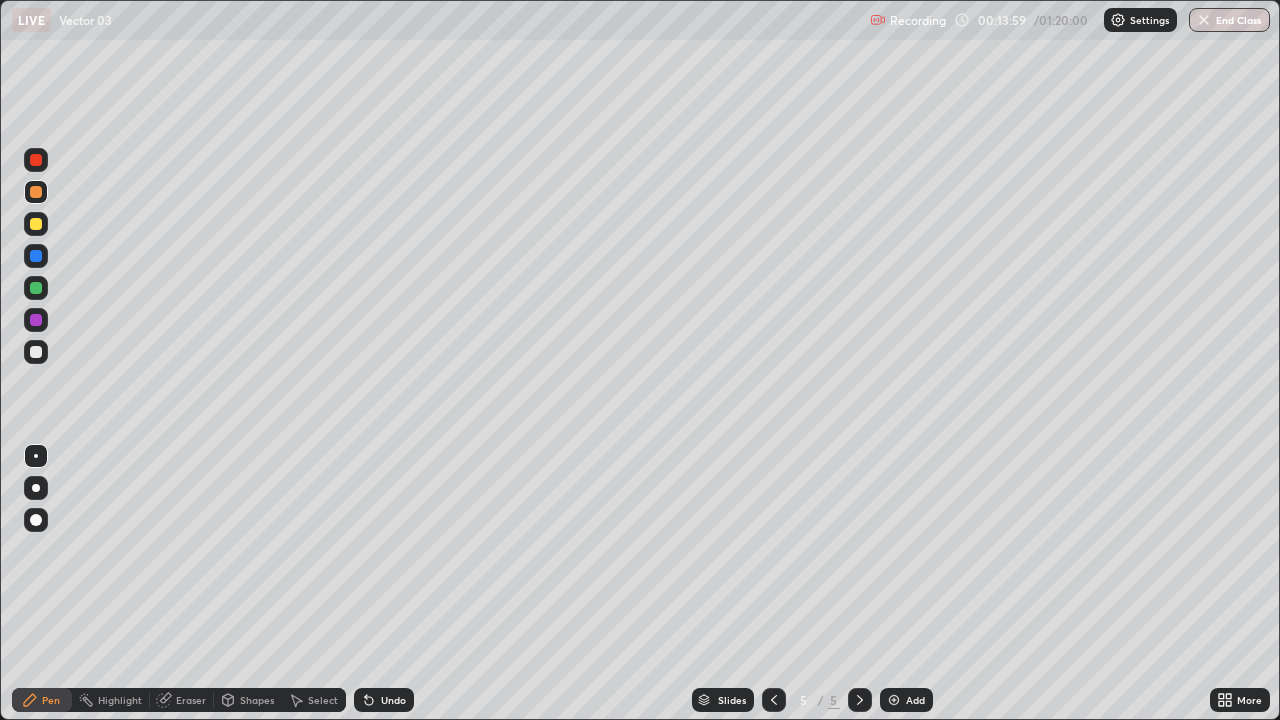click on "Undo" at bounding box center (393, 700) 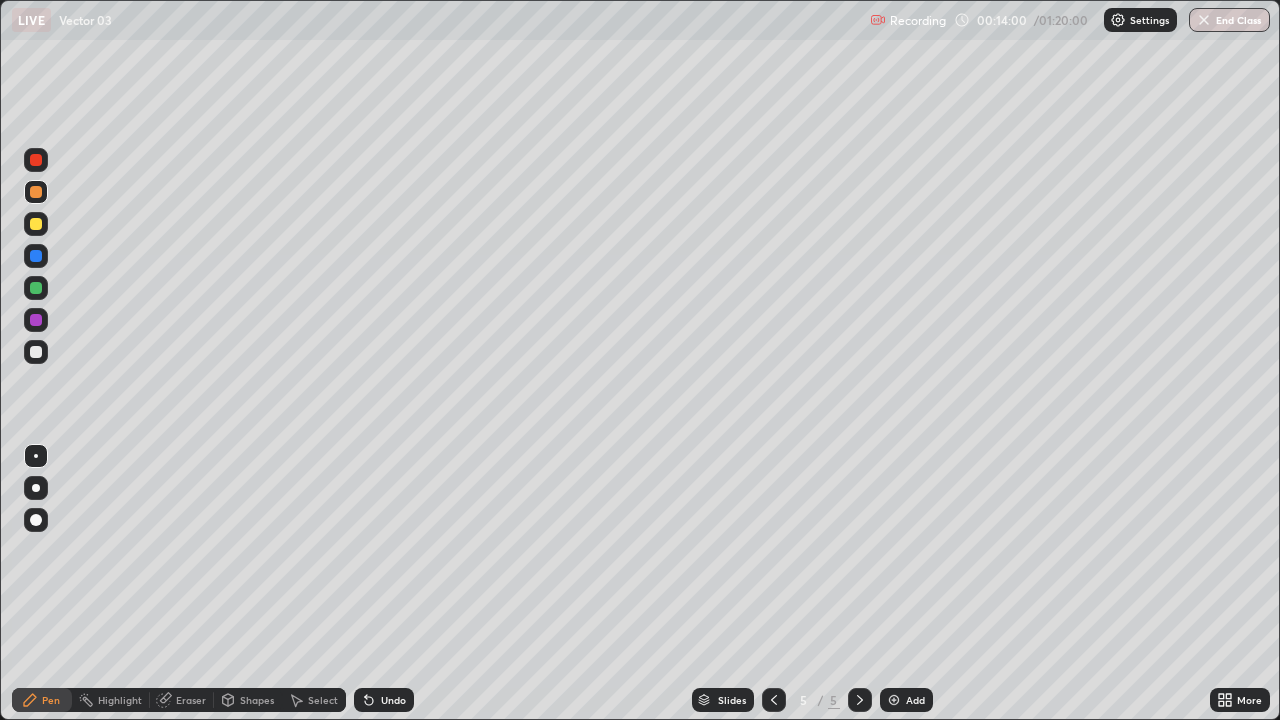 click on "Undo" at bounding box center (384, 700) 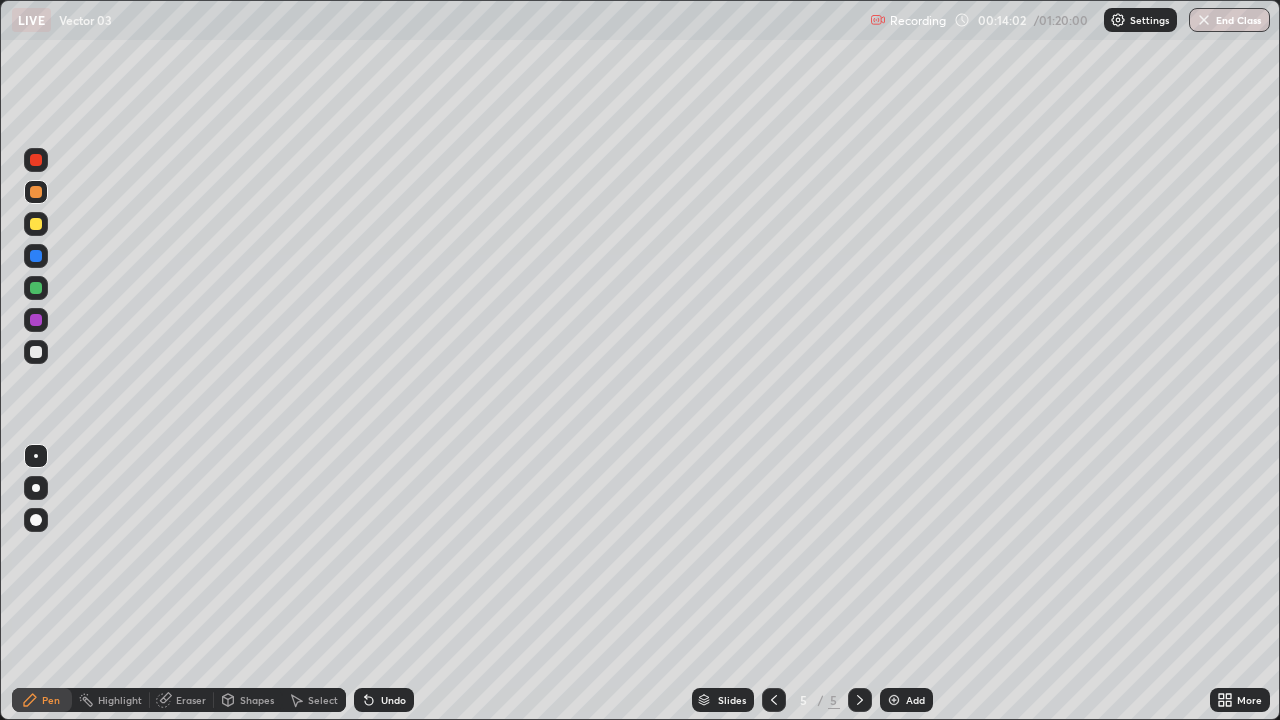 click on "Undo" at bounding box center (393, 700) 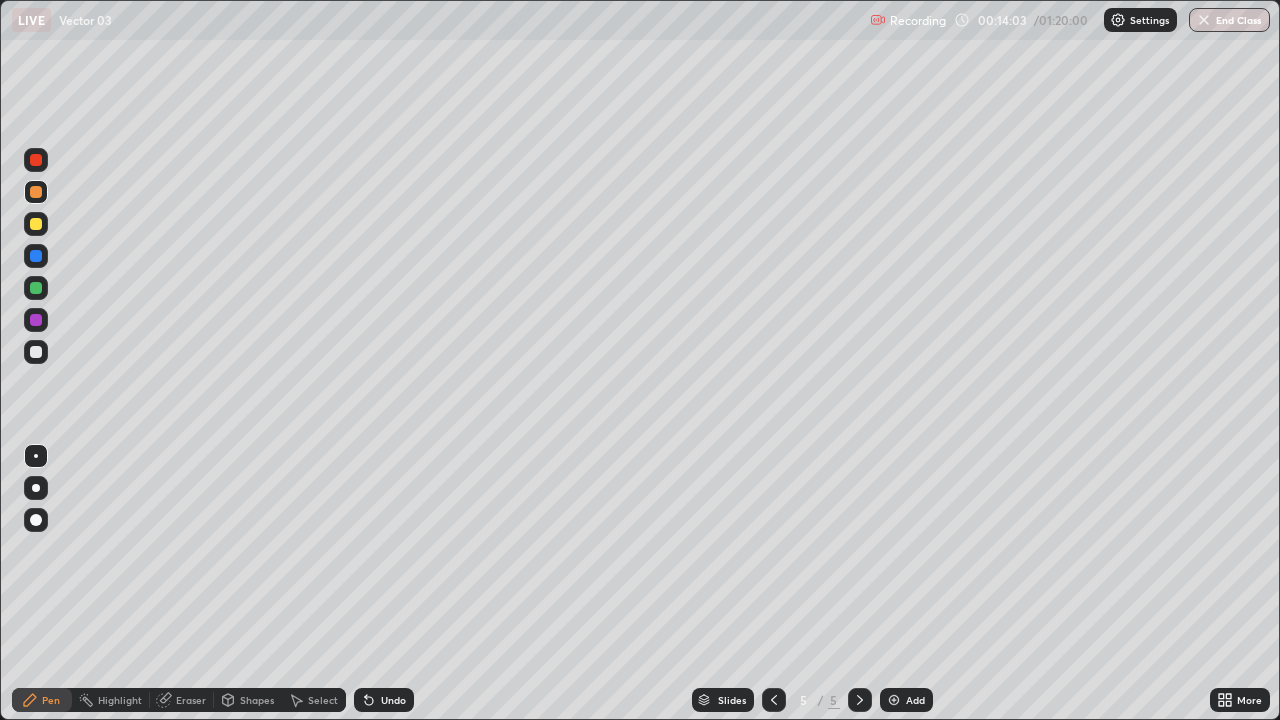 click on "Undo" at bounding box center [393, 700] 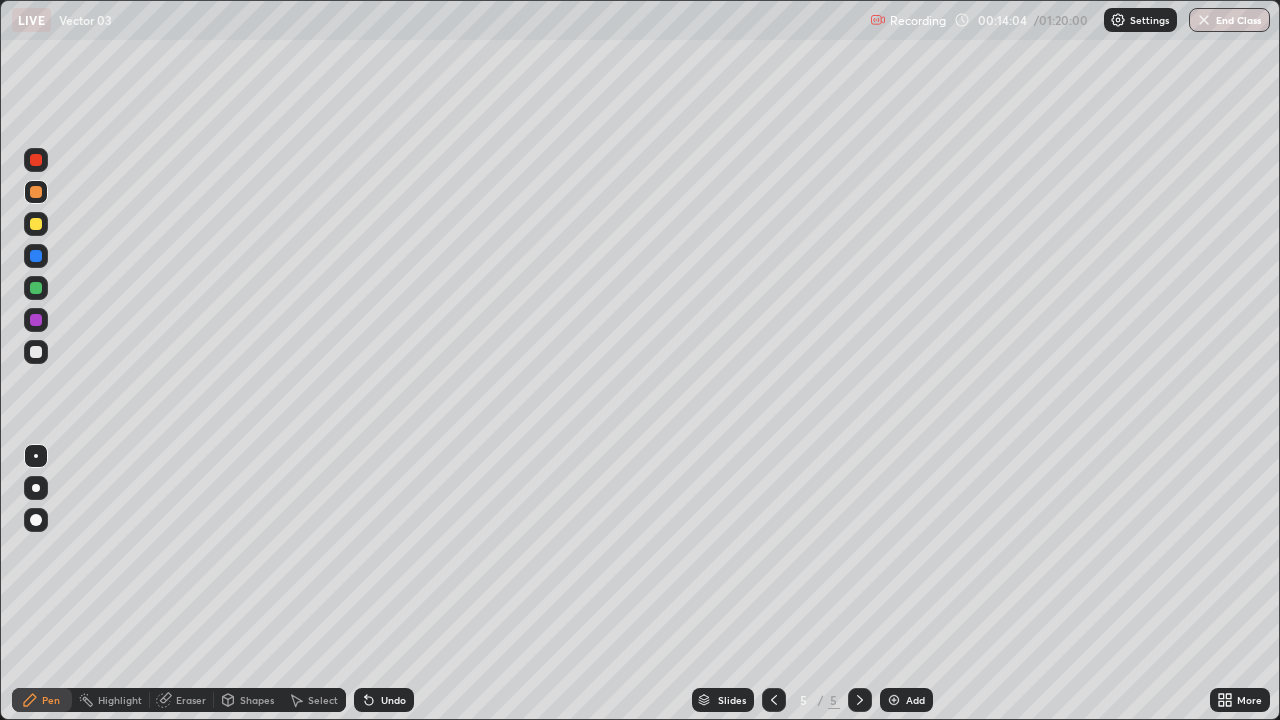 click on "Undo" at bounding box center (384, 700) 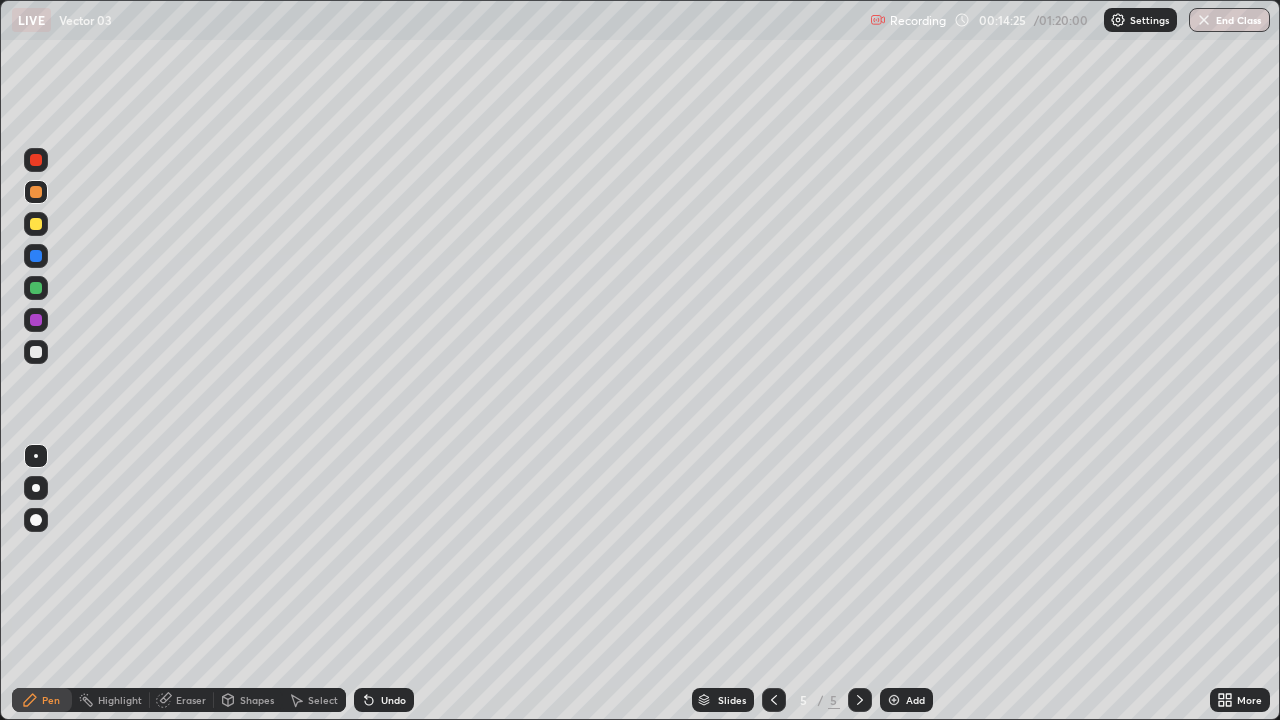 click on "Undo" at bounding box center [384, 700] 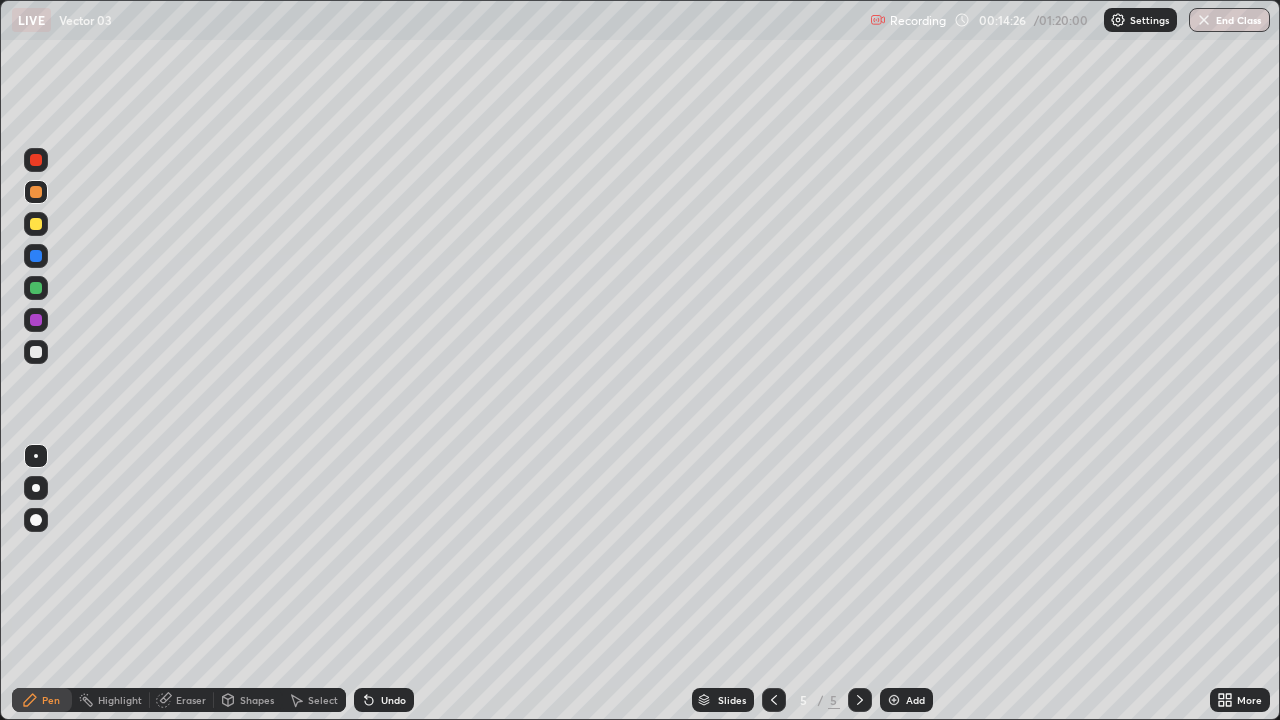 click on "Undo" at bounding box center [384, 700] 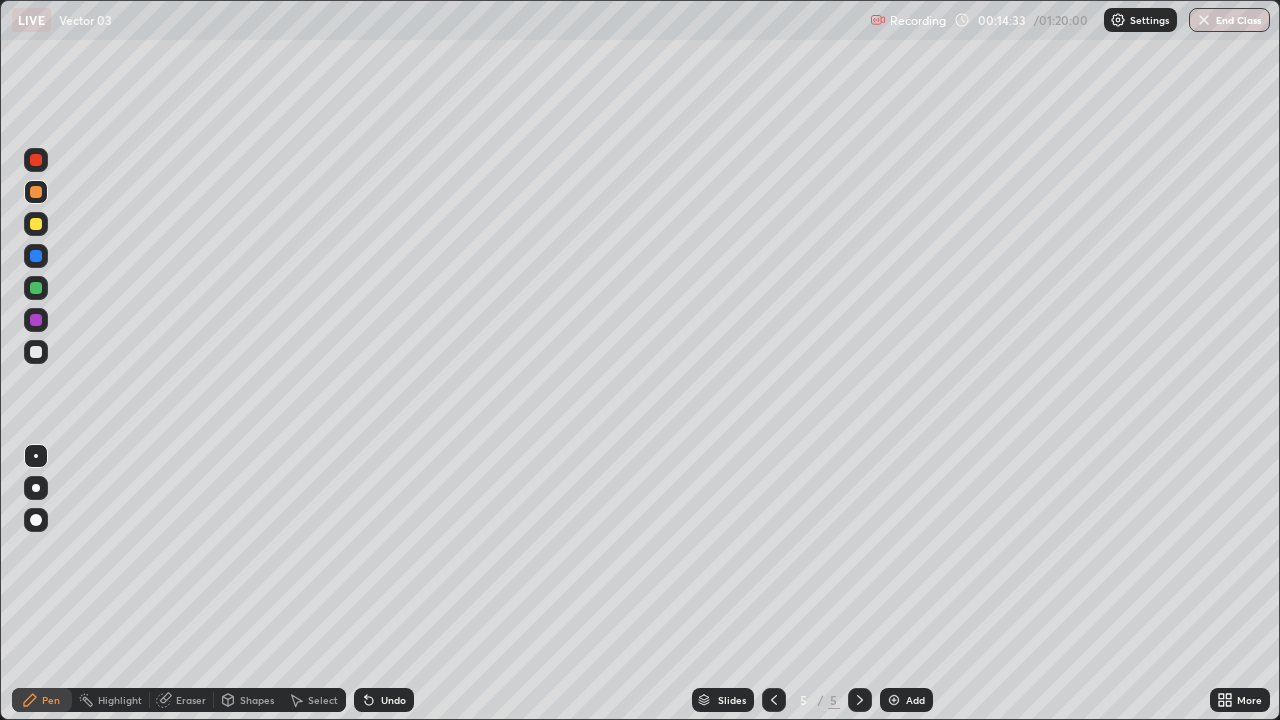 click at bounding box center [36, 224] 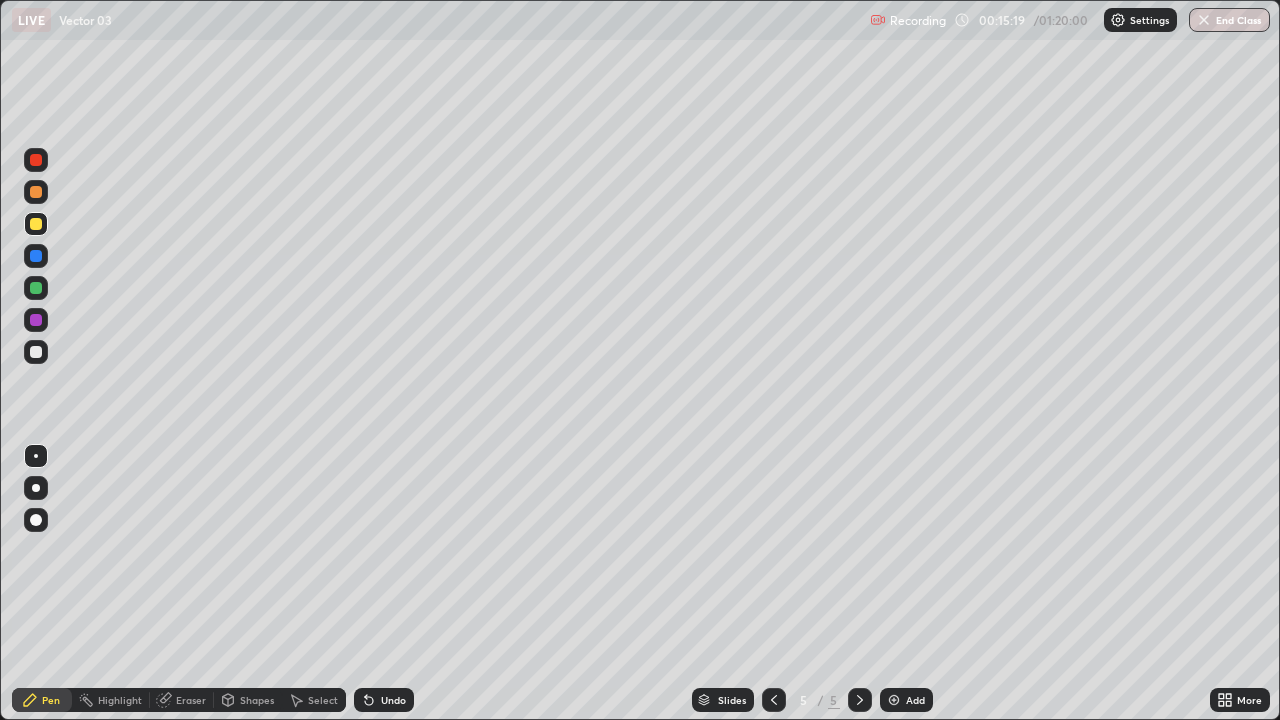 click on "Undo" at bounding box center [384, 700] 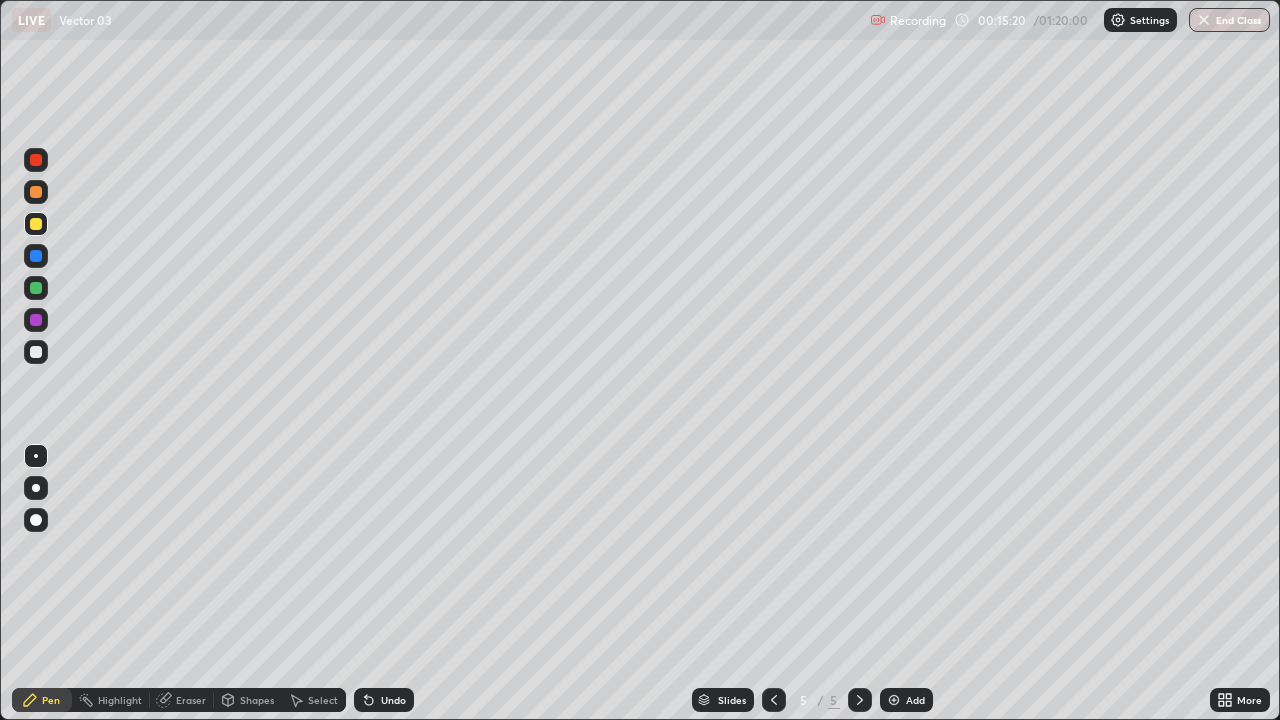 click on "Undo" at bounding box center (393, 700) 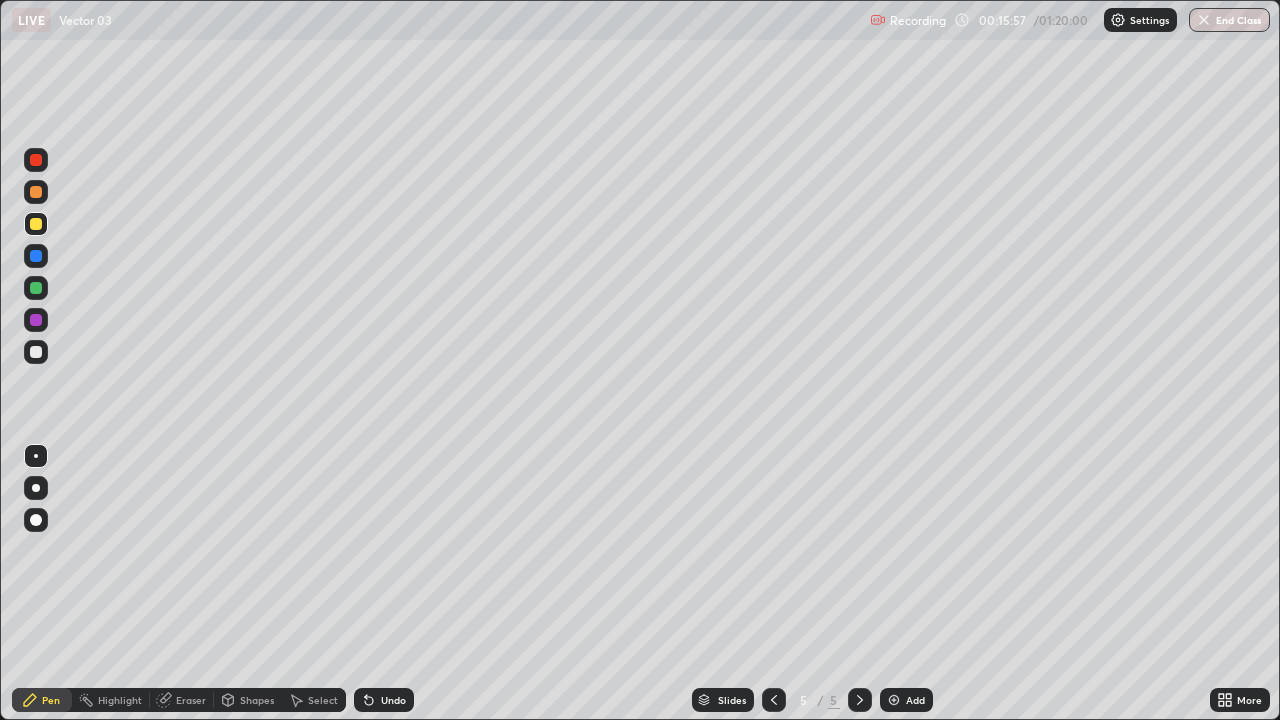 click at bounding box center (36, 352) 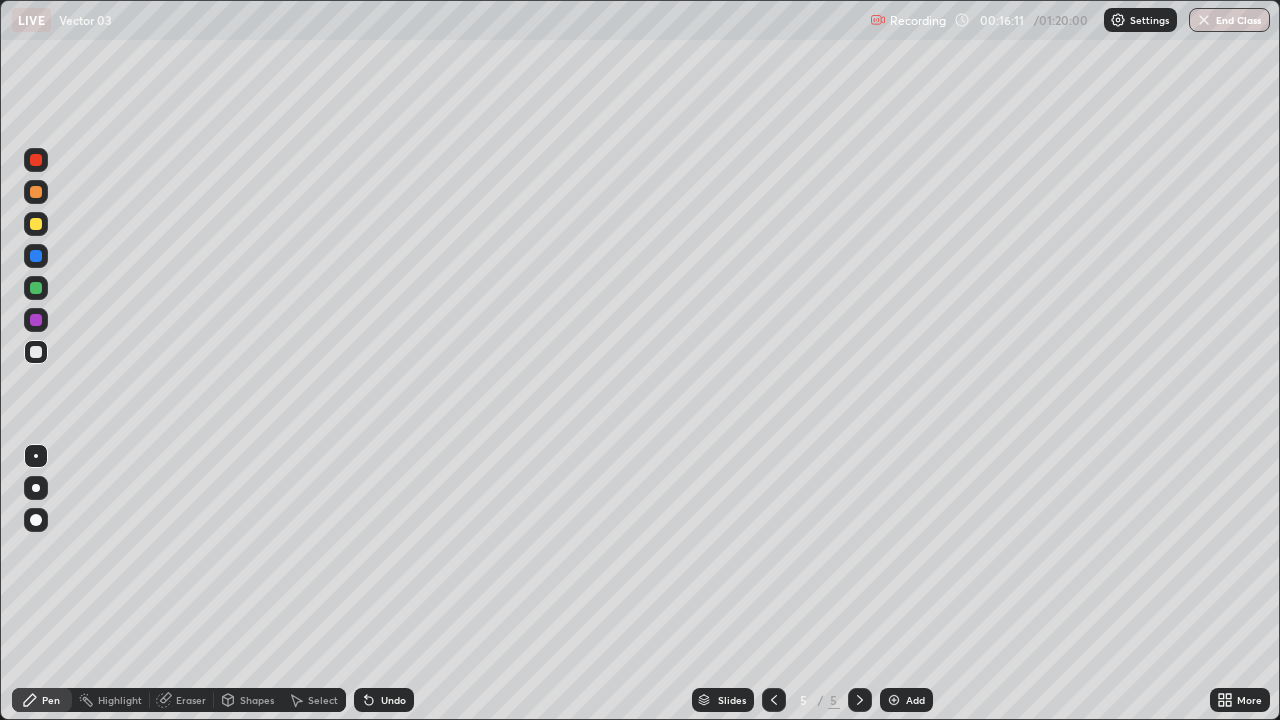click on "Undo" at bounding box center (393, 700) 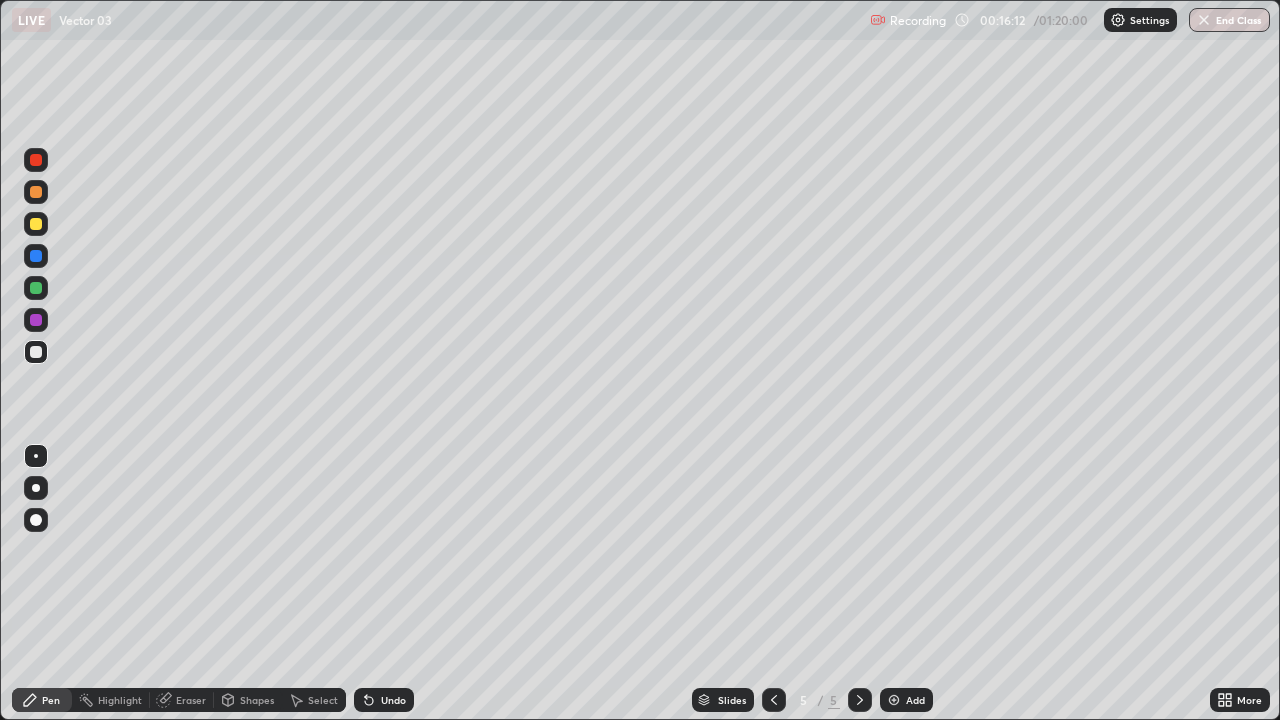 click on "Undo" at bounding box center (384, 700) 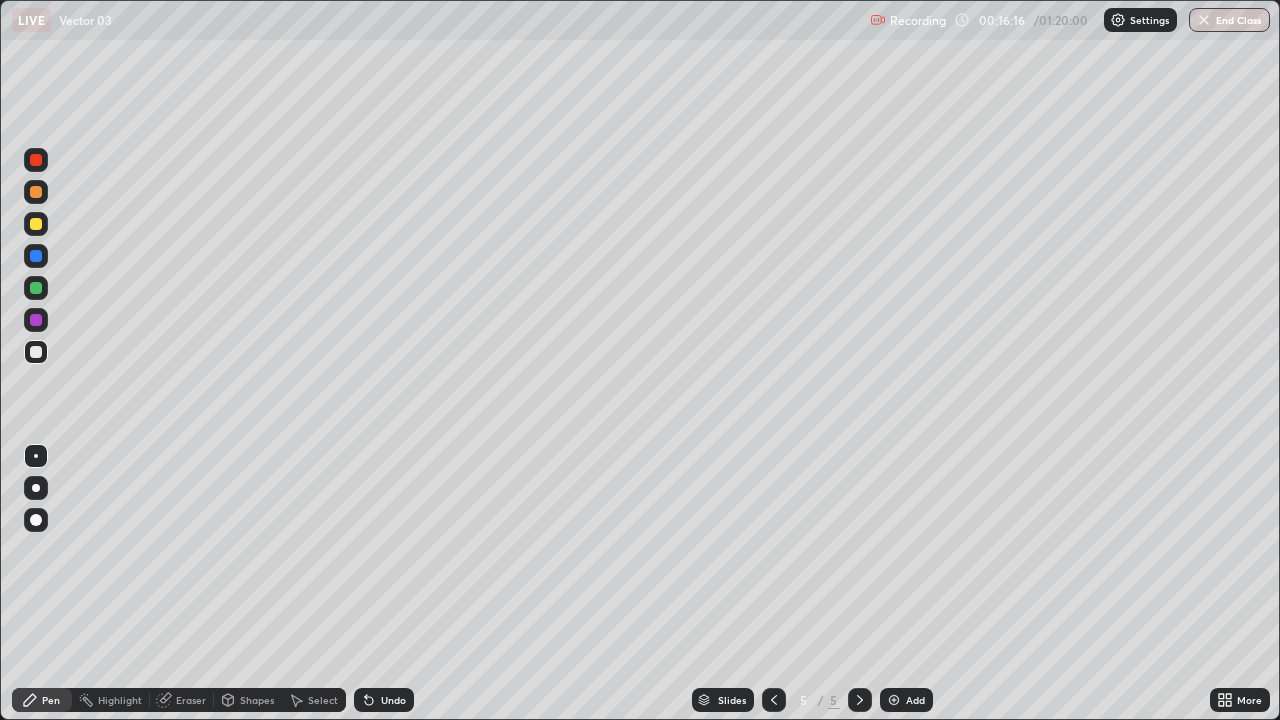 click on "Add" at bounding box center [906, 700] 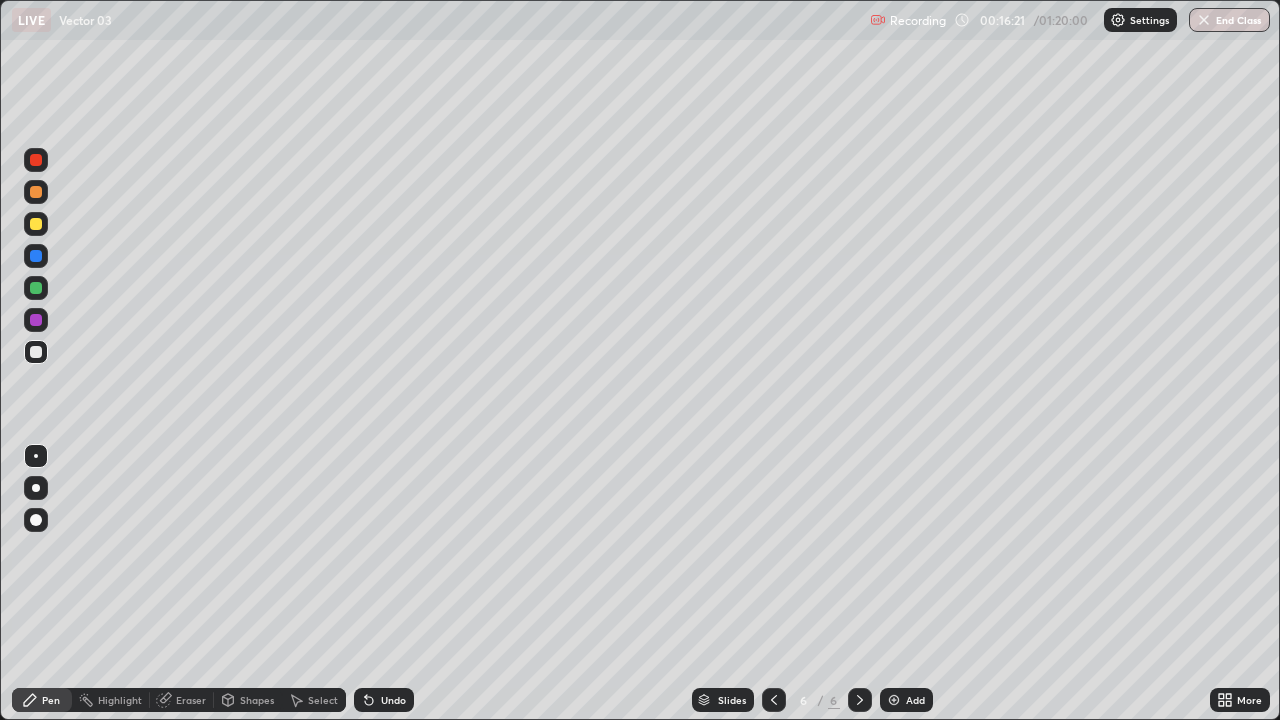 click at bounding box center [774, 700] 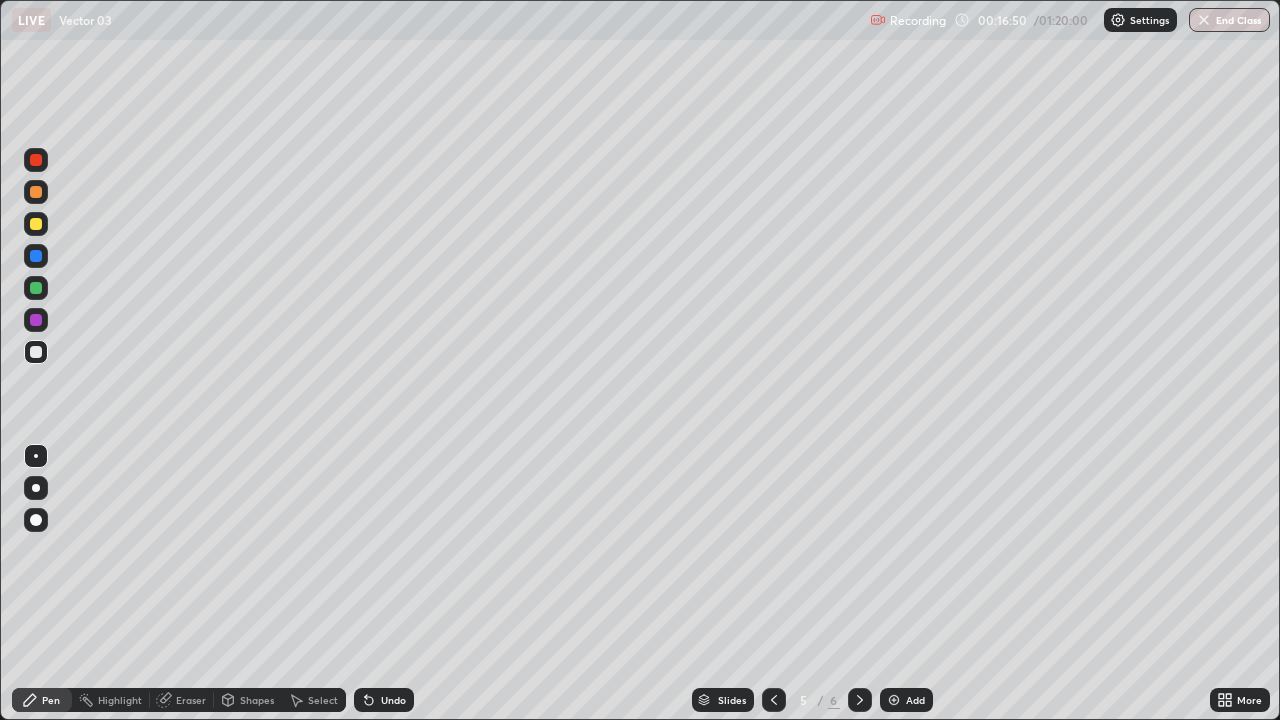 click 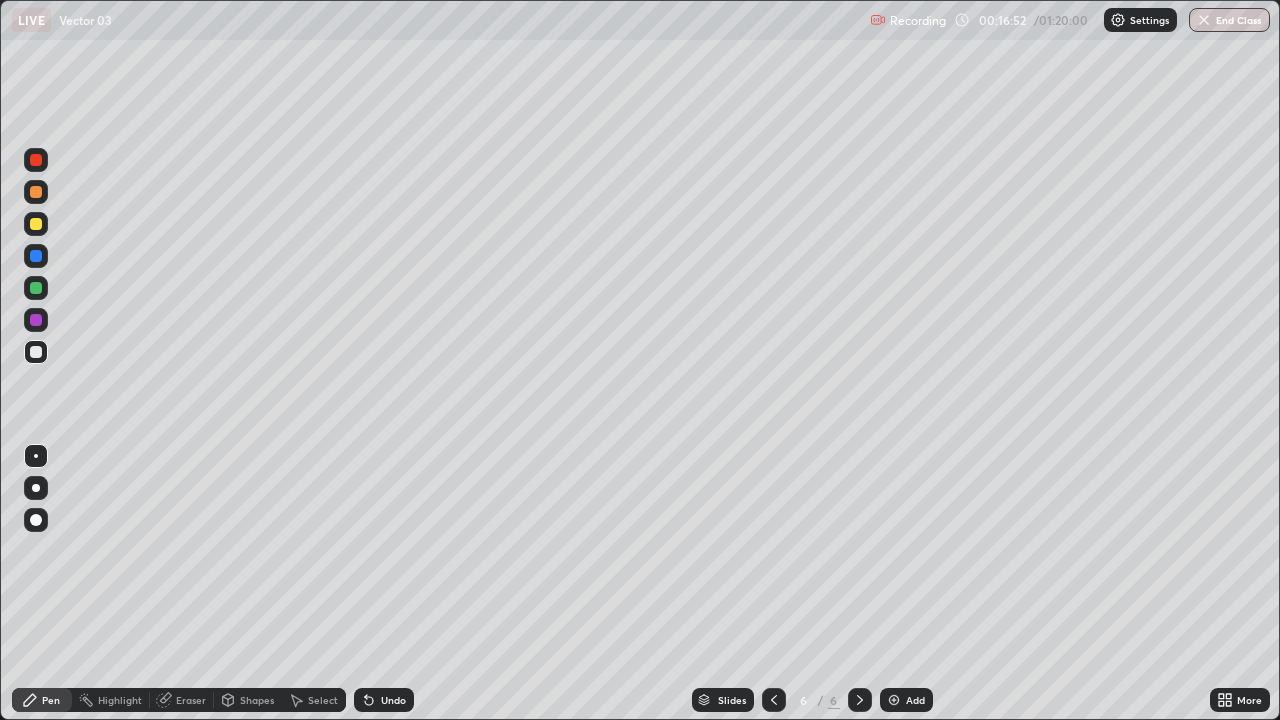 click at bounding box center (36, 224) 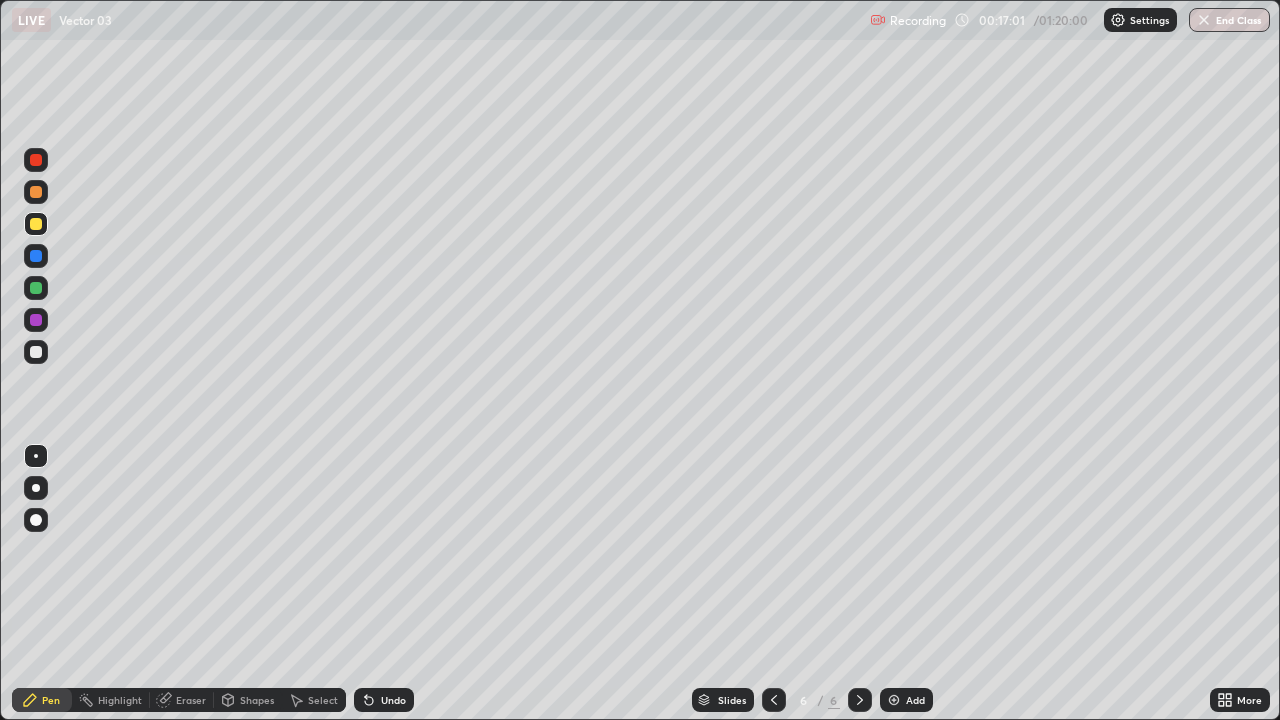 click on "Undo" at bounding box center (393, 700) 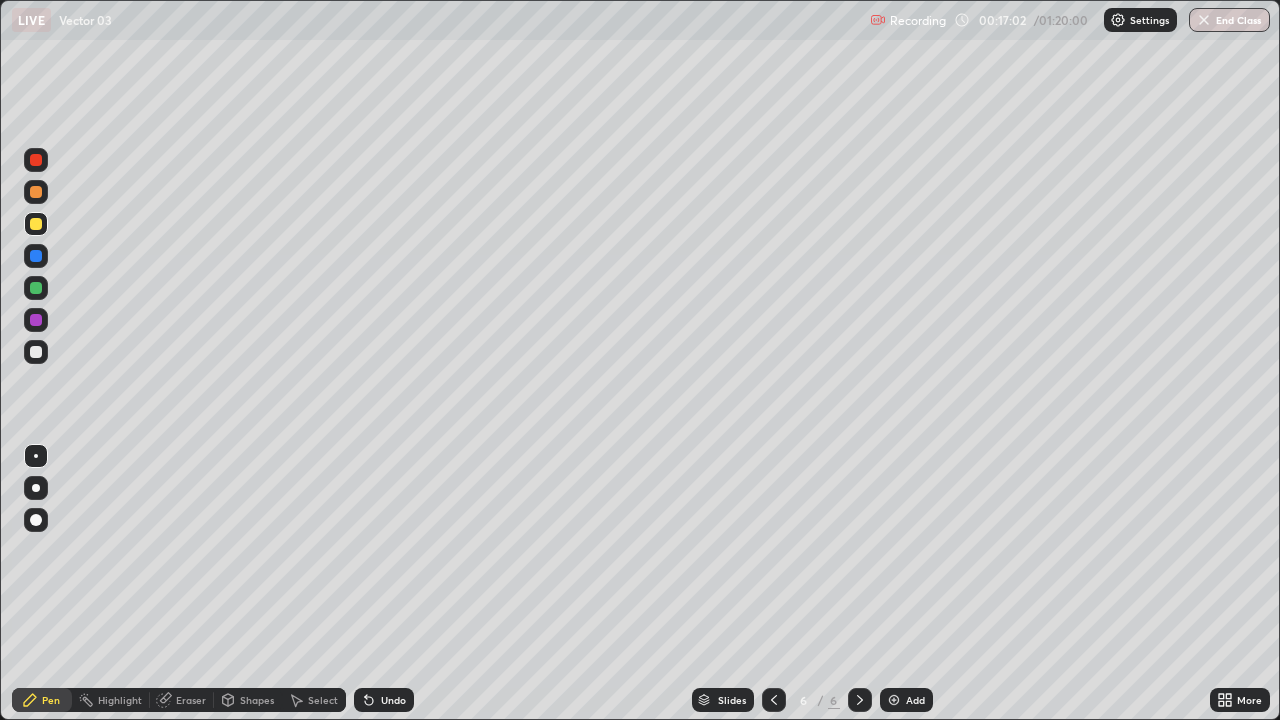click on "Undo" at bounding box center (393, 700) 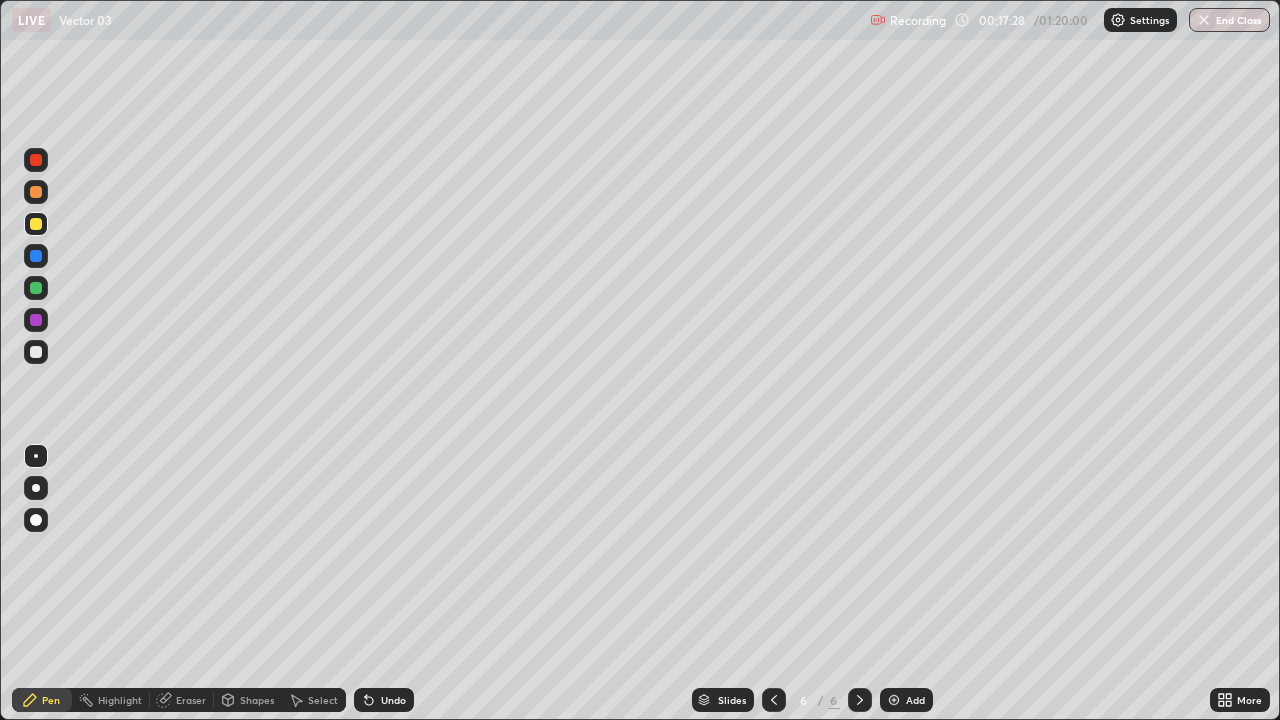 click on "Undo" at bounding box center (393, 700) 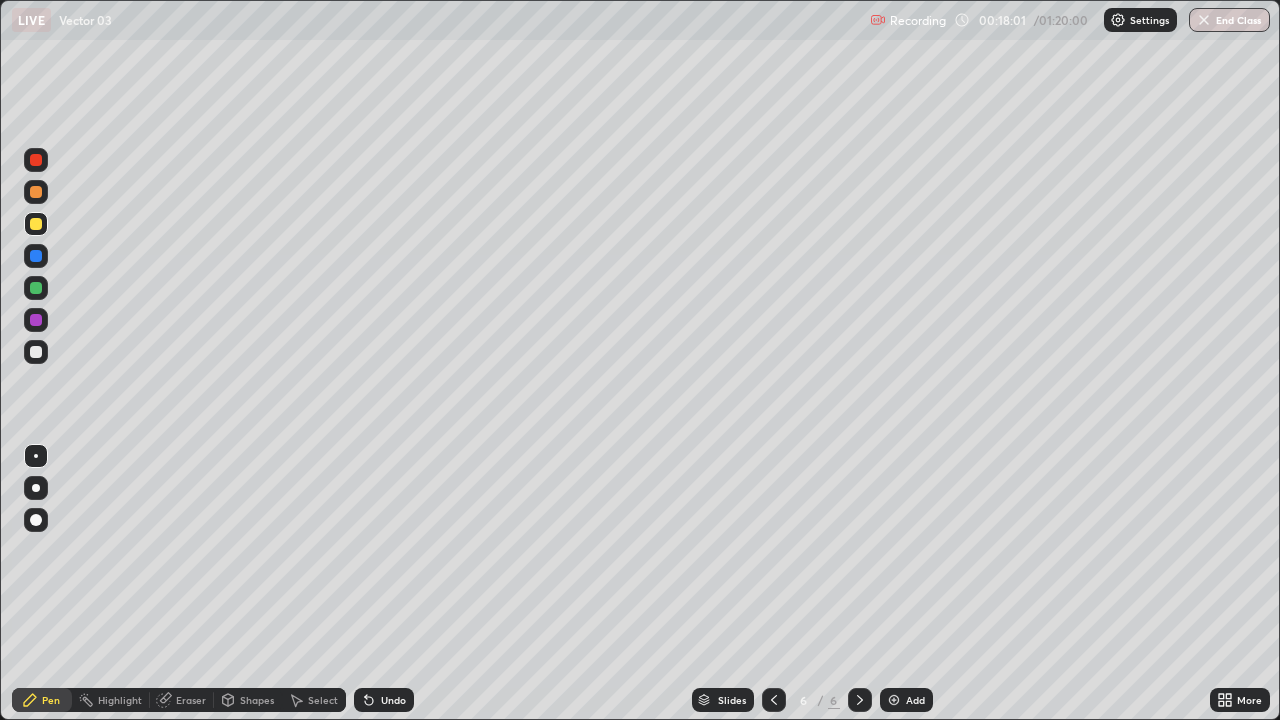 click on "Eraser" at bounding box center [191, 700] 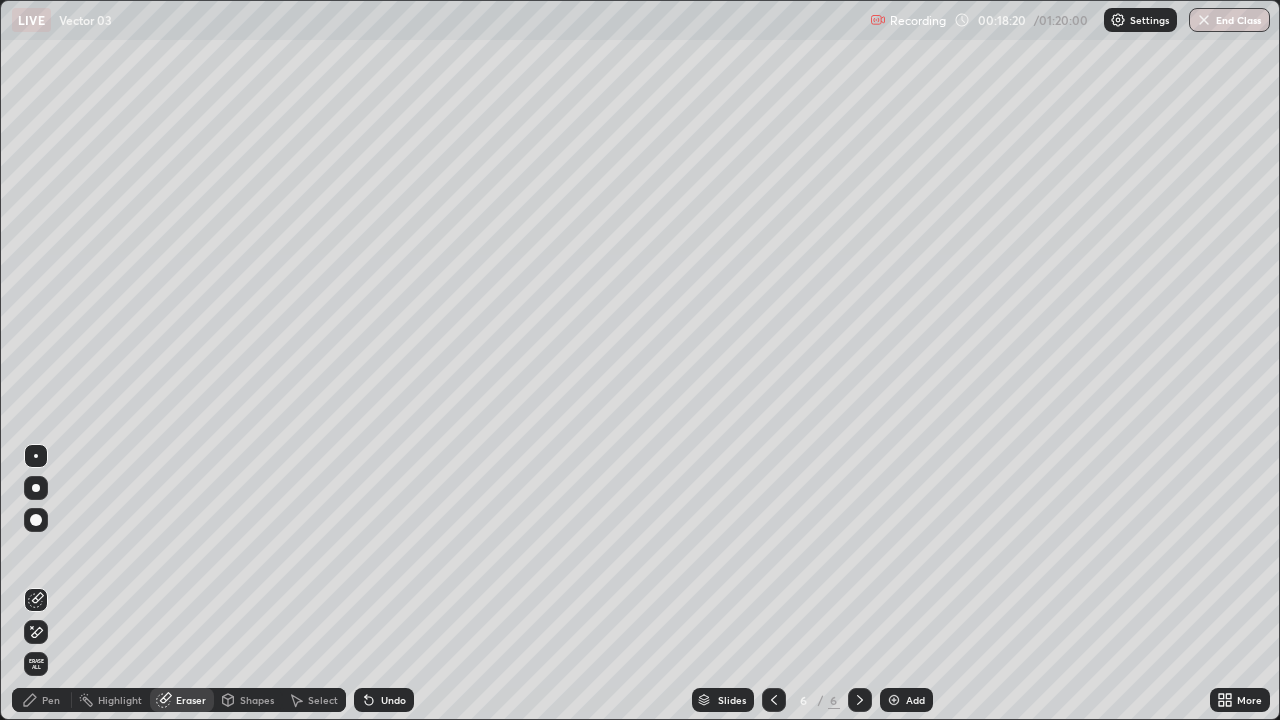 click 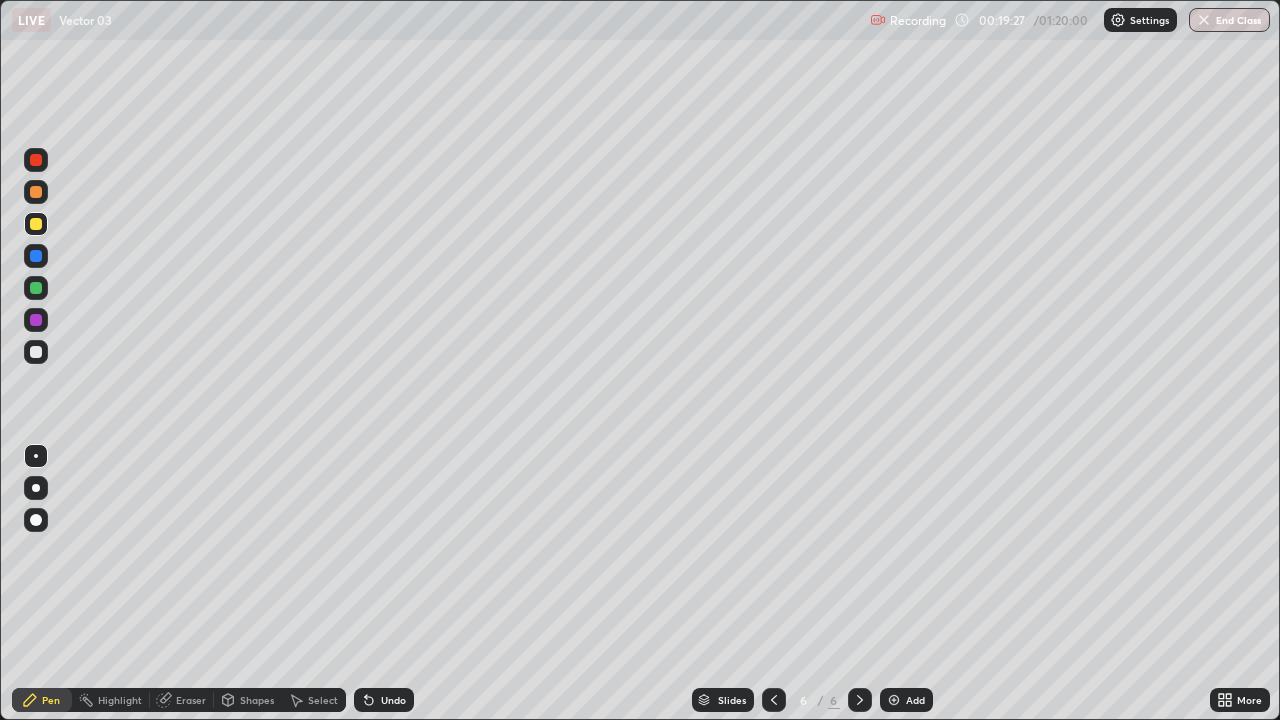 click at bounding box center (36, 352) 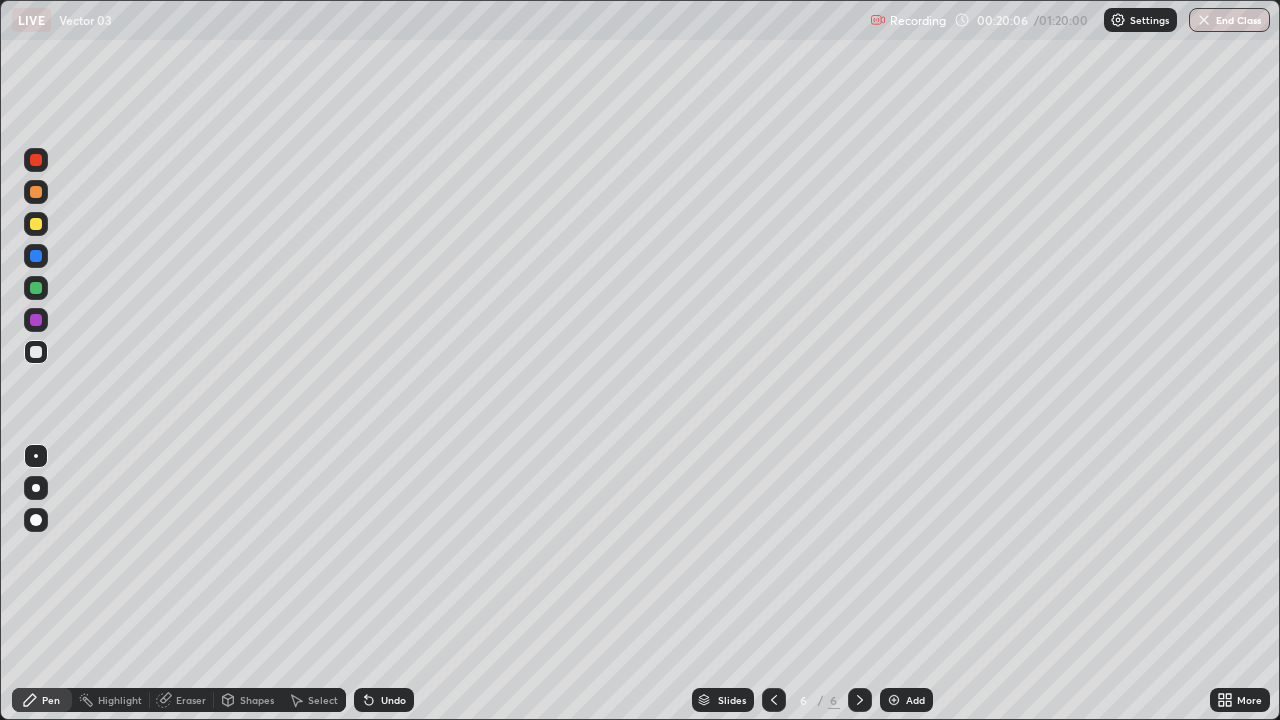 click at bounding box center (36, 224) 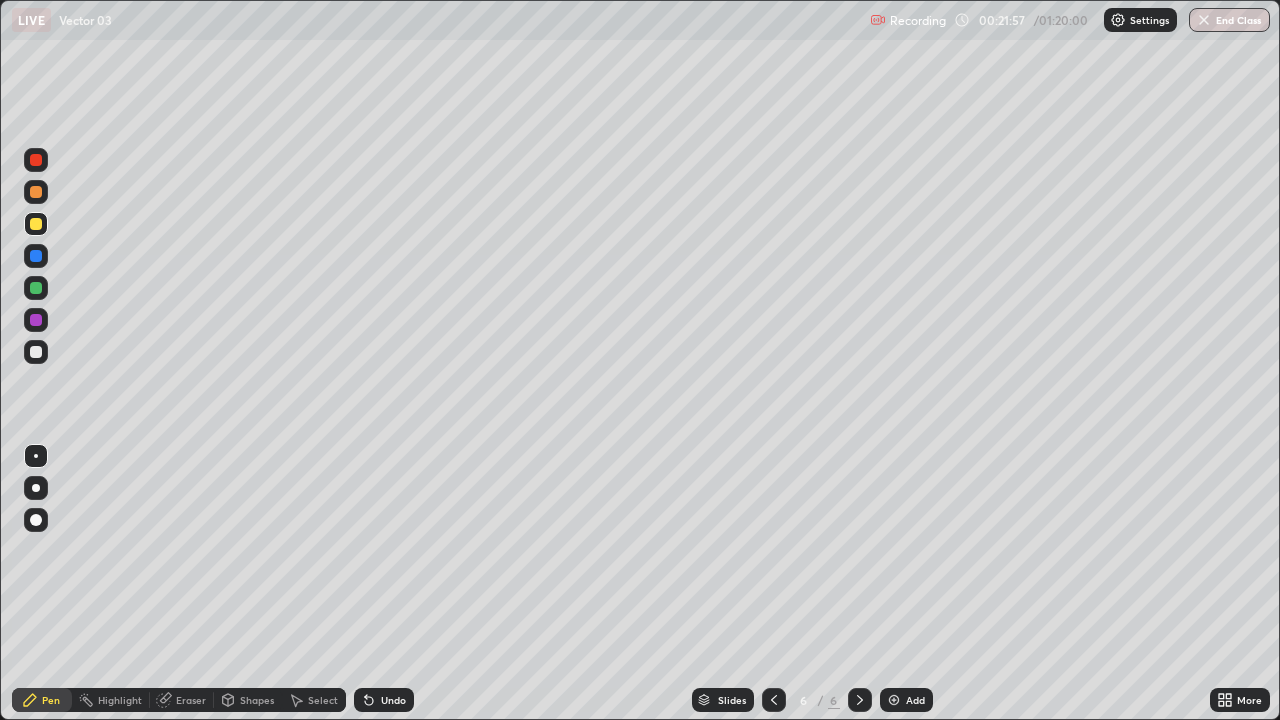 click on "Add" at bounding box center (906, 700) 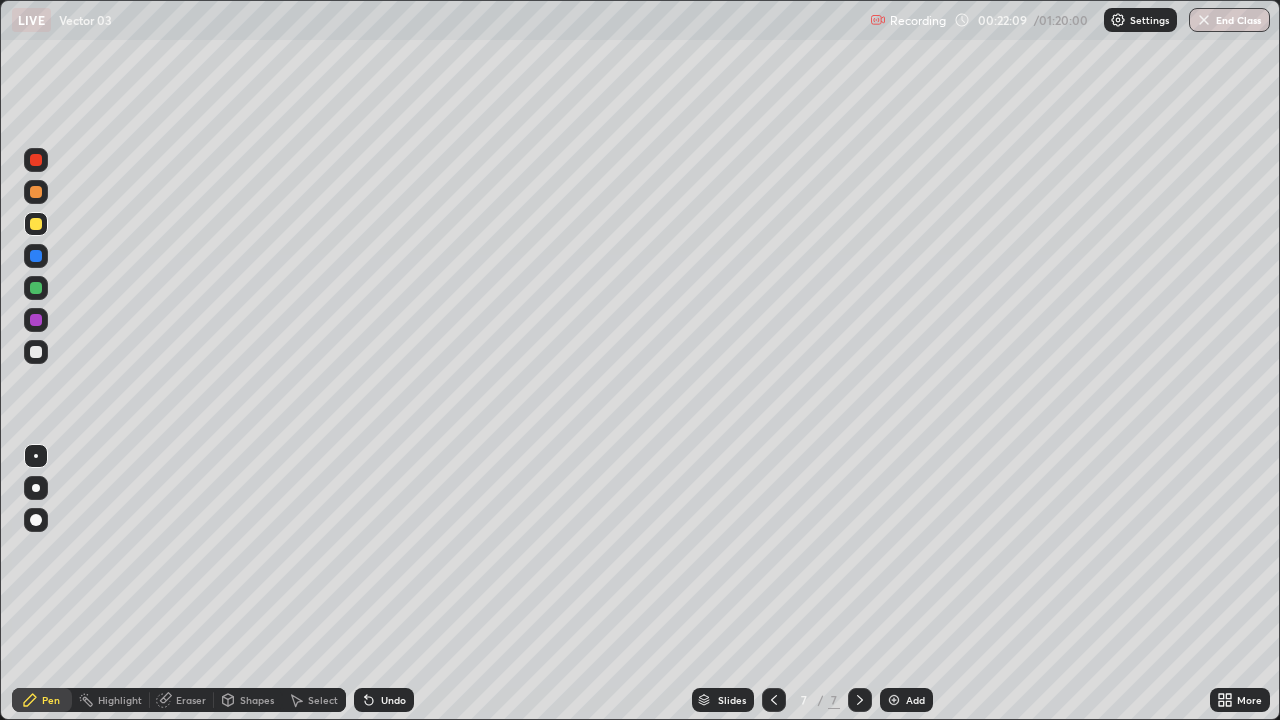 click at bounding box center [36, 352] 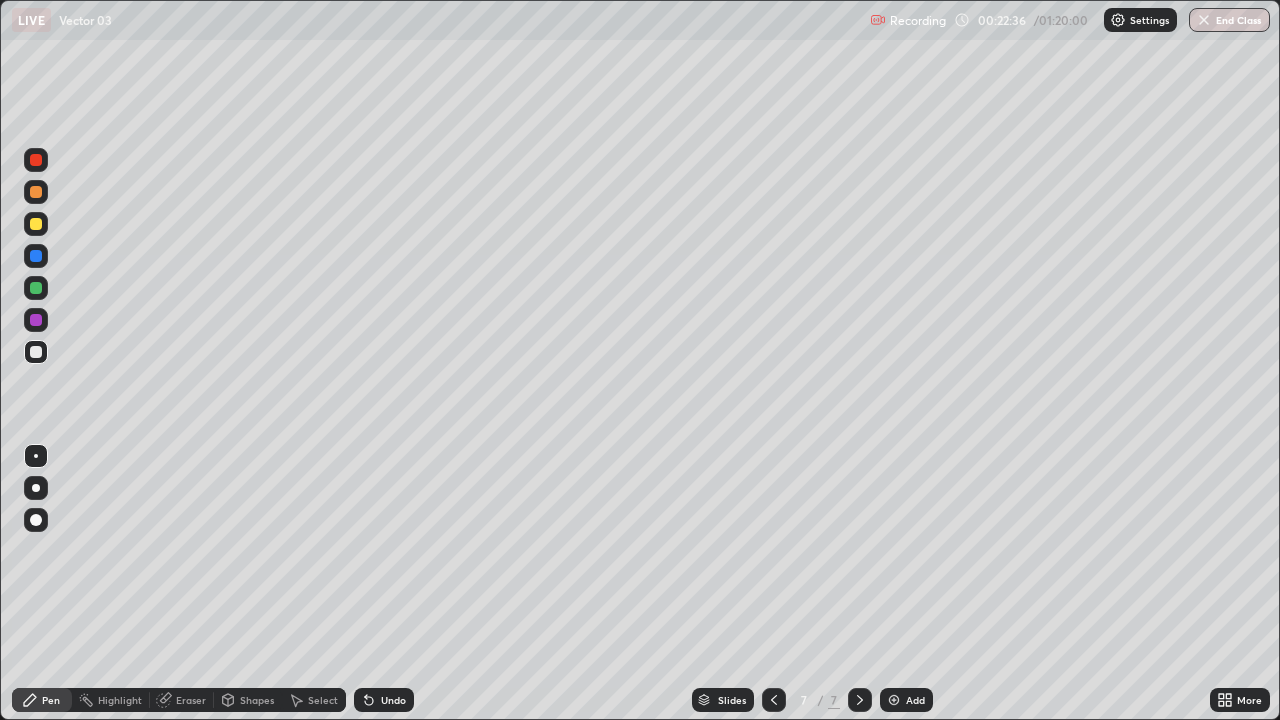 click at bounding box center (36, 224) 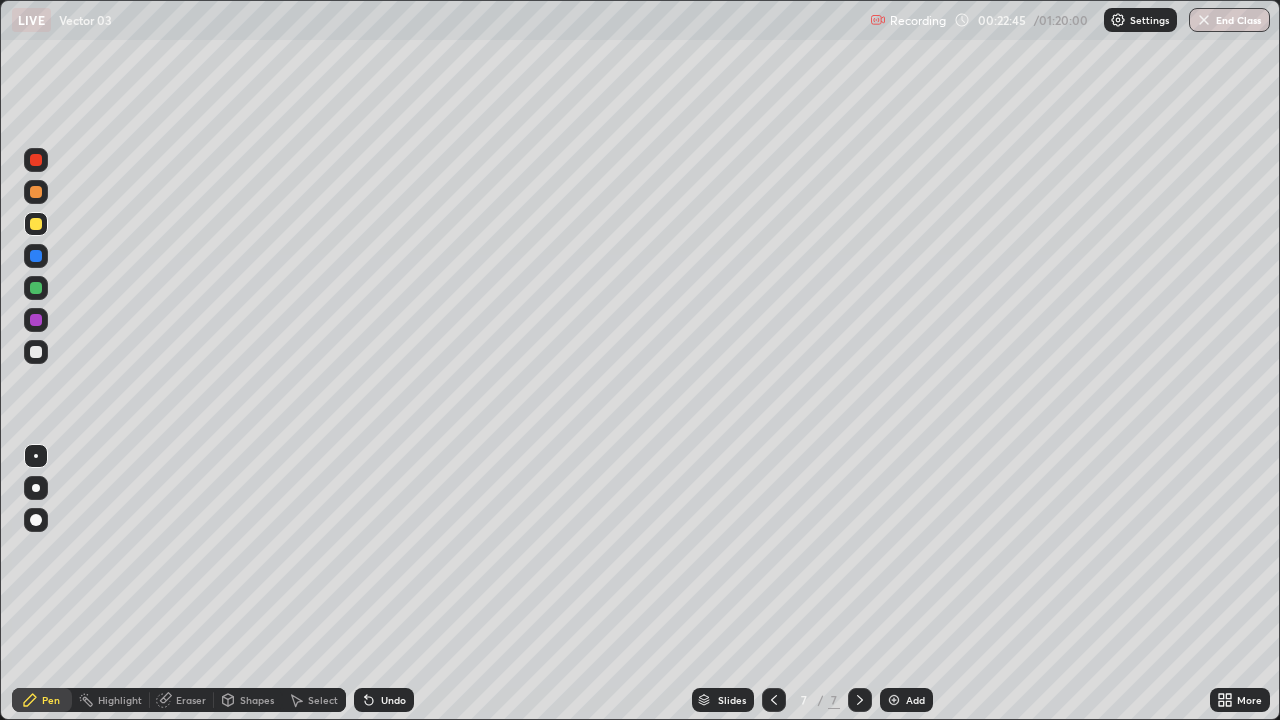 click at bounding box center [36, 192] 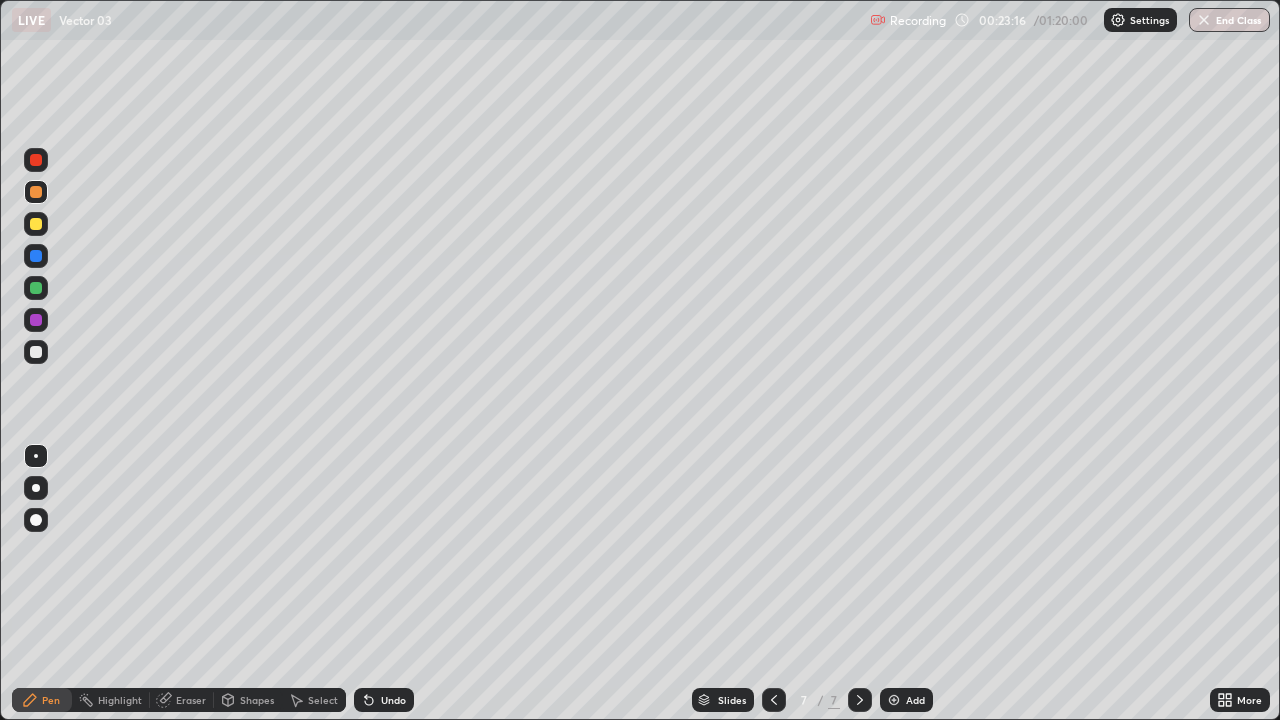 click at bounding box center [36, 224] 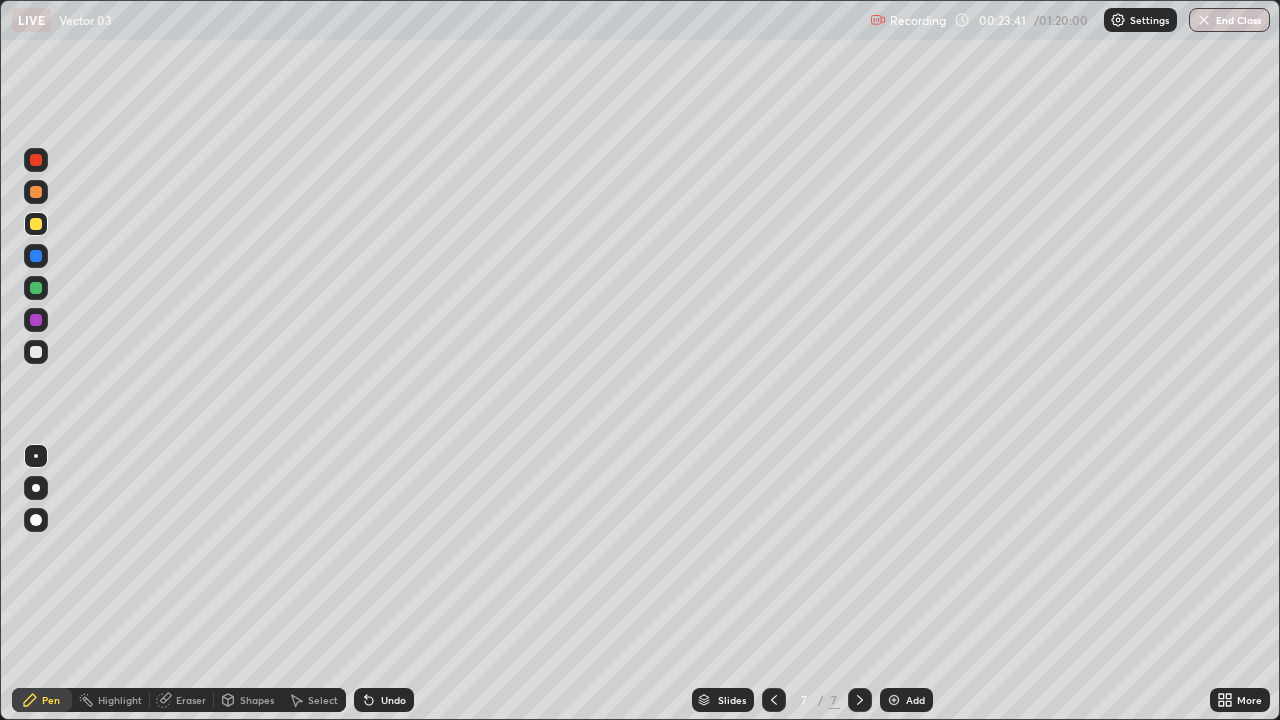 click on "Undo" at bounding box center [393, 700] 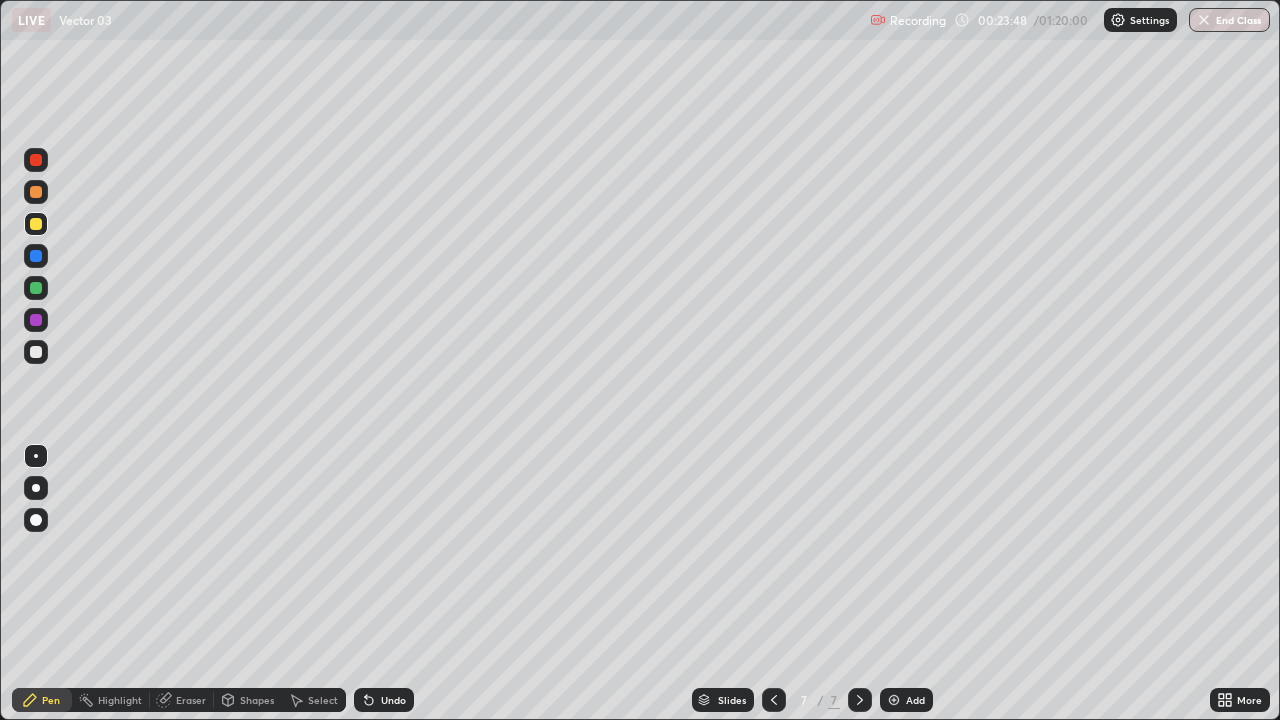 click at bounding box center [36, 192] 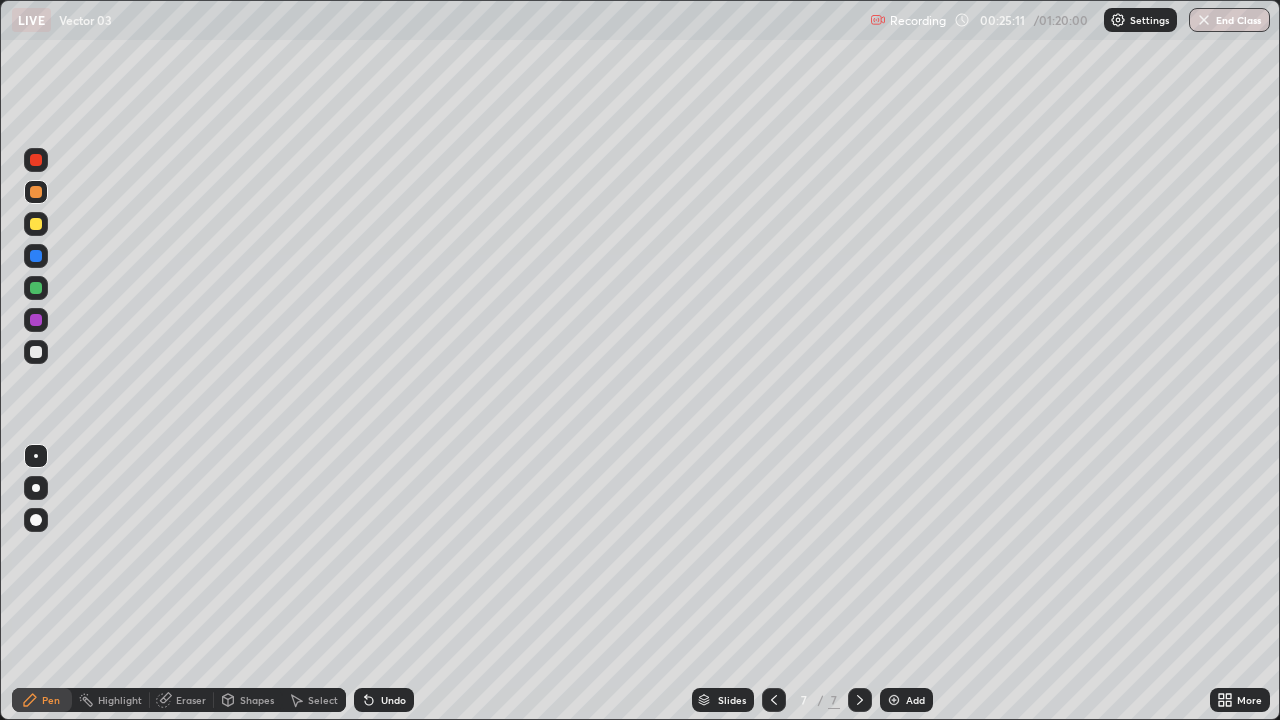 click on "Undo" at bounding box center [393, 700] 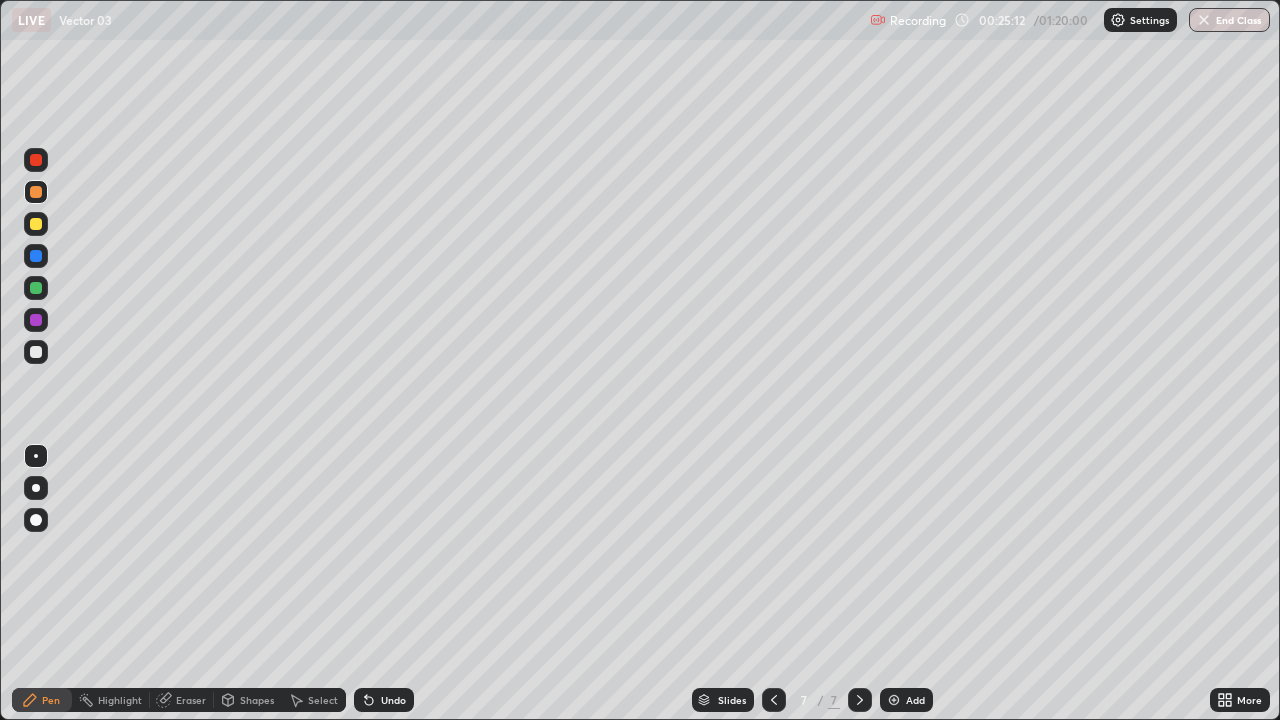 click on "Undo" at bounding box center [393, 700] 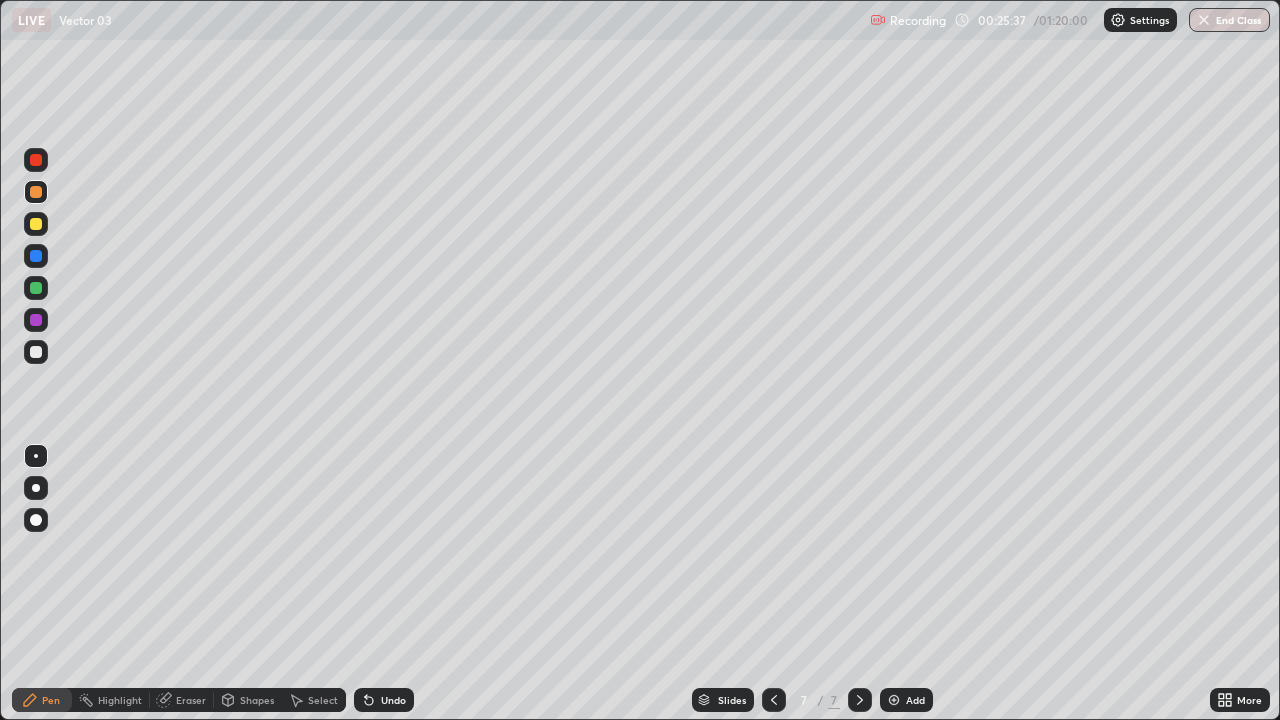 click on "Add" at bounding box center [915, 700] 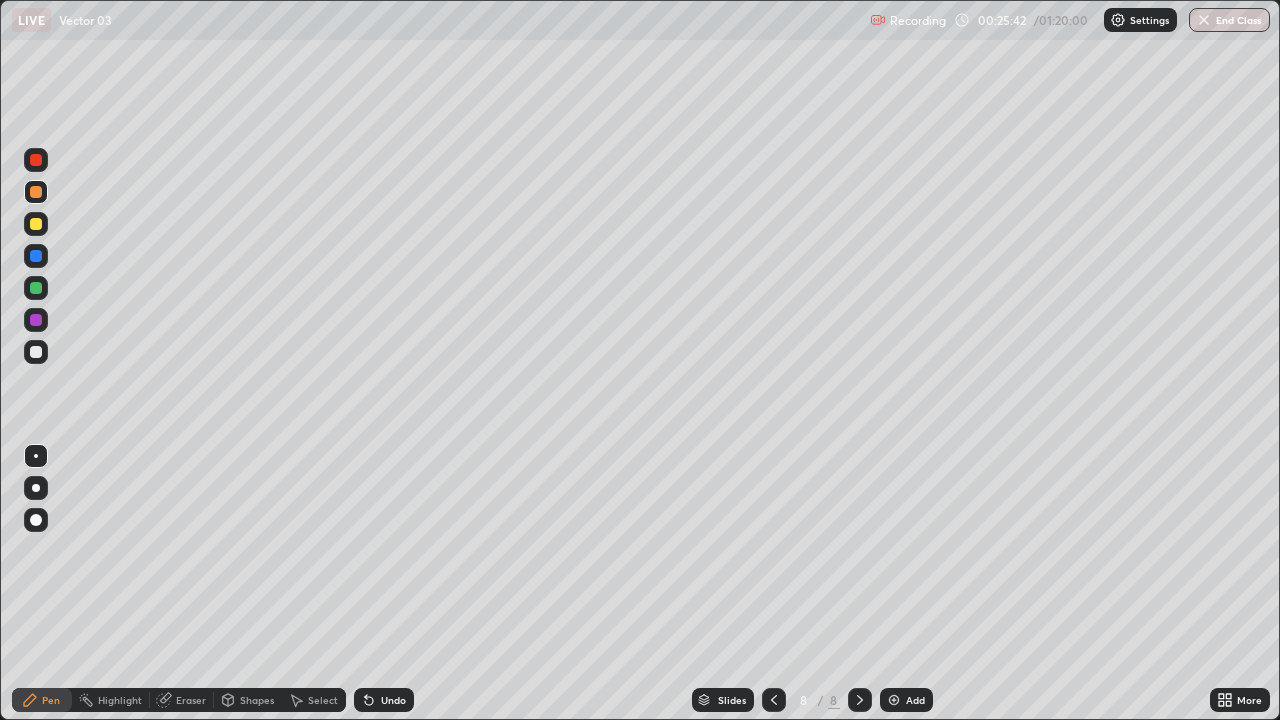 click at bounding box center (36, 352) 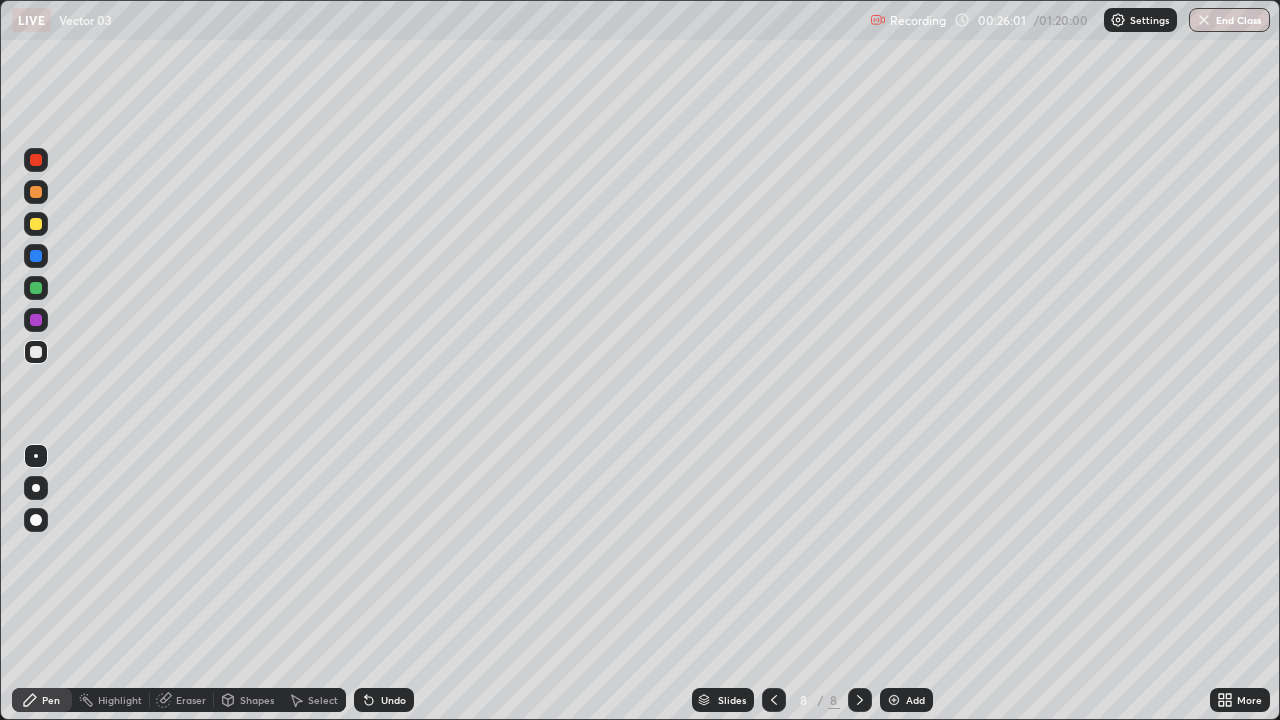 click at bounding box center [36, 224] 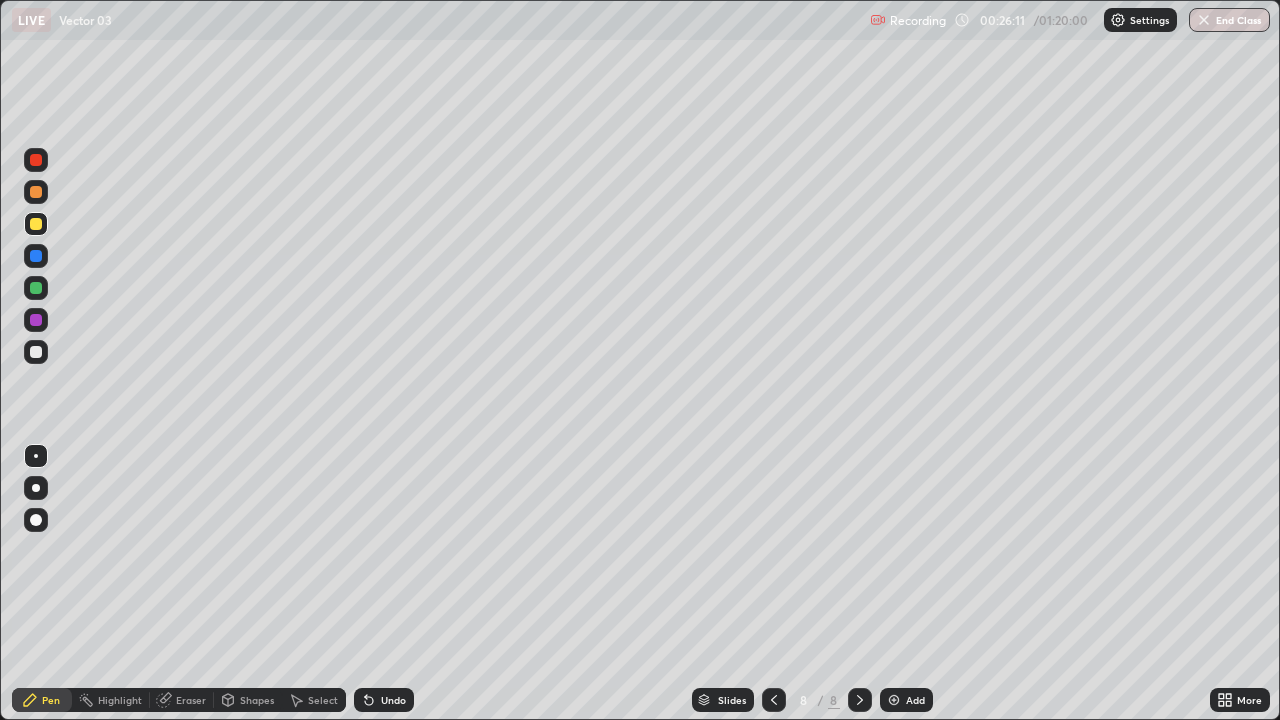 click on "Undo" at bounding box center (384, 700) 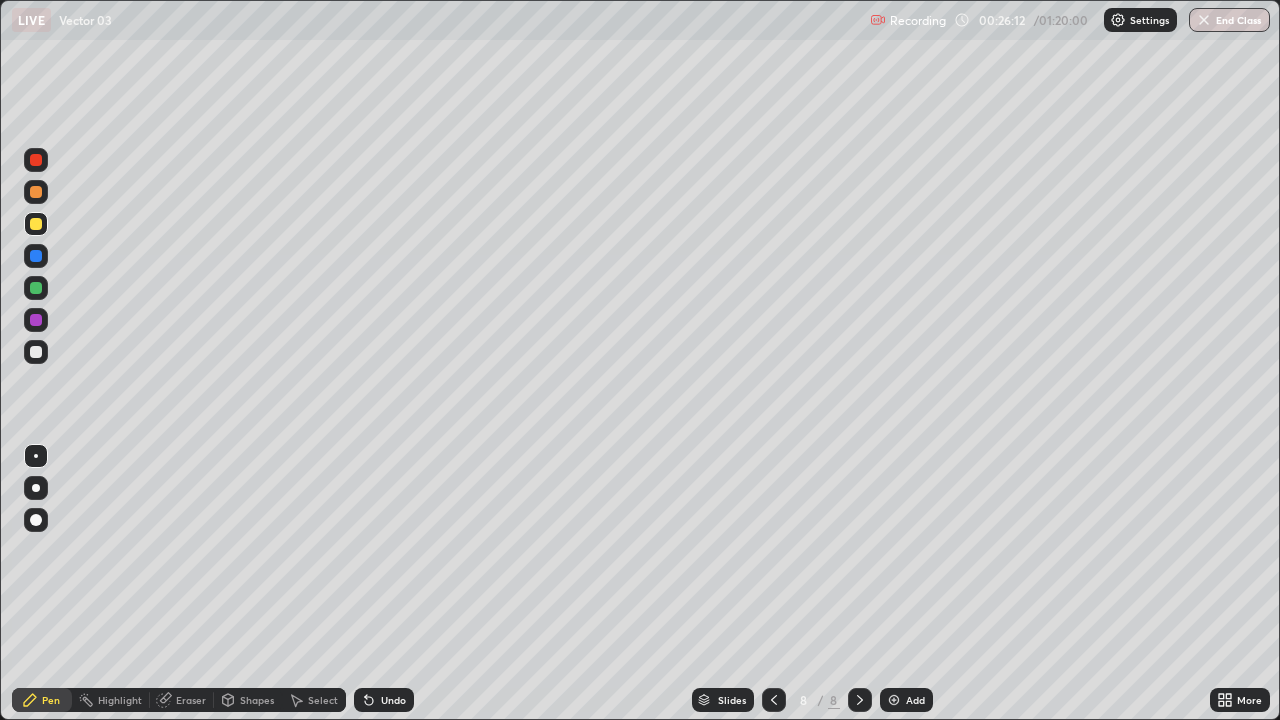 click on "Undo" at bounding box center [393, 700] 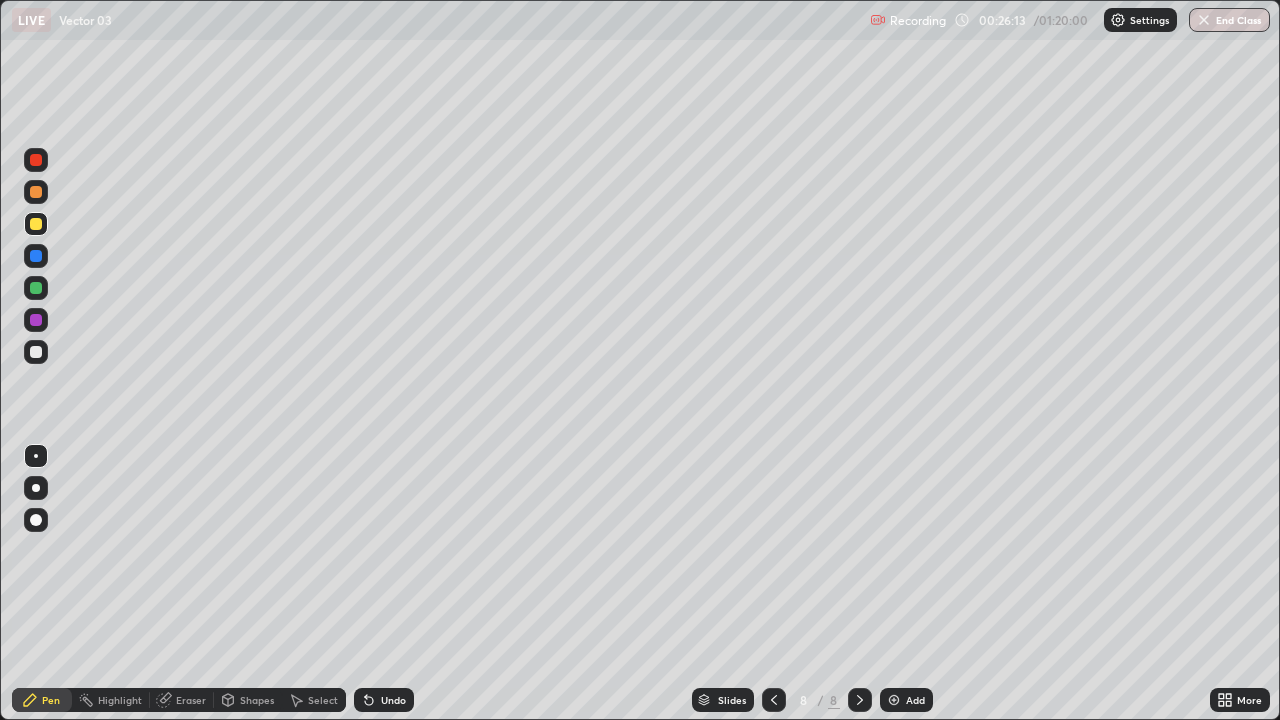 click on "Undo" at bounding box center [384, 700] 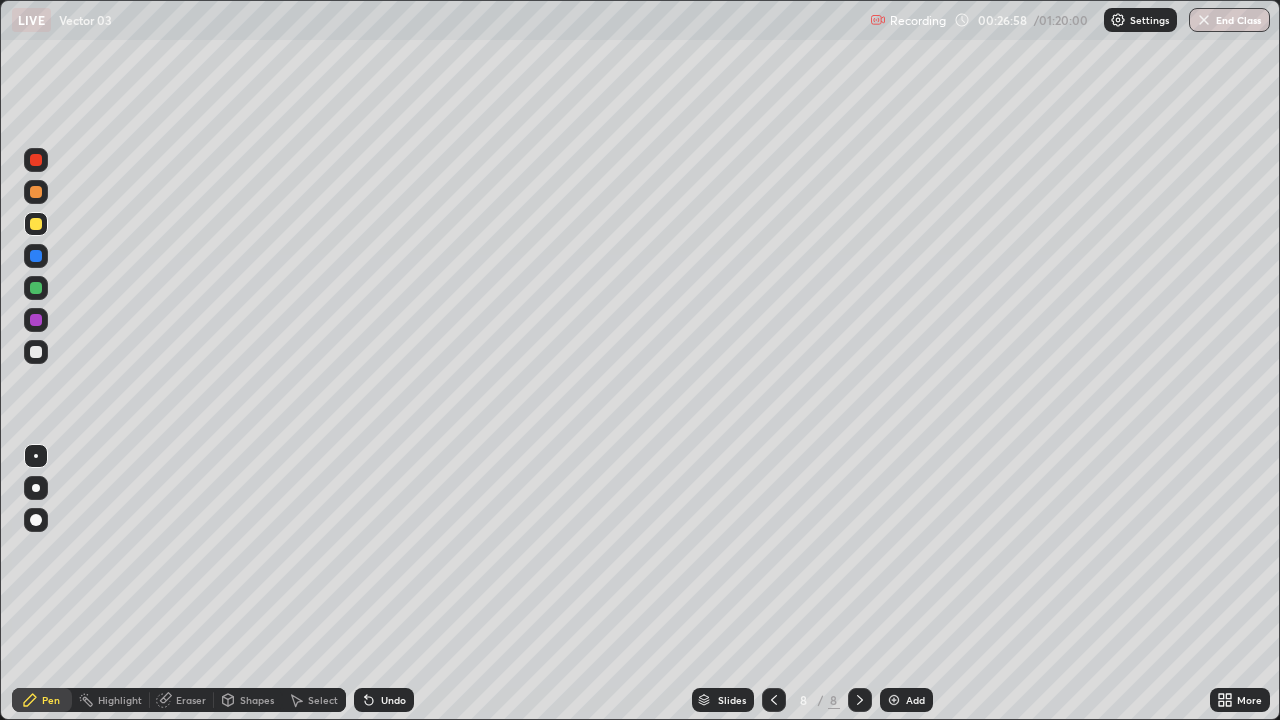 click on "Undo" at bounding box center (393, 700) 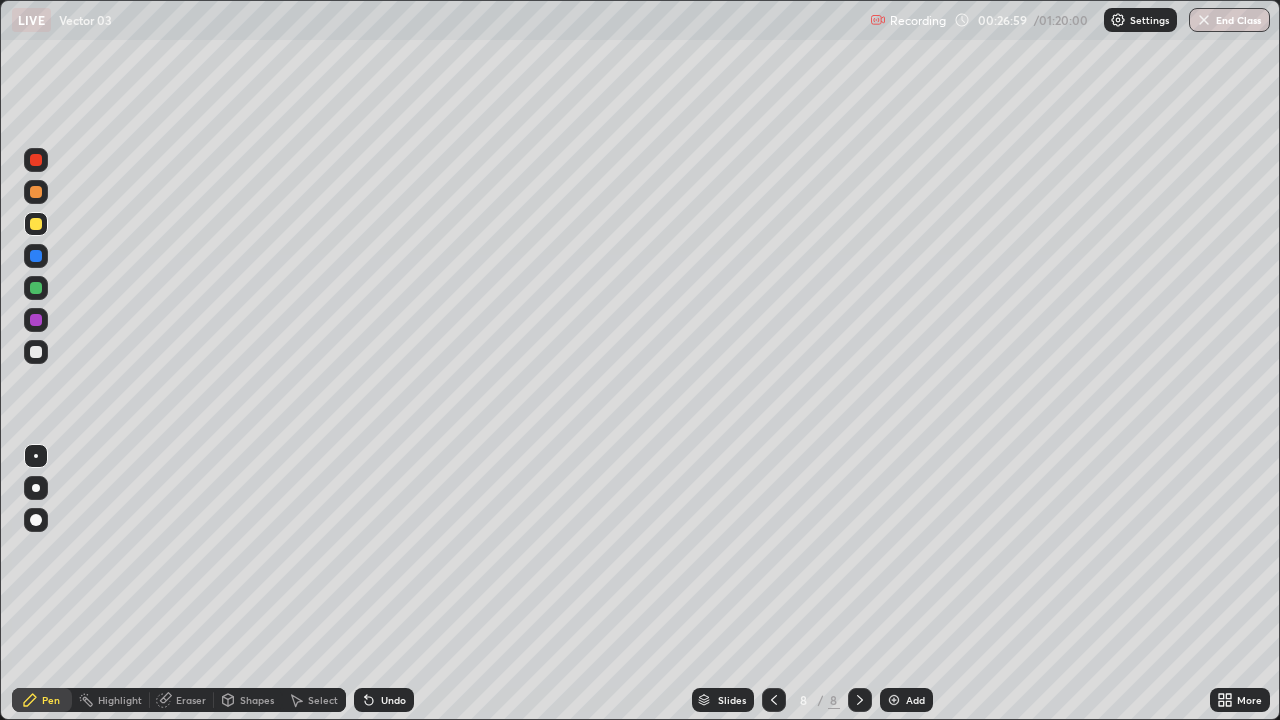 click on "Undo" at bounding box center [384, 700] 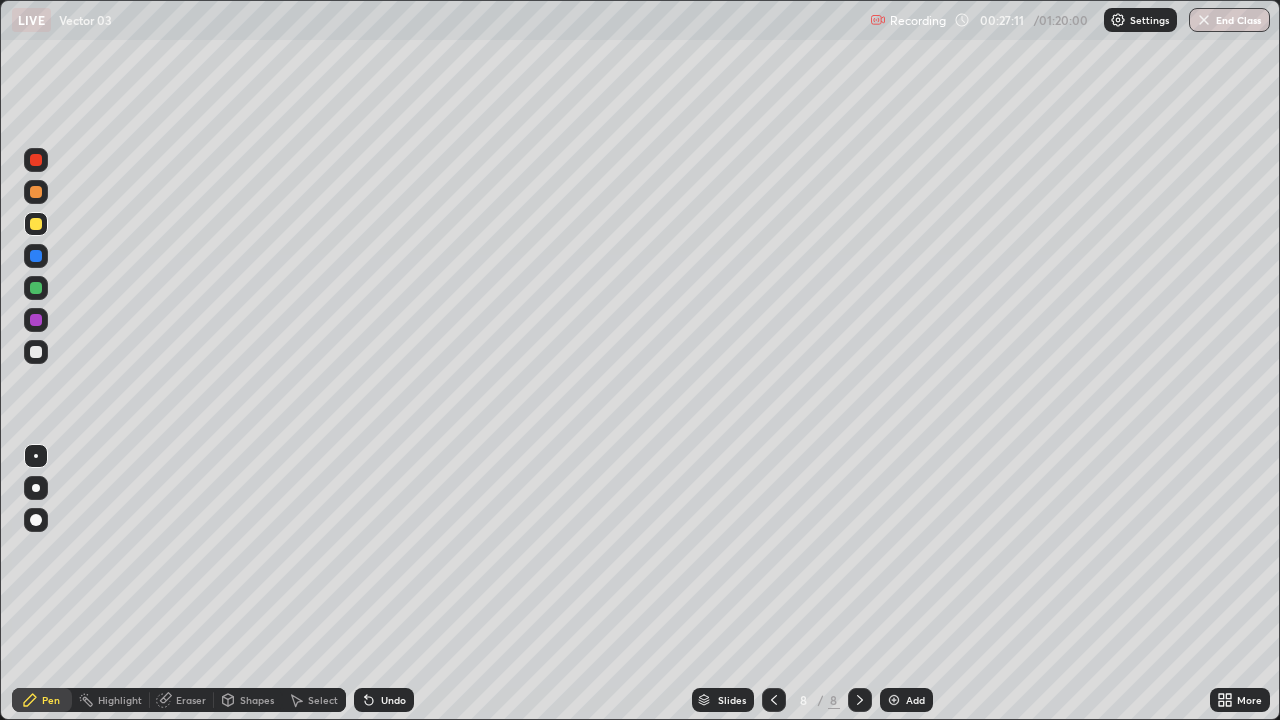 click 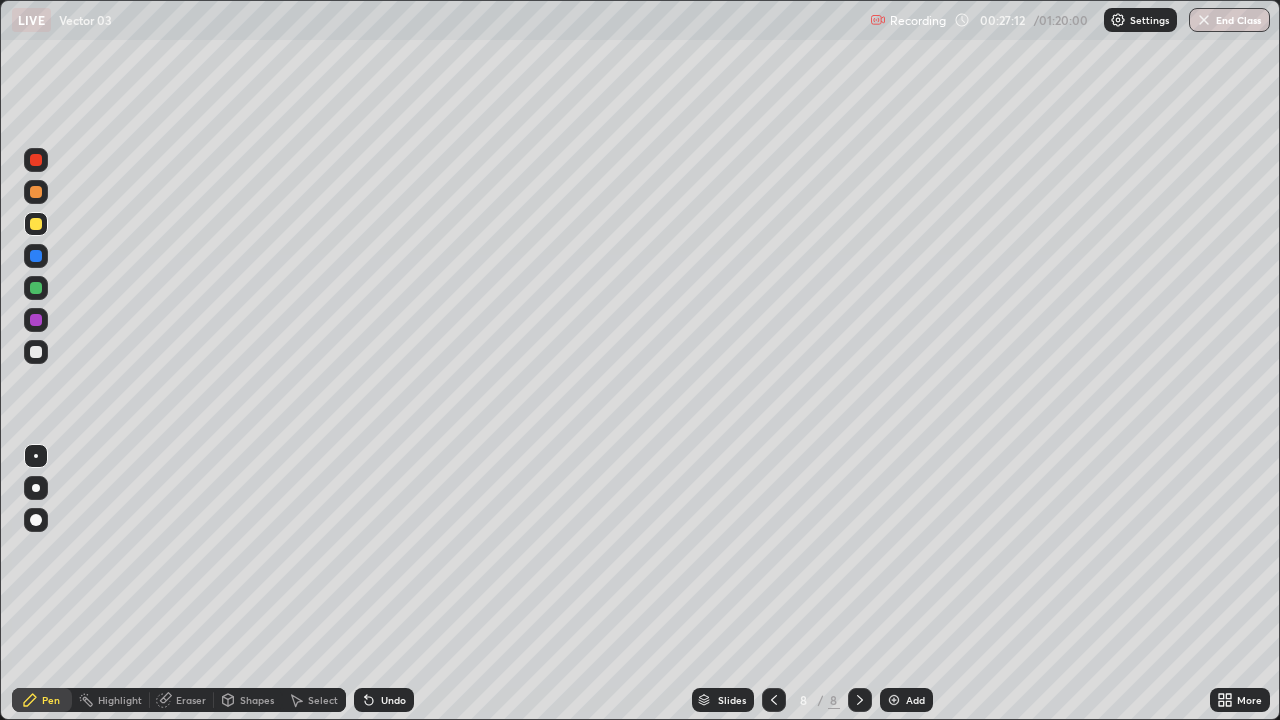 click 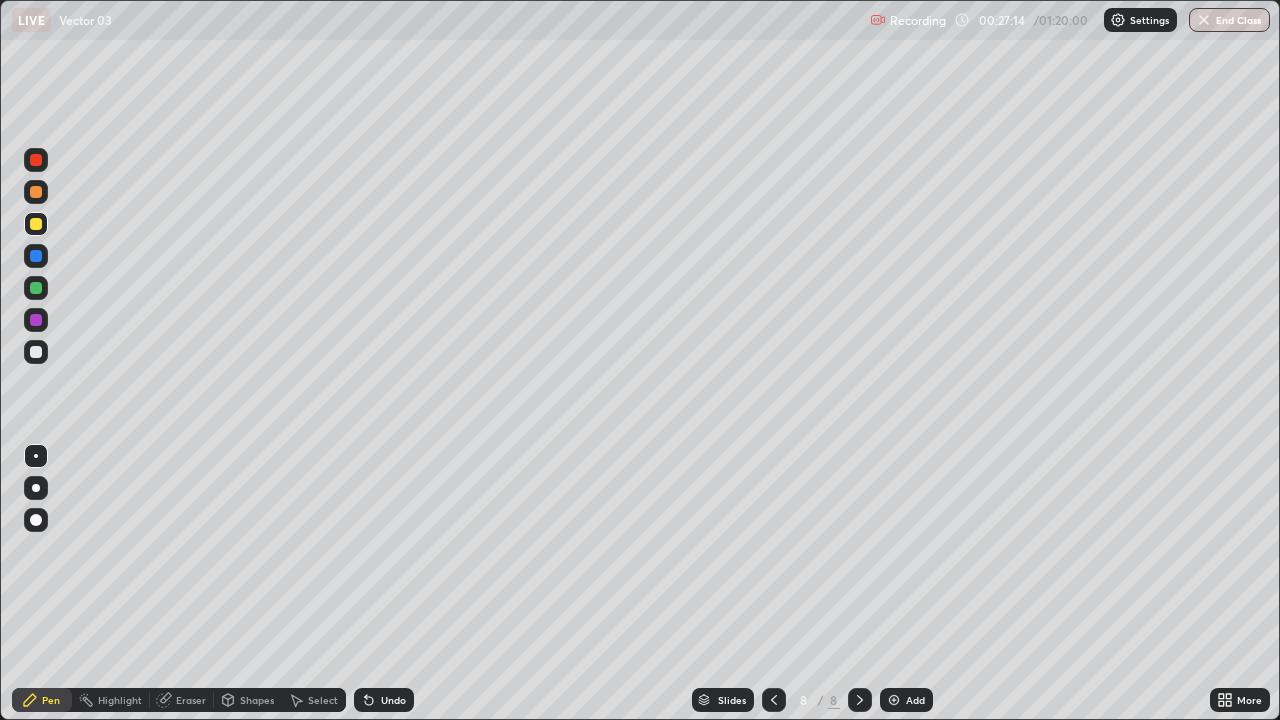 click 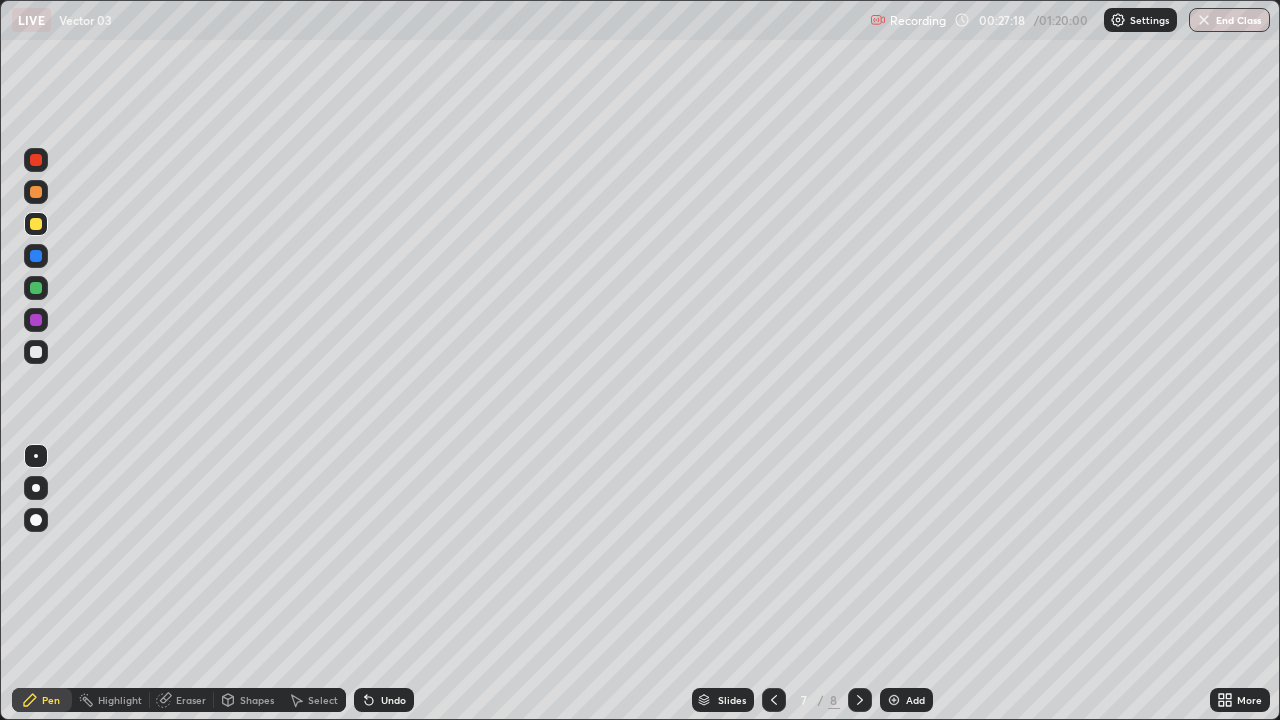 click 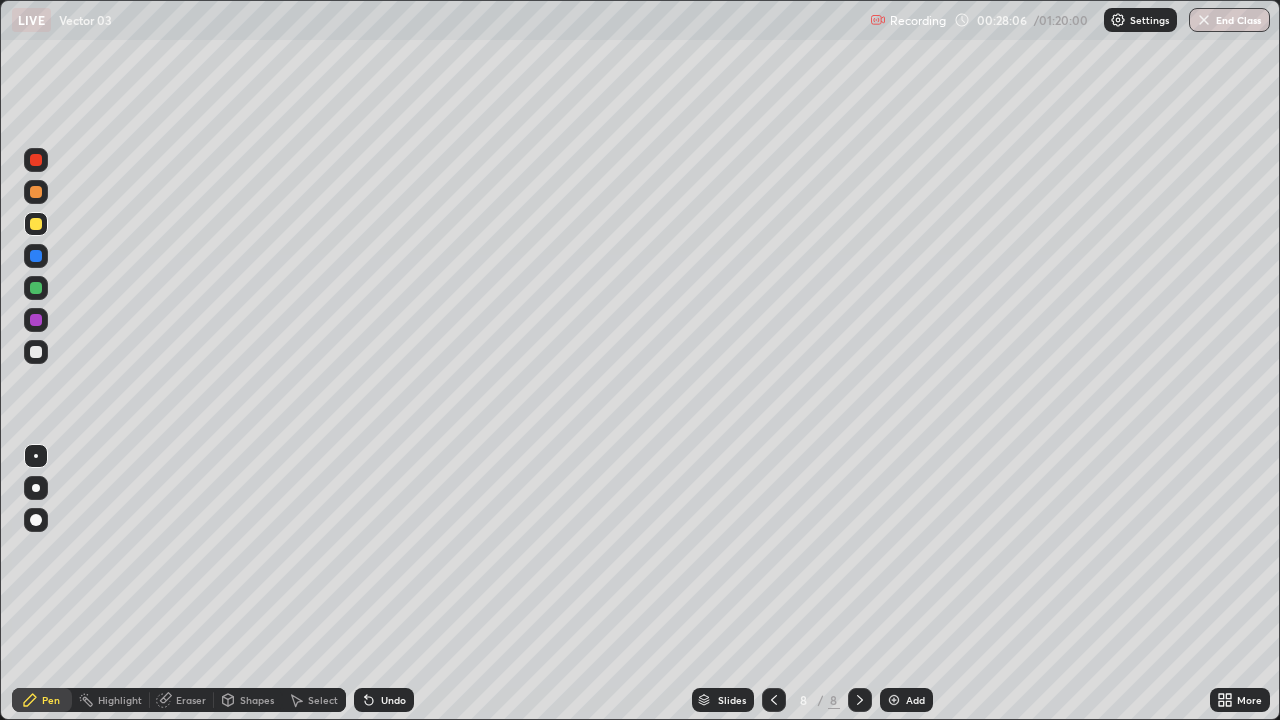 click at bounding box center [36, 224] 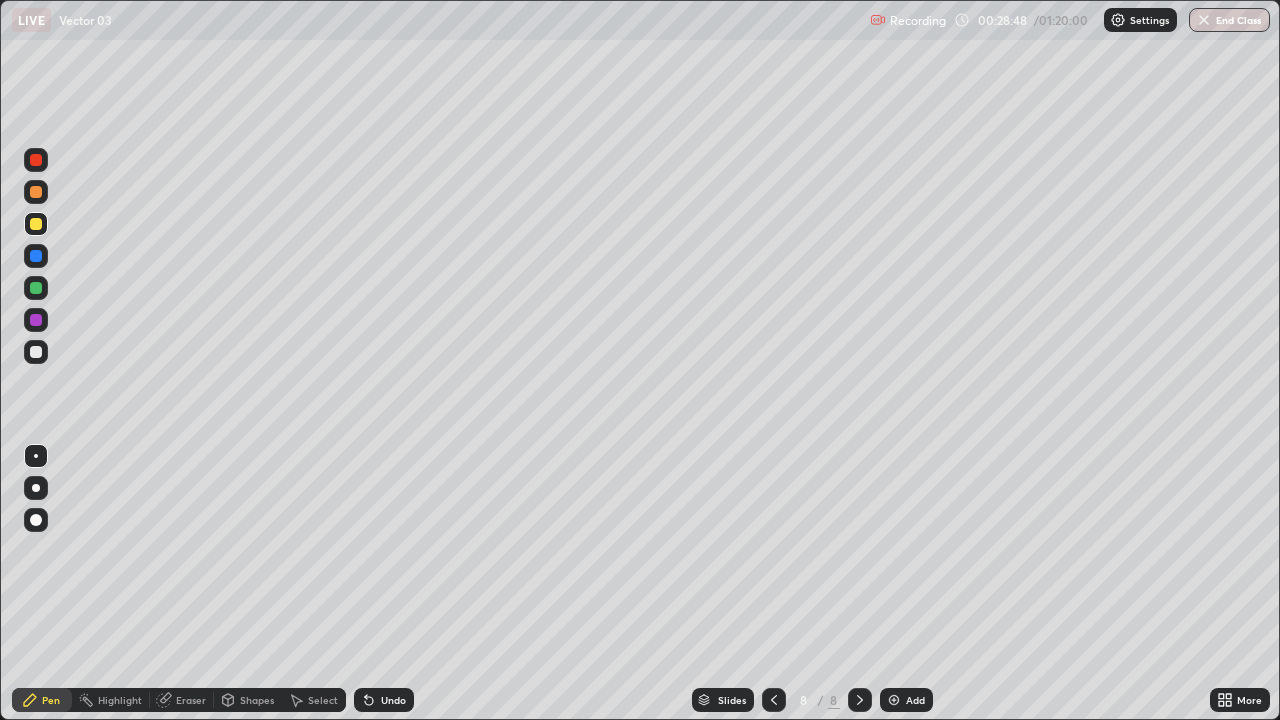 click on "Undo" at bounding box center [384, 700] 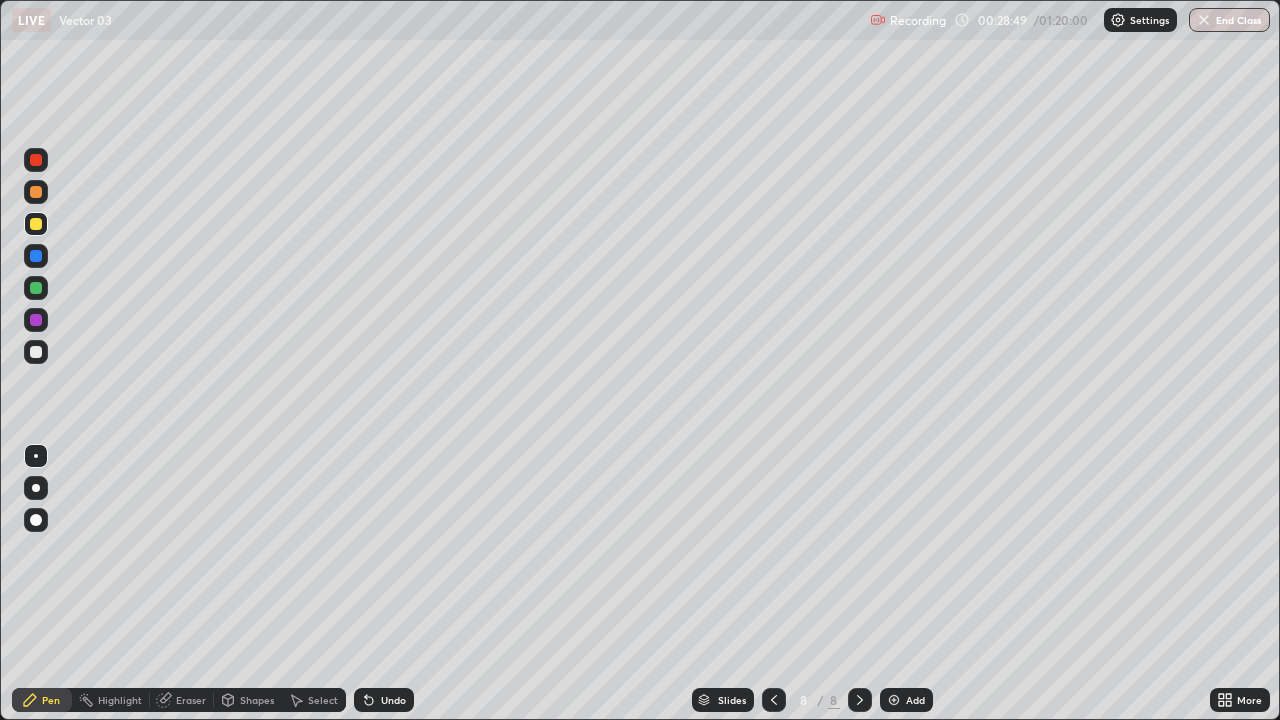 click on "Undo" at bounding box center (384, 700) 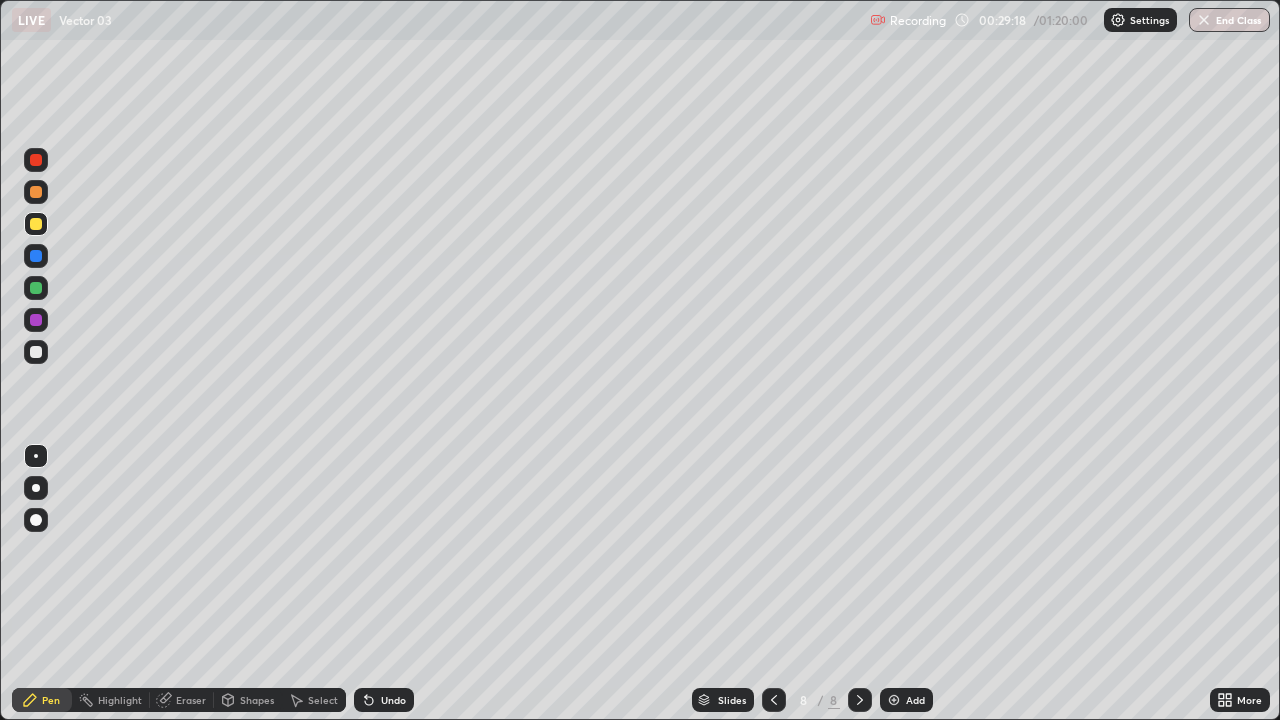click on "Add" at bounding box center [915, 700] 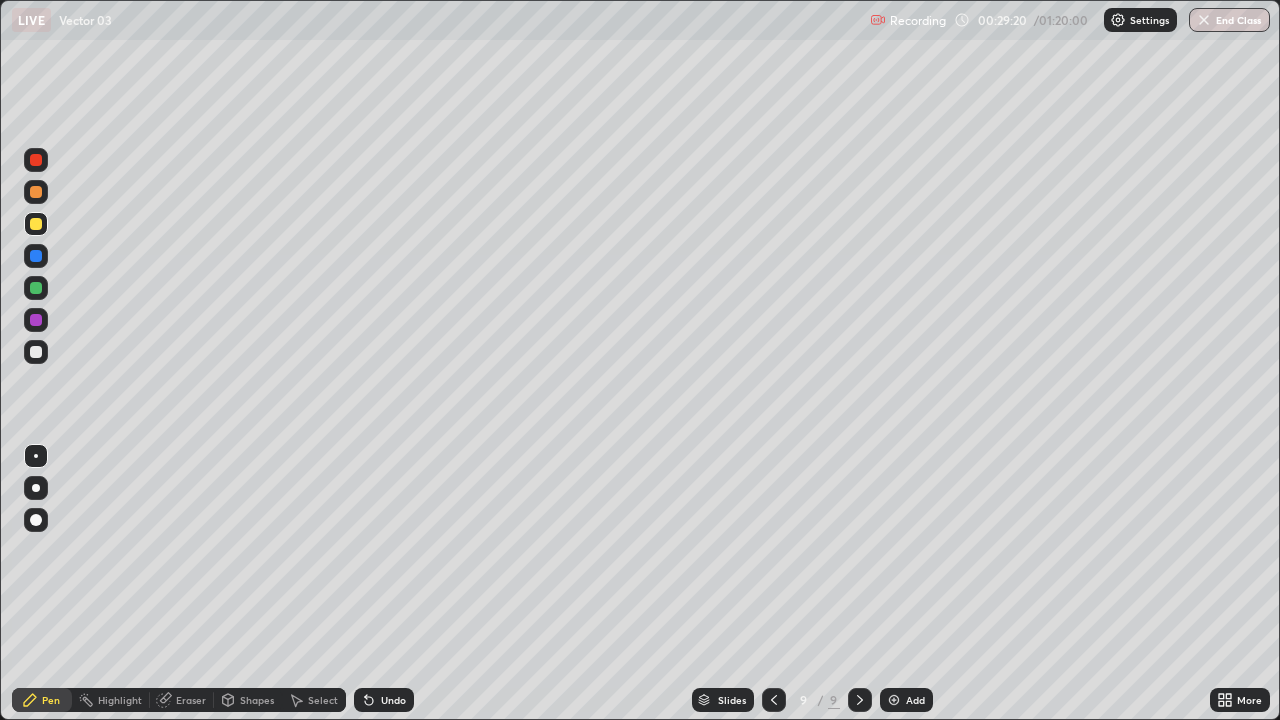 click at bounding box center (36, 192) 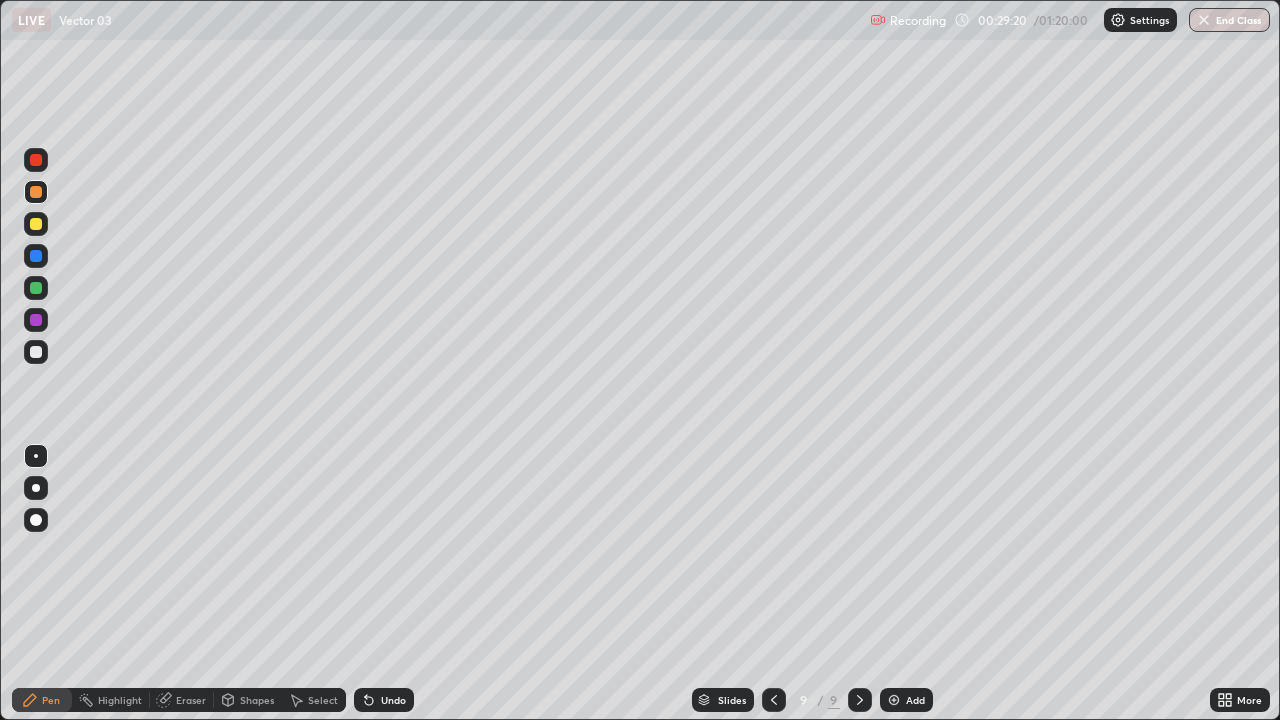 click at bounding box center [36, 224] 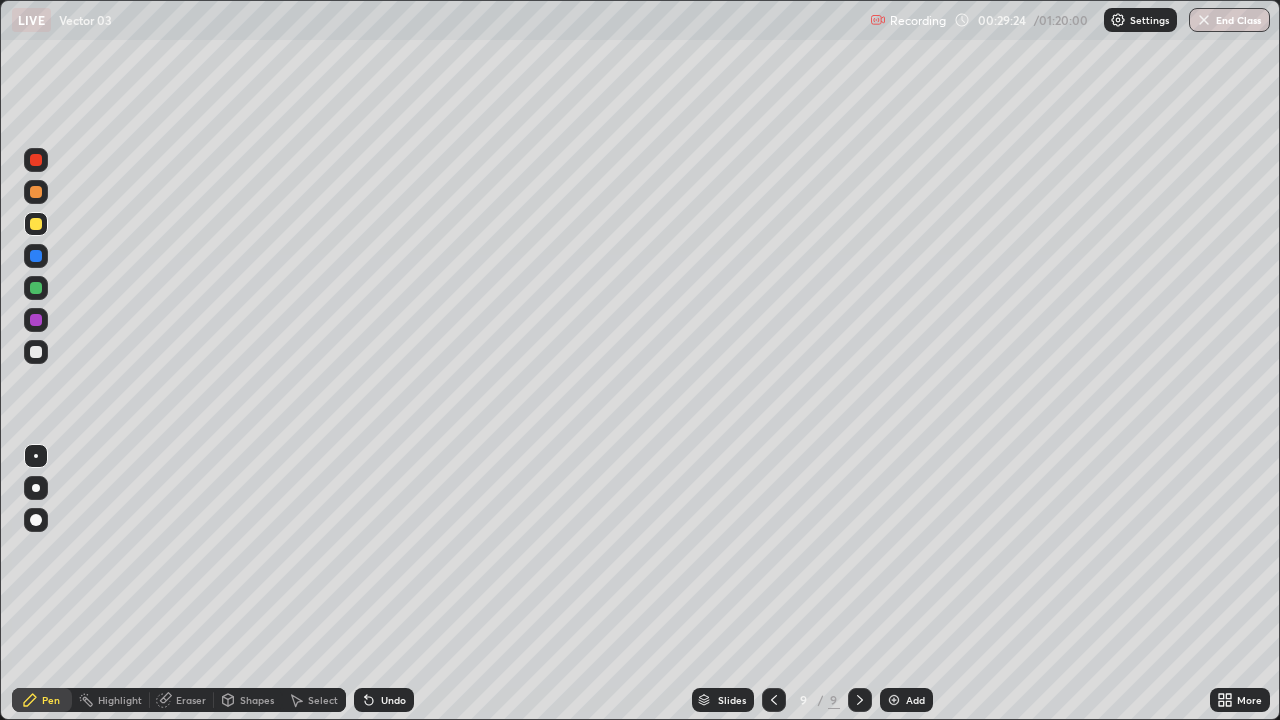 click on "Undo" at bounding box center (393, 700) 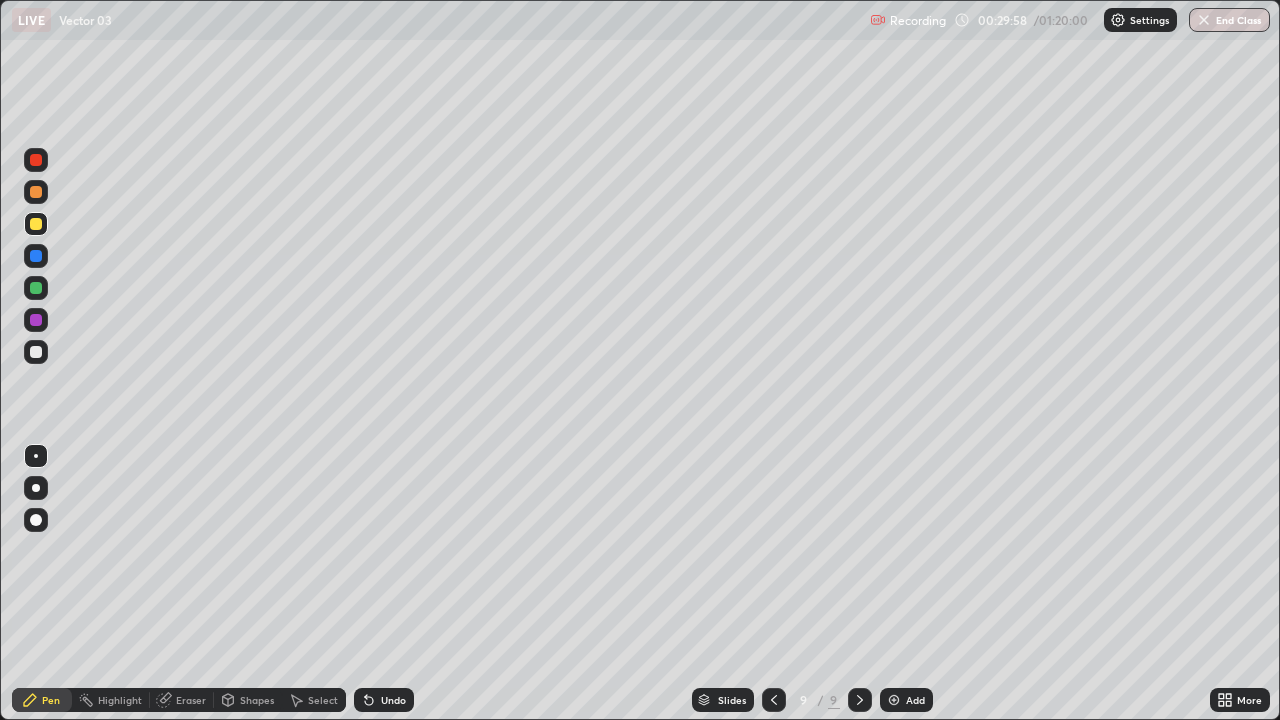 click on "Eraser" at bounding box center (191, 700) 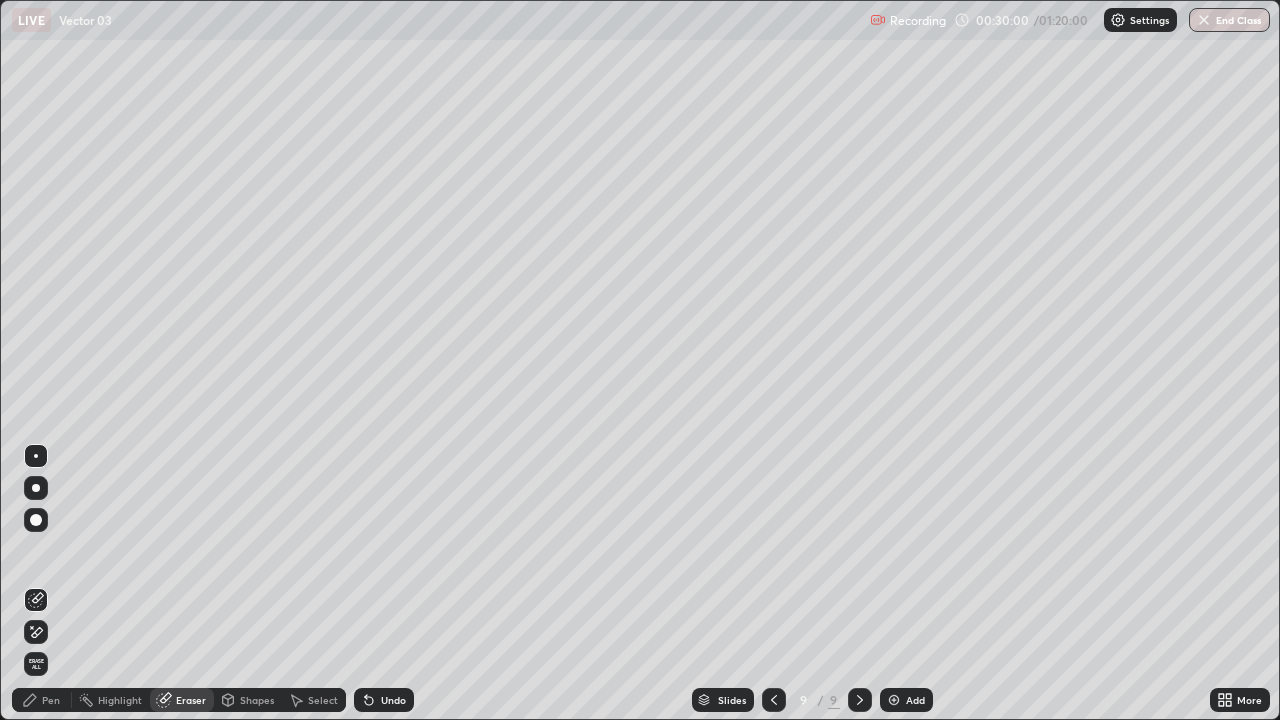 click 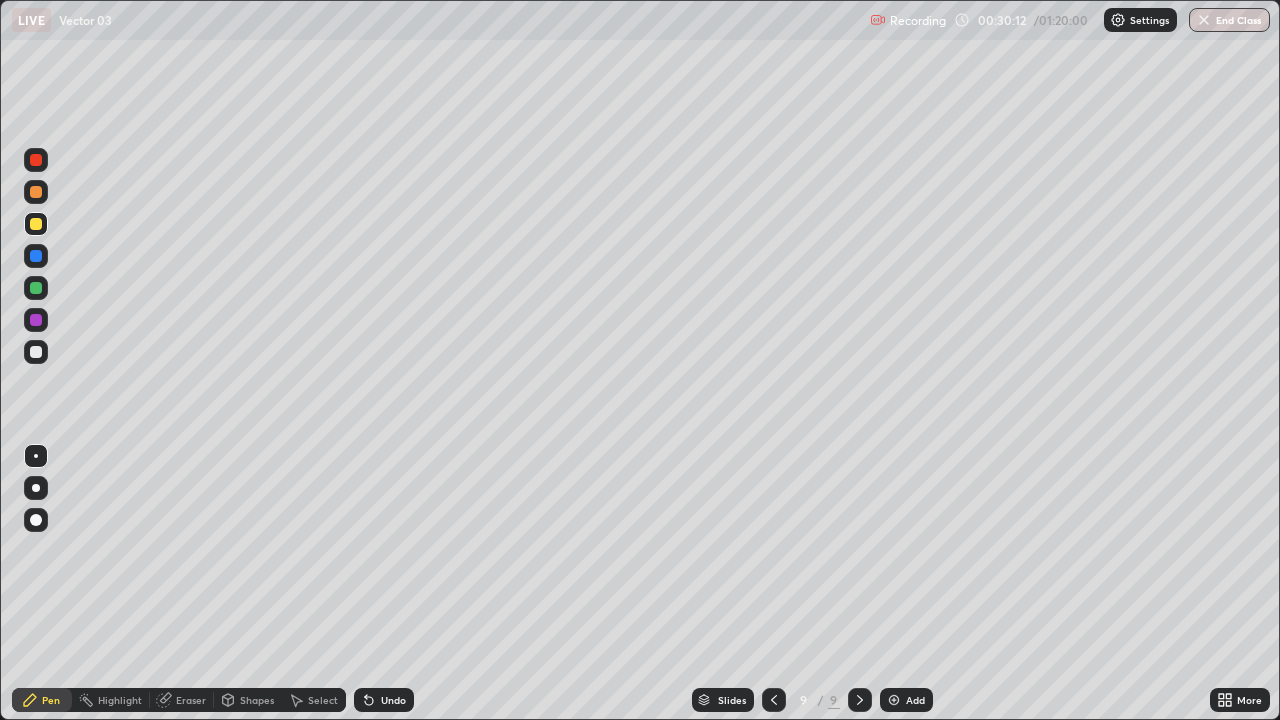 click at bounding box center (36, 352) 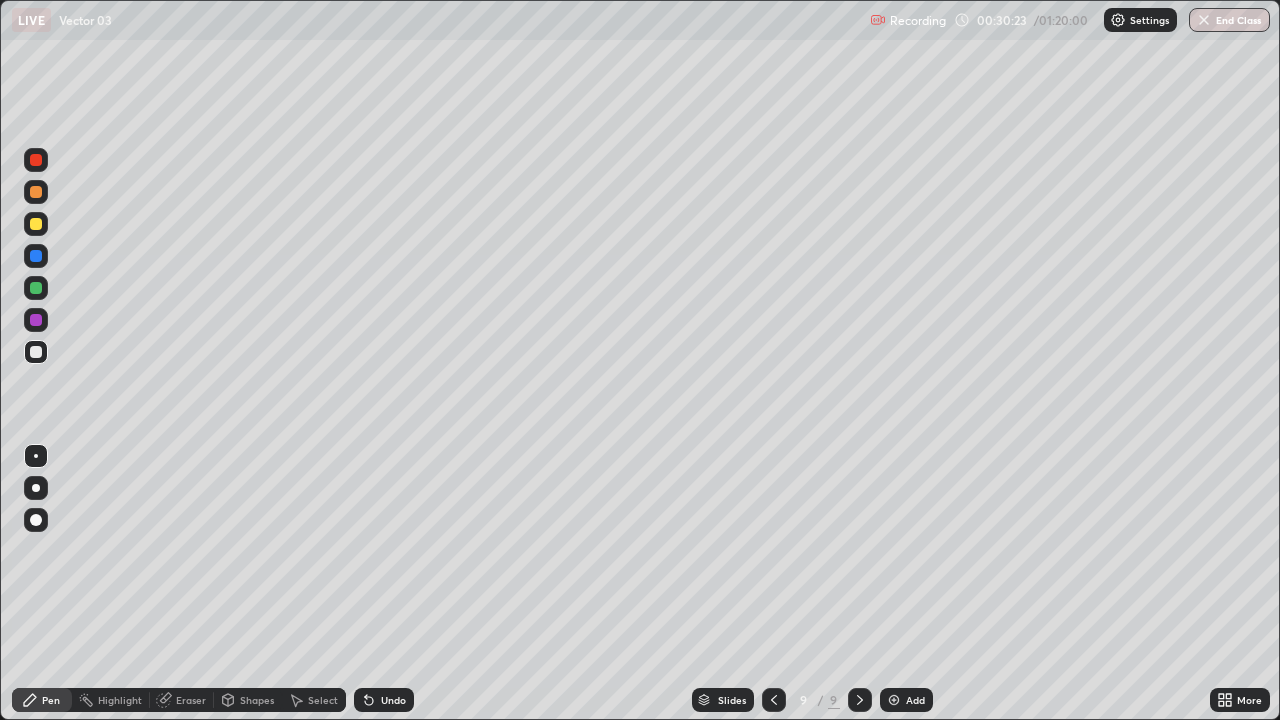 click on "Undo" at bounding box center [384, 700] 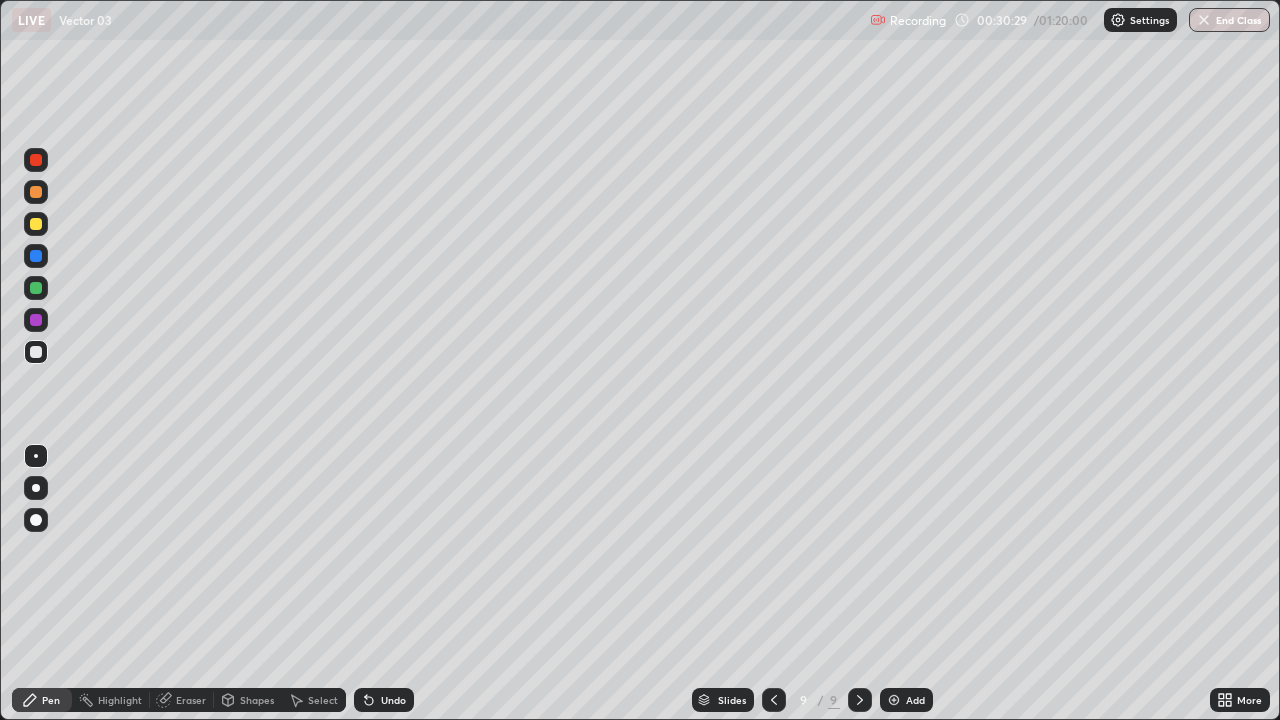 click at bounding box center (36, 192) 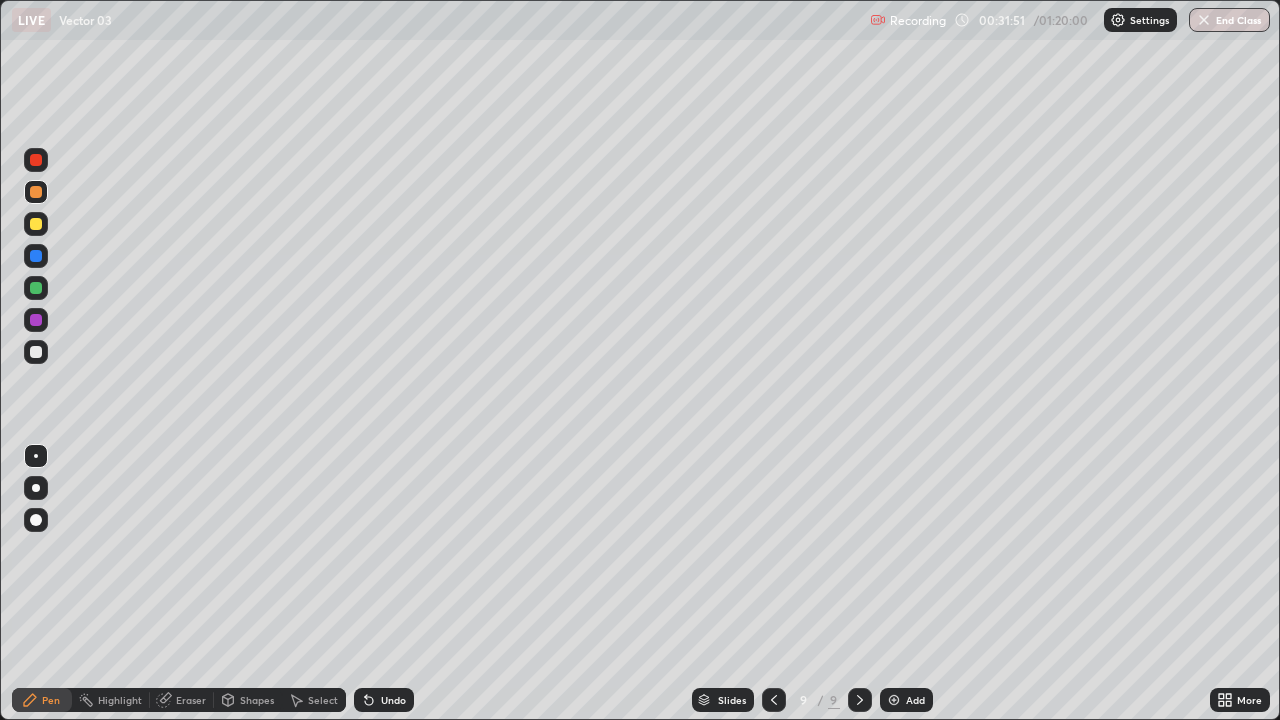 click at bounding box center (36, 288) 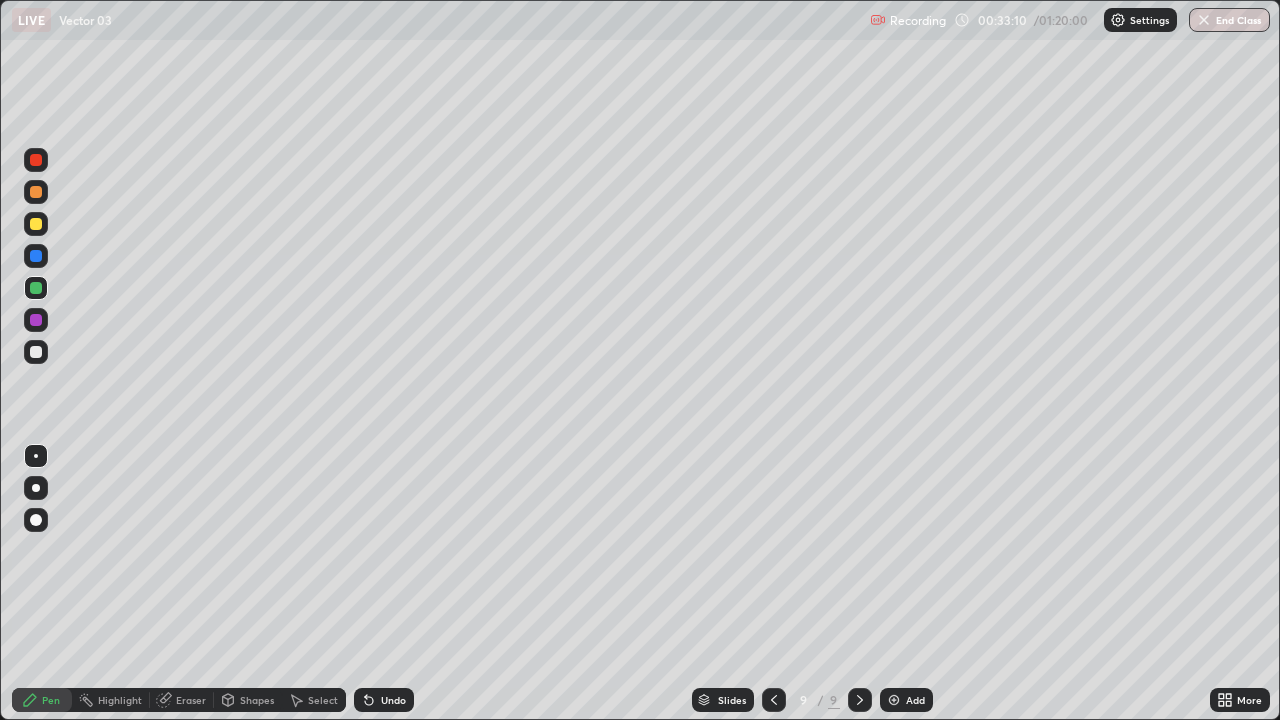click at bounding box center [36, 224] 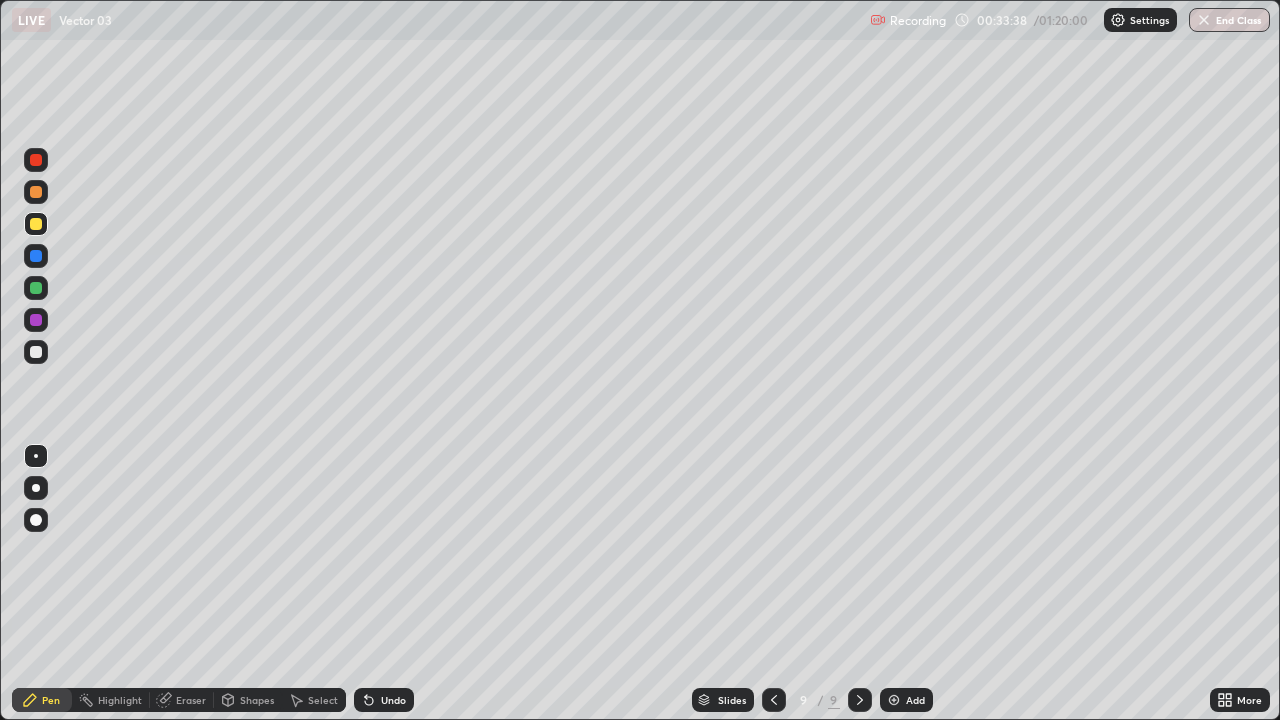 click on "Eraser" at bounding box center (191, 700) 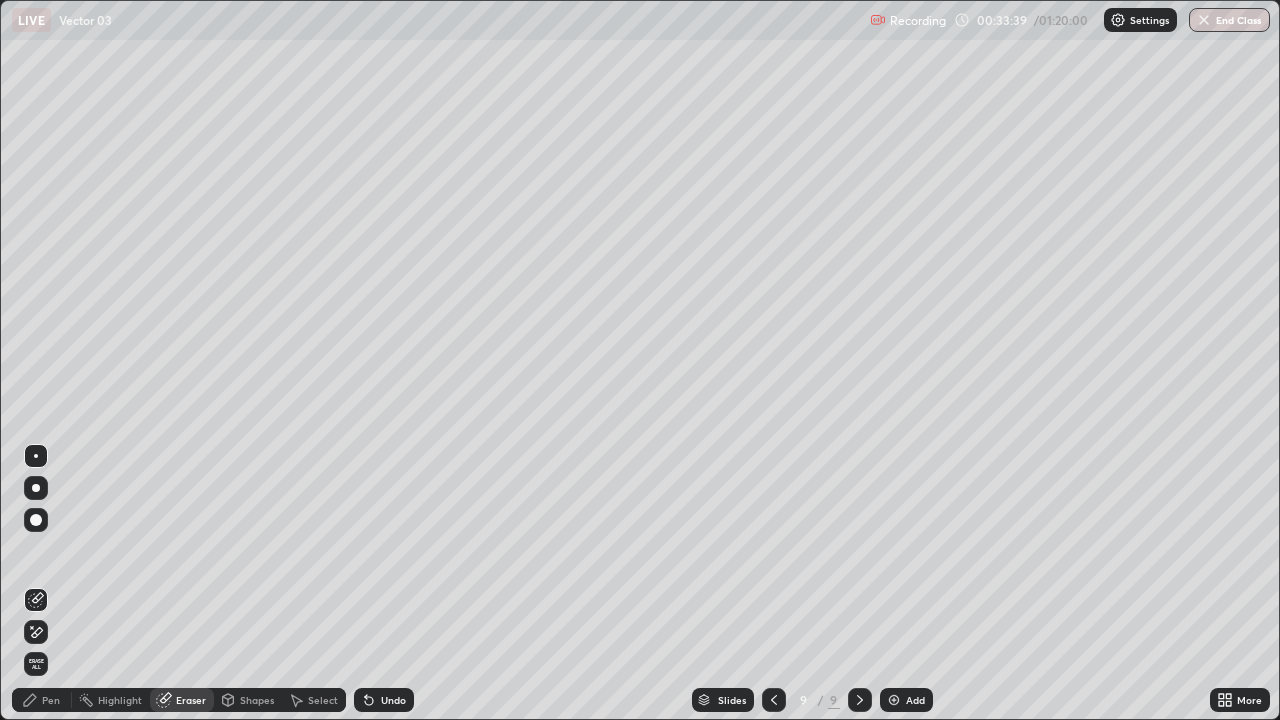 click on "Pen" at bounding box center [42, 700] 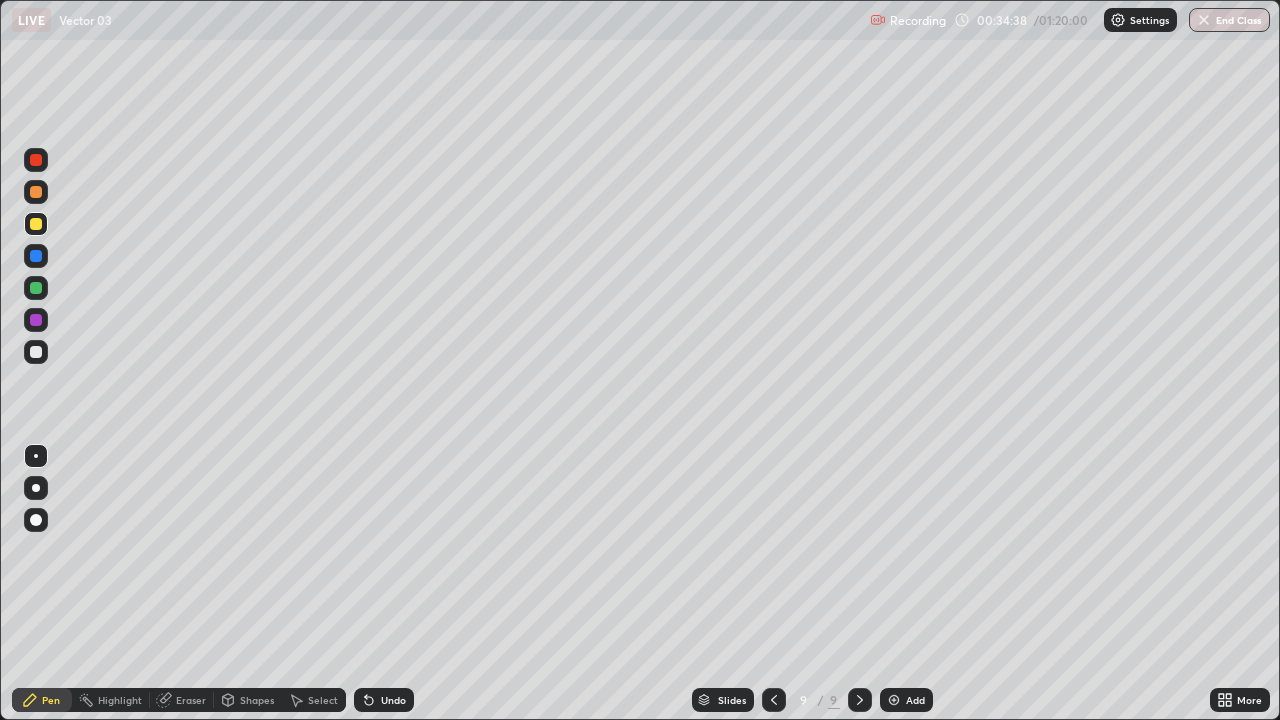 click on "Undo" at bounding box center (393, 700) 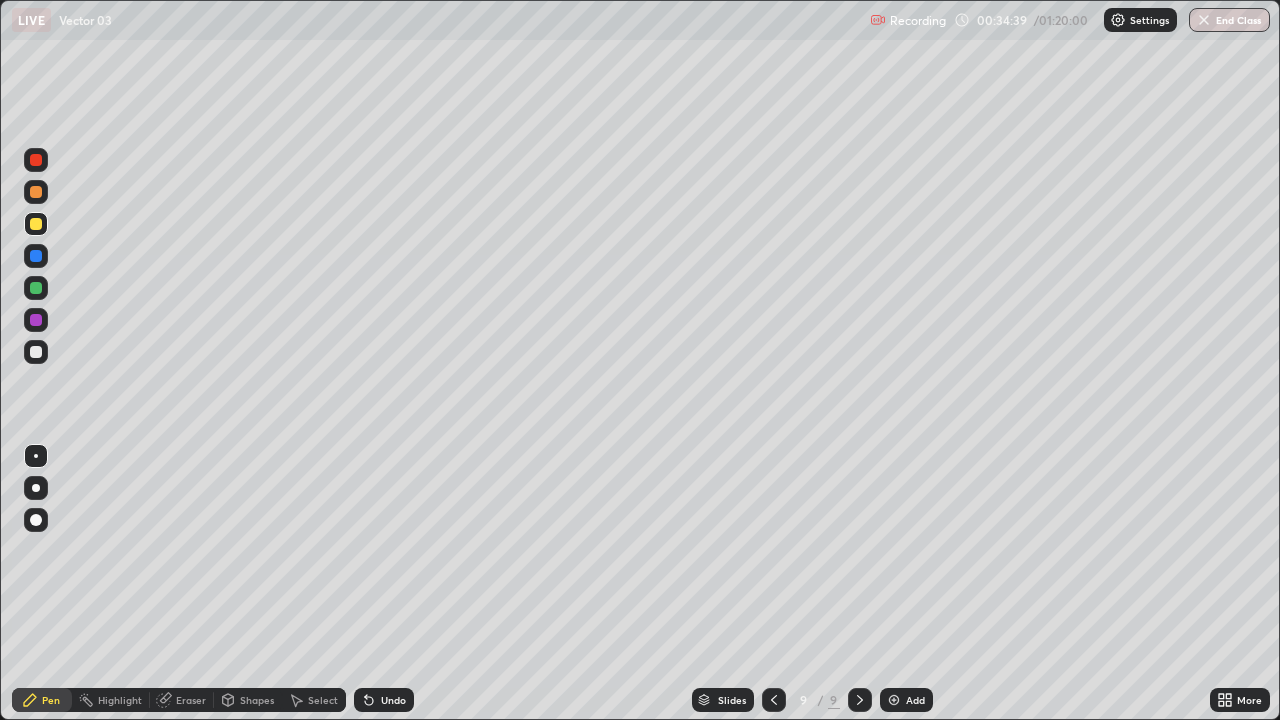 click on "Undo" at bounding box center (393, 700) 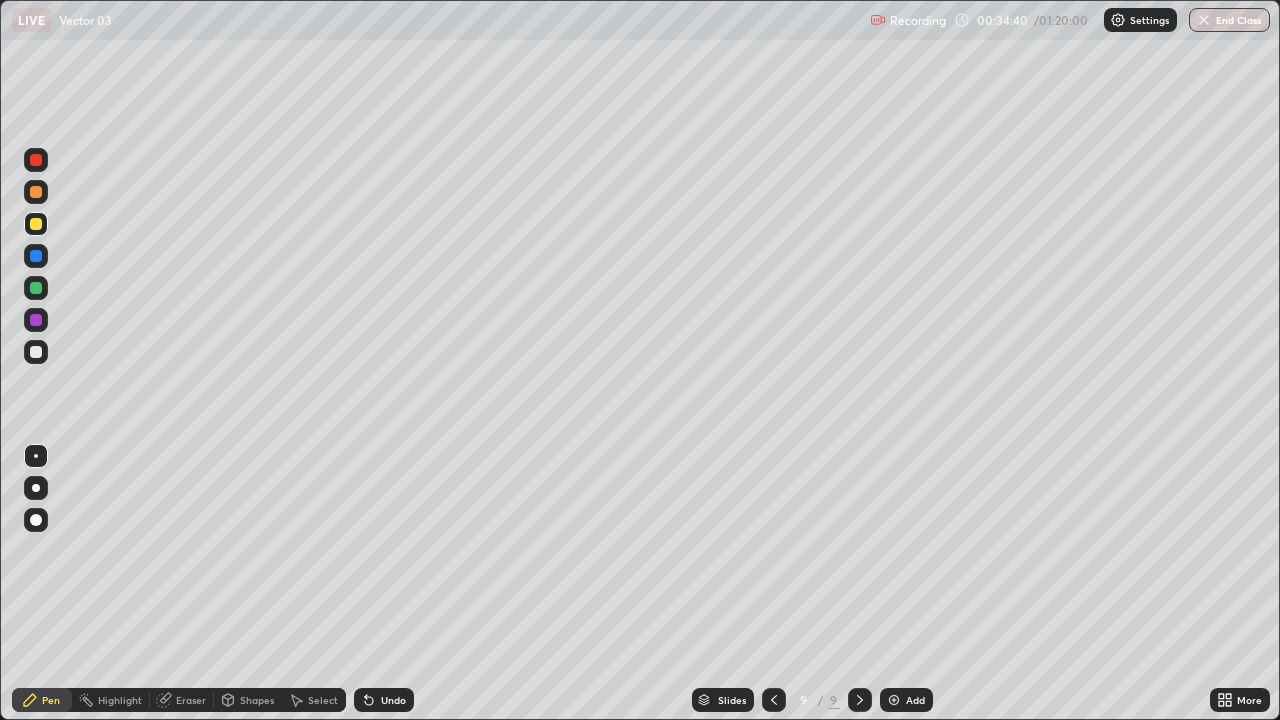 click on "Undo" at bounding box center [384, 700] 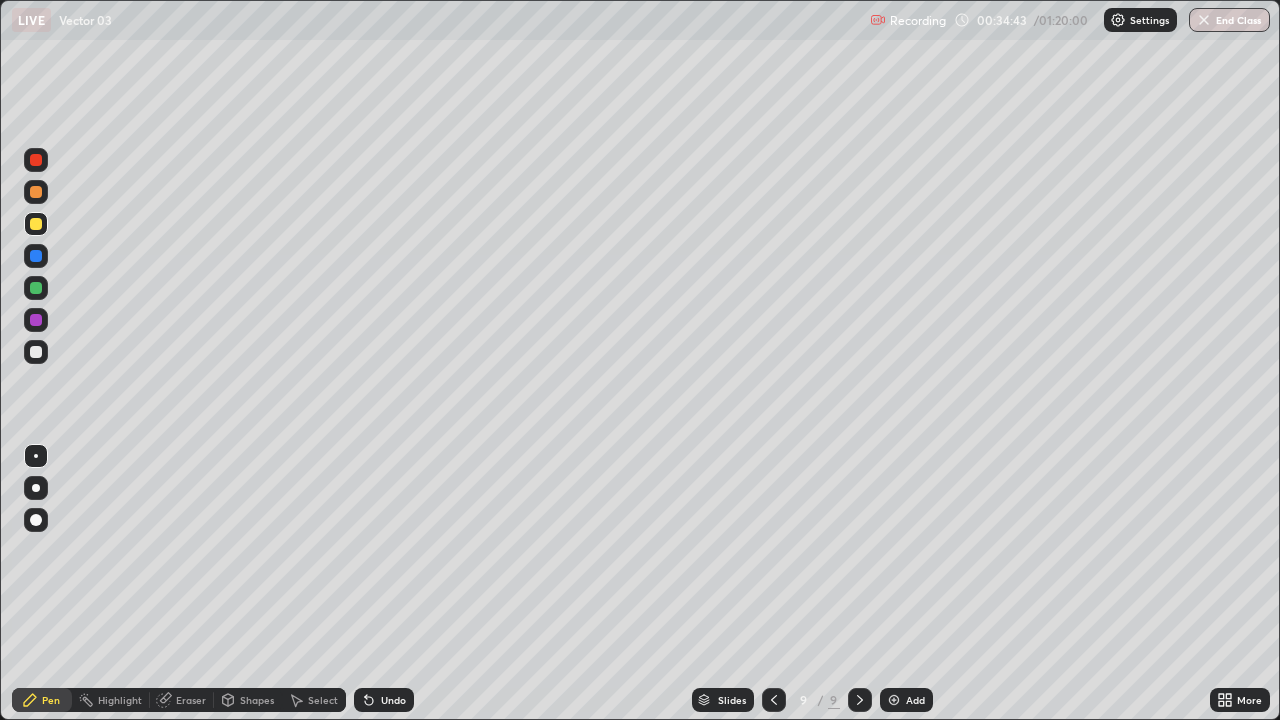 click on "Undo" at bounding box center [384, 700] 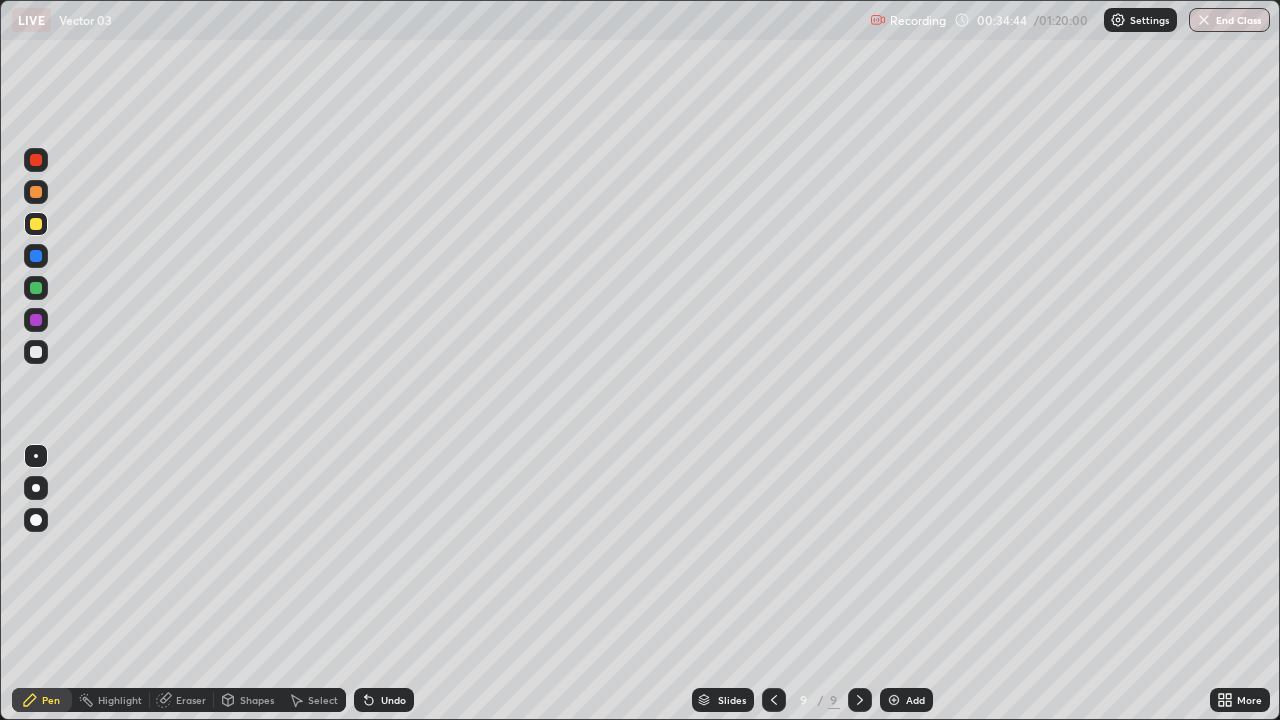 click 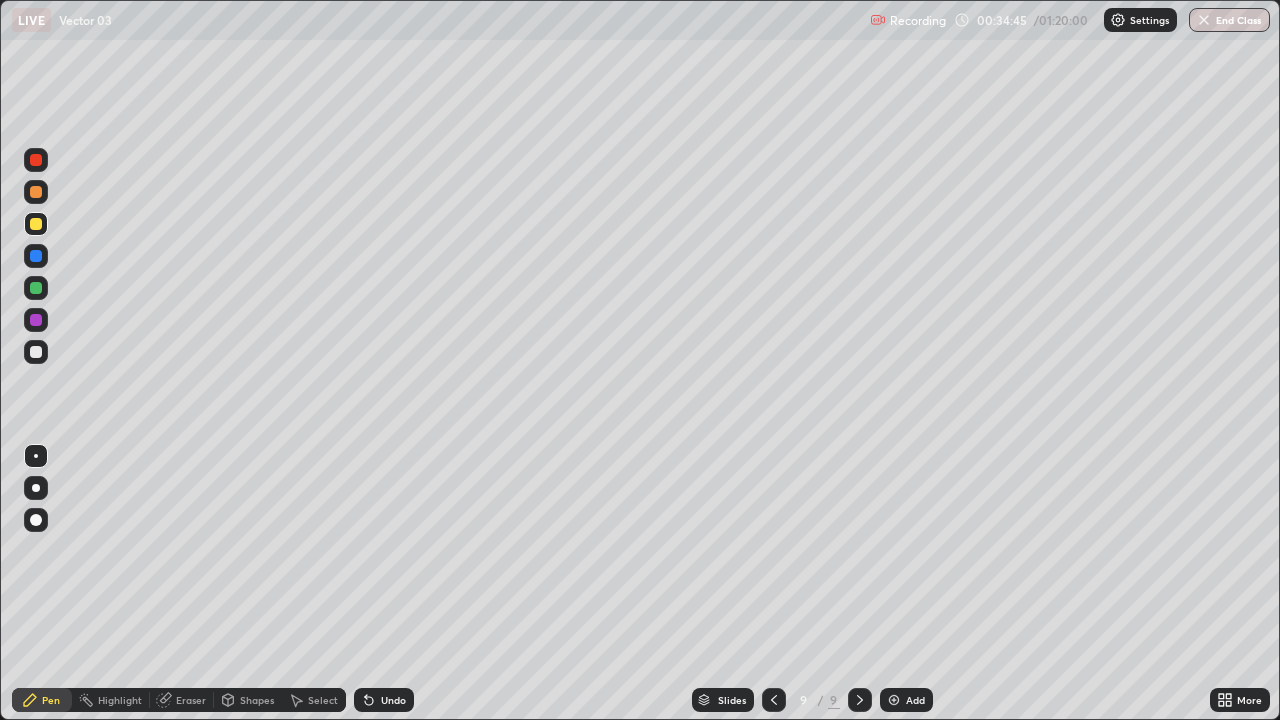 click on "Undo" at bounding box center [384, 700] 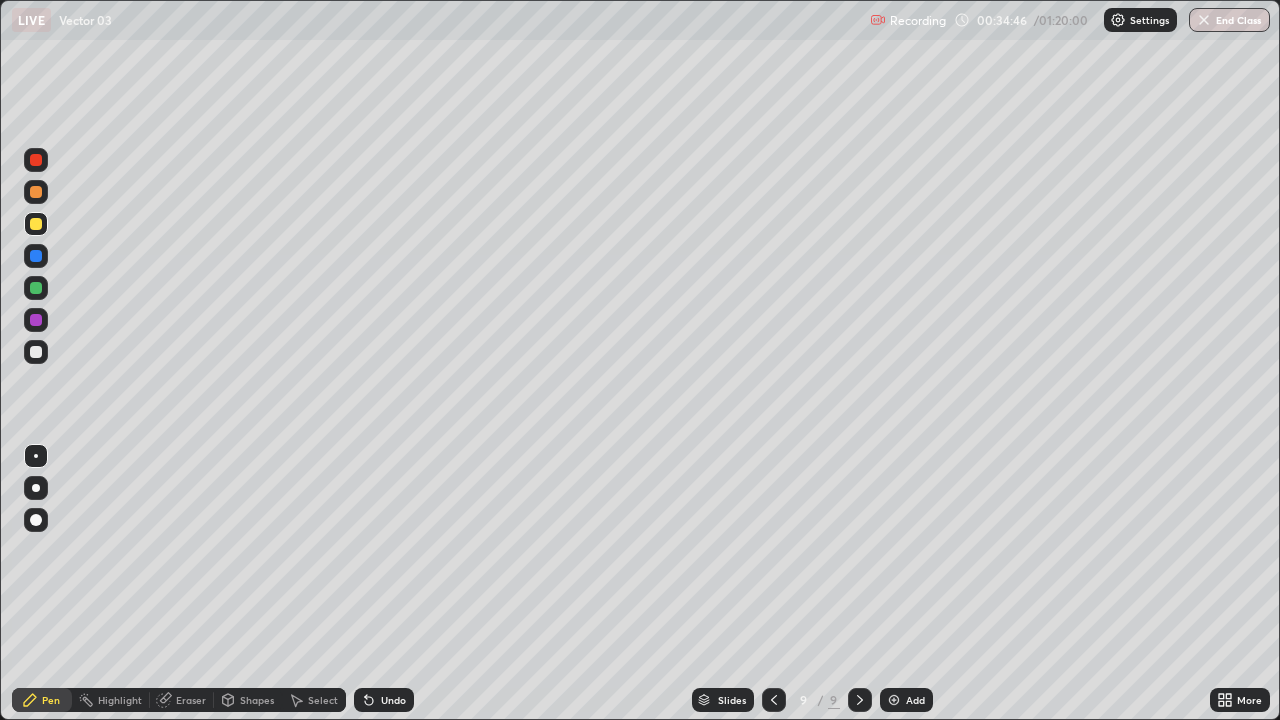 click on "Undo" at bounding box center (384, 700) 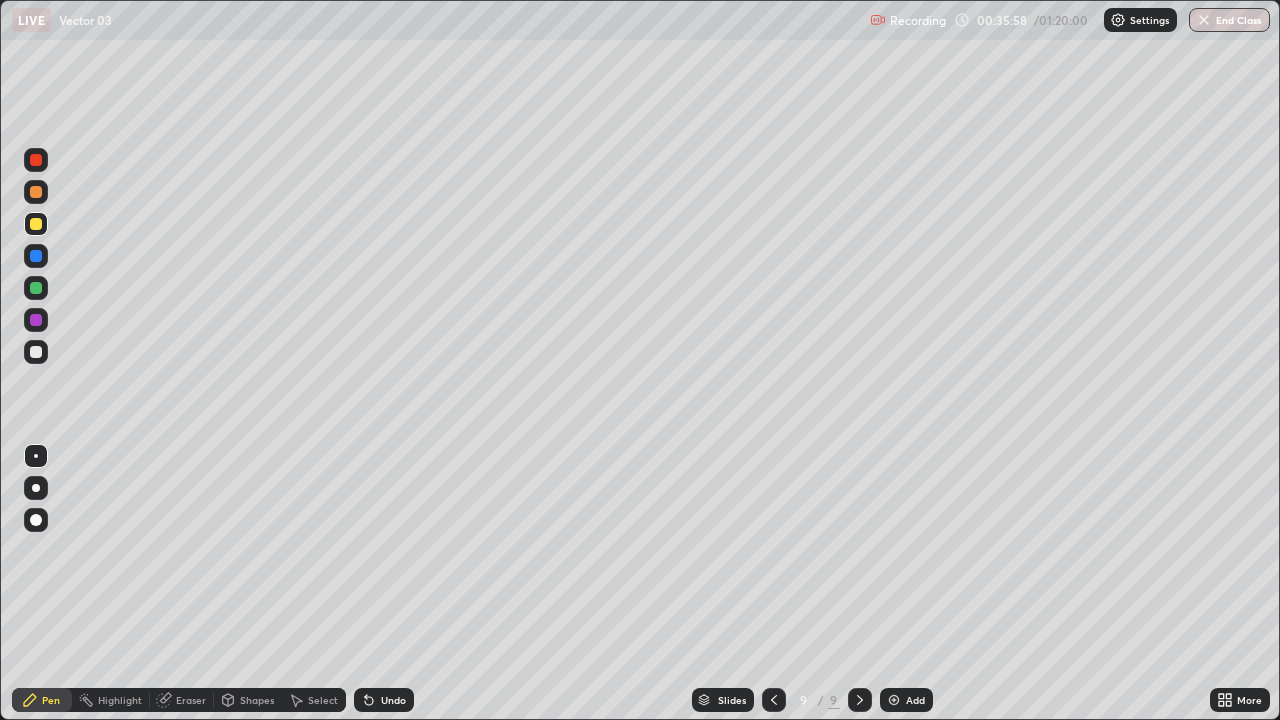 click at bounding box center (36, 352) 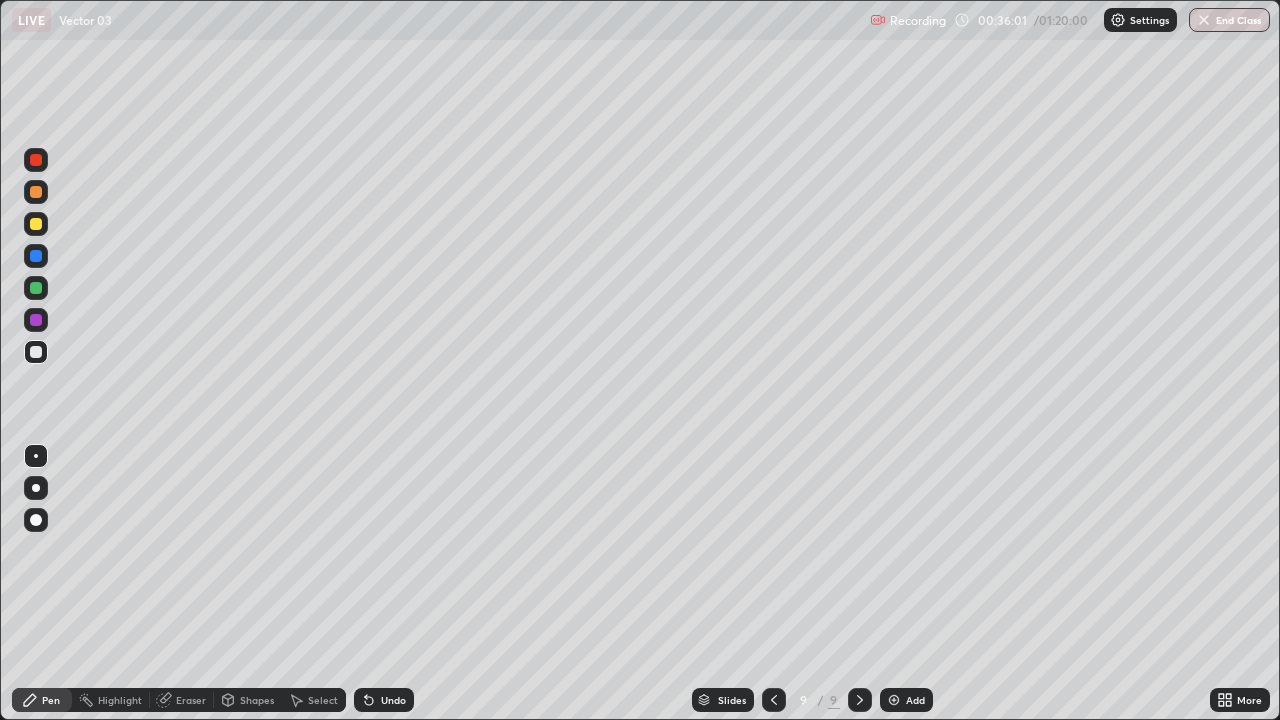 click on "Undo" at bounding box center (384, 700) 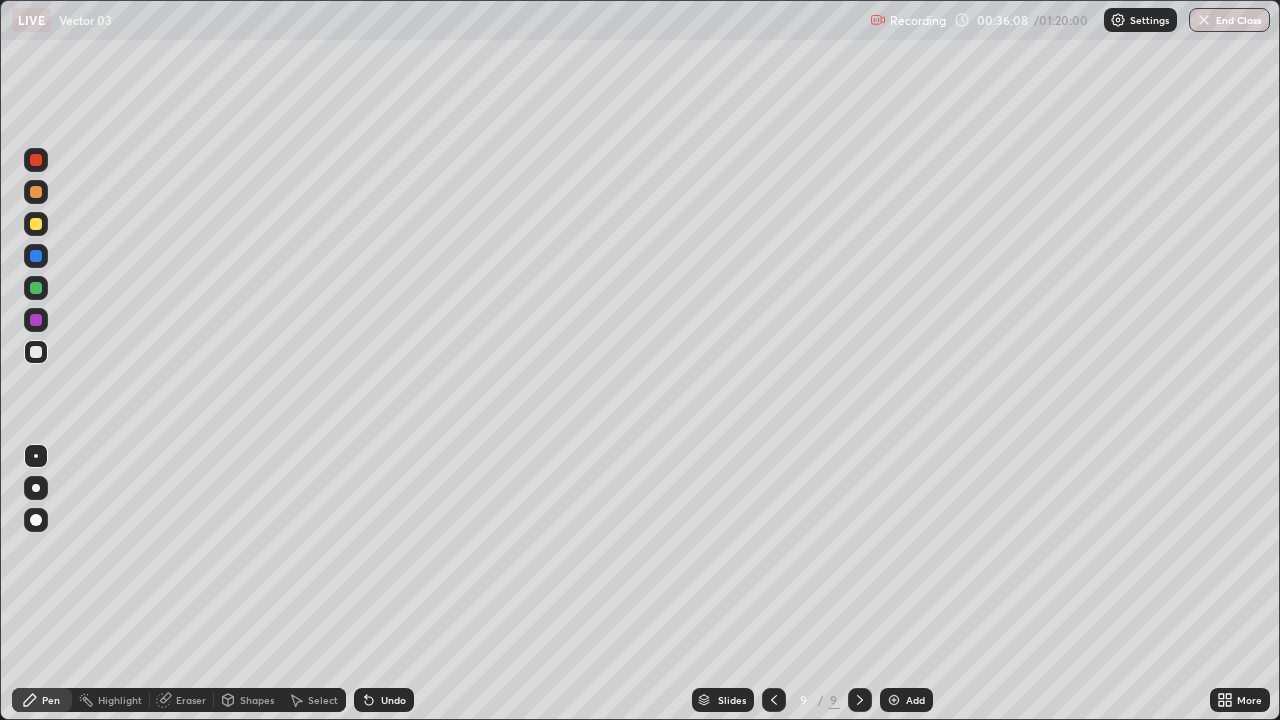 click on "Undo" at bounding box center [384, 700] 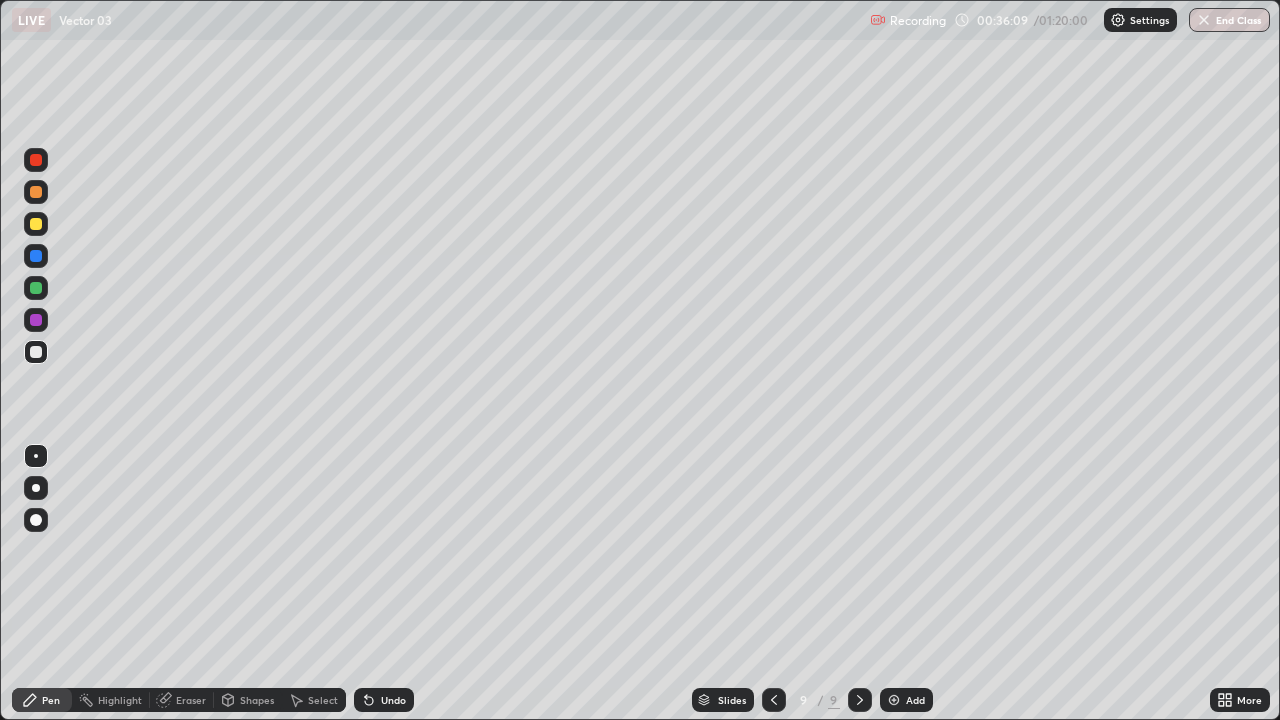 click on "Undo" at bounding box center [384, 700] 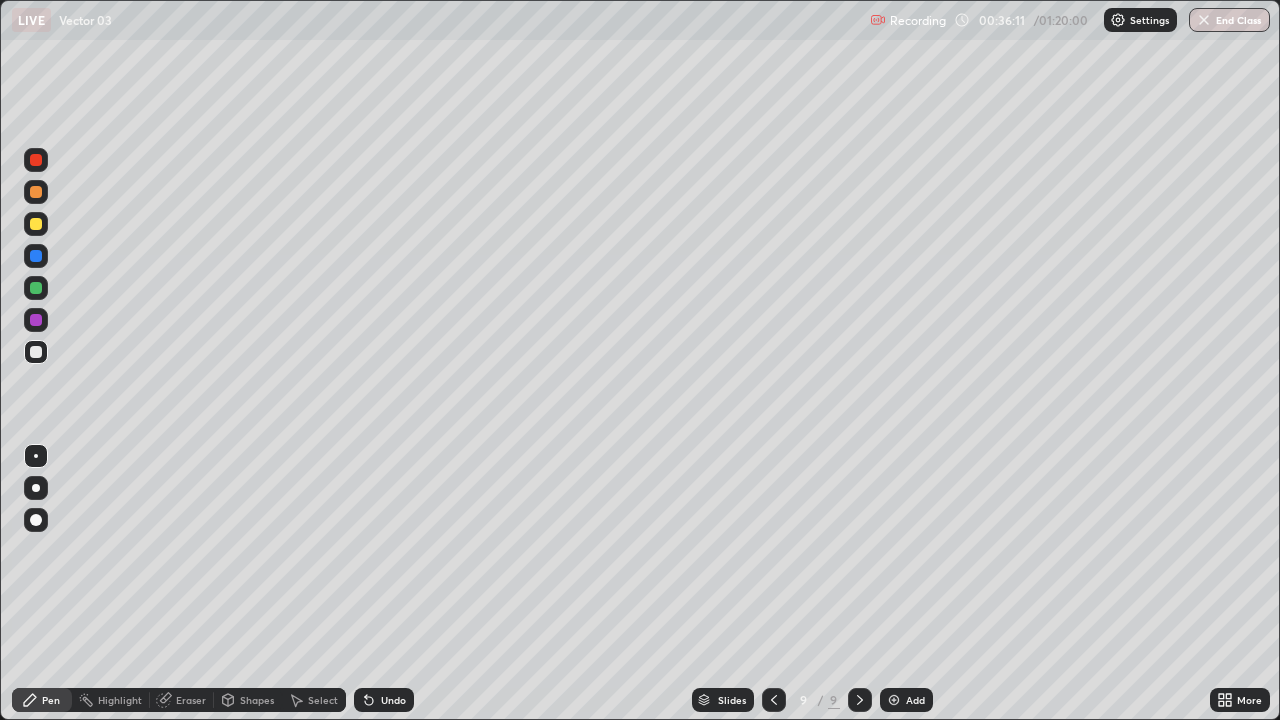 click on "Undo" at bounding box center [384, 700] 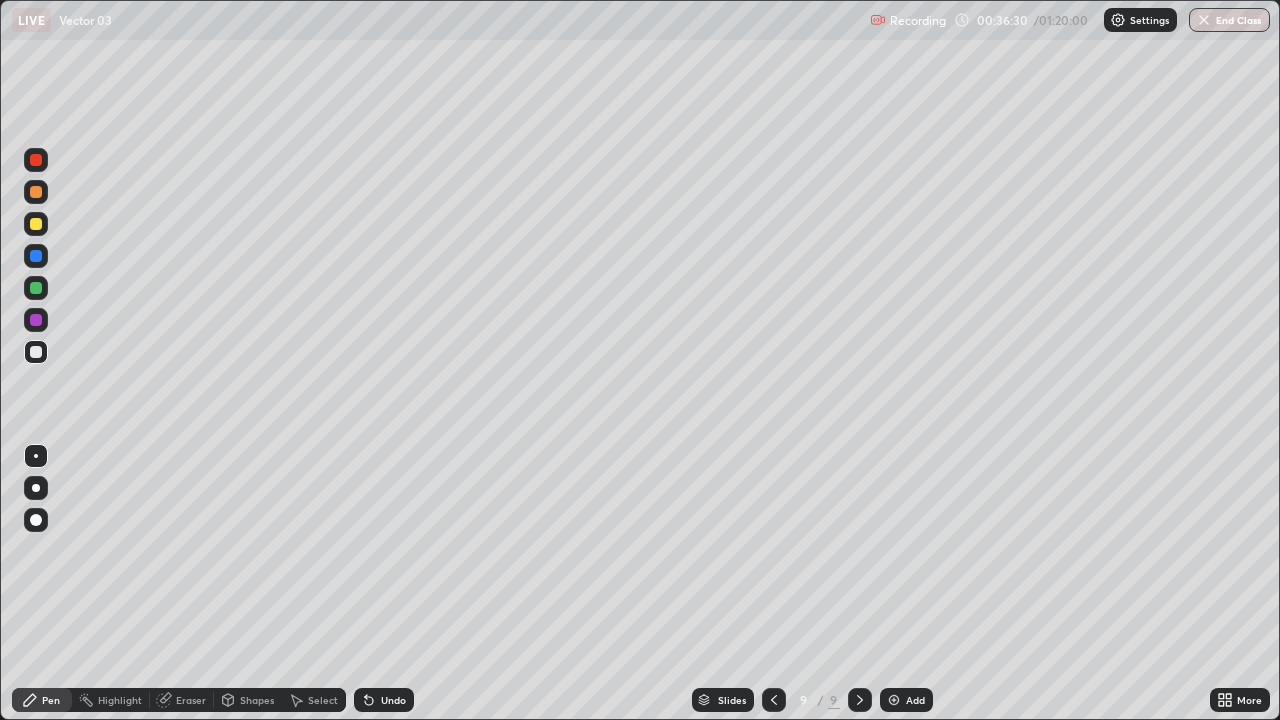 click 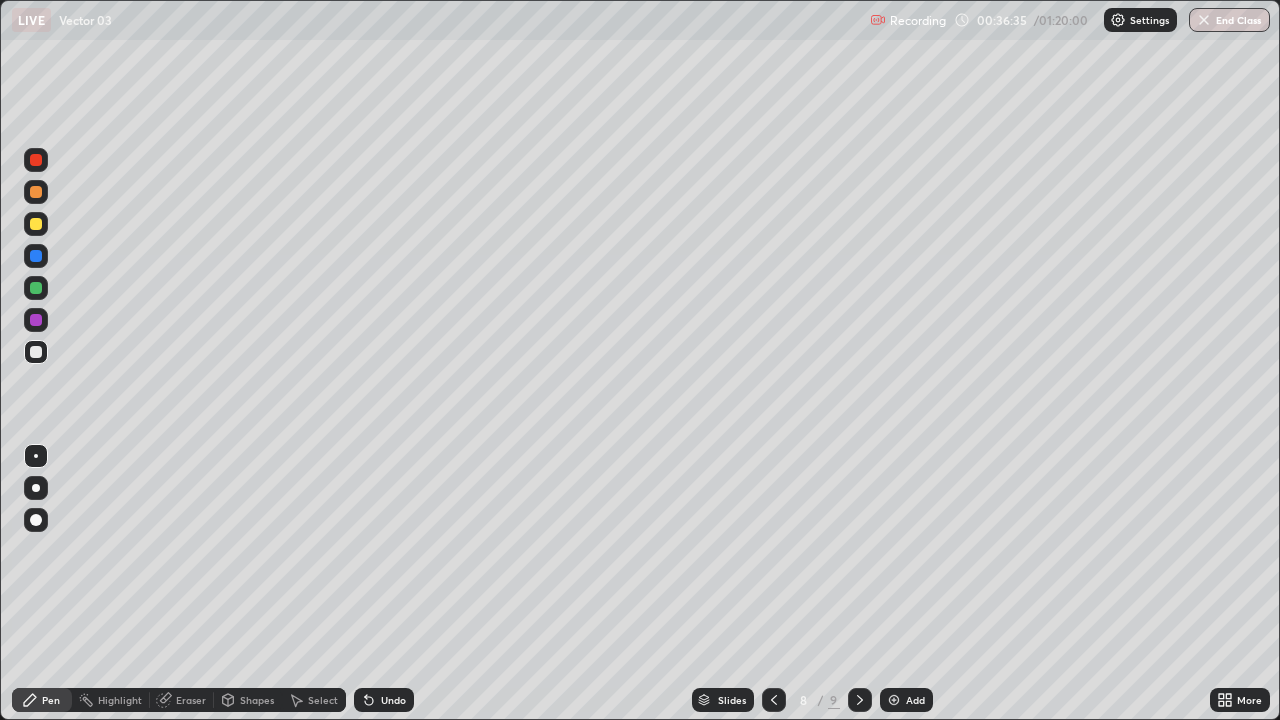 click at bounding box center [860, 700] 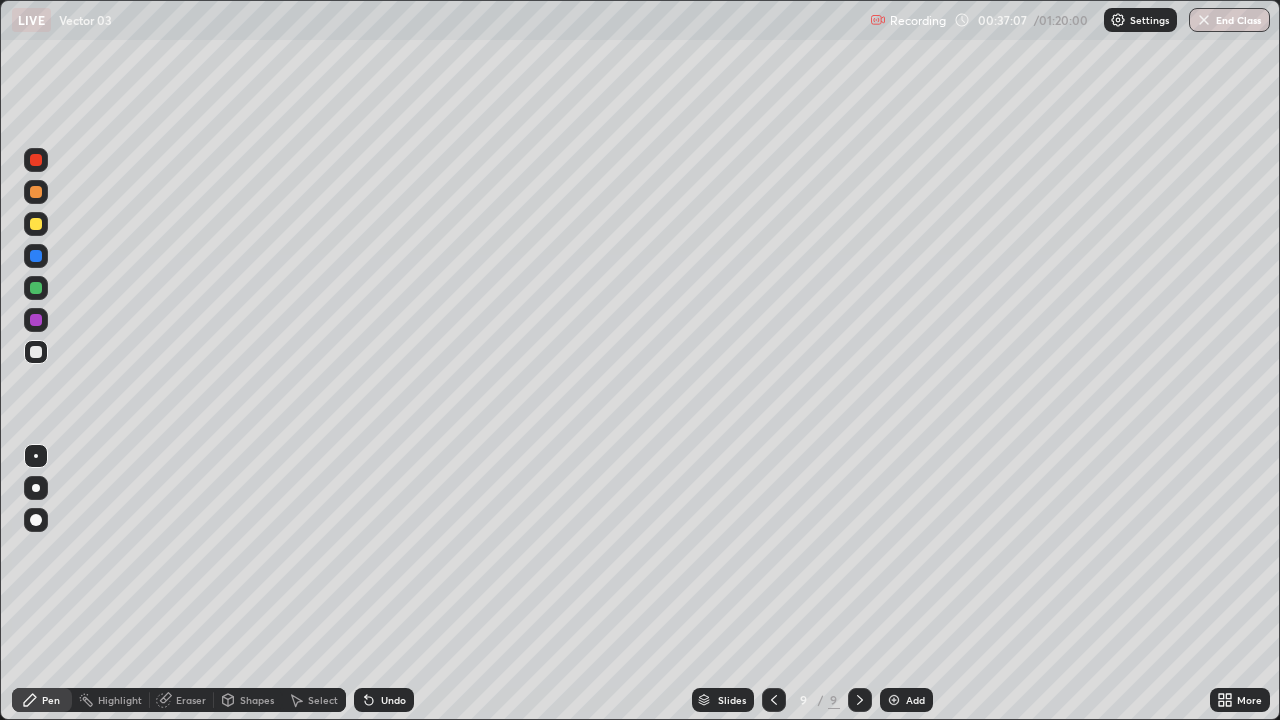 click on "Undo" at bounding box center [393, 700] 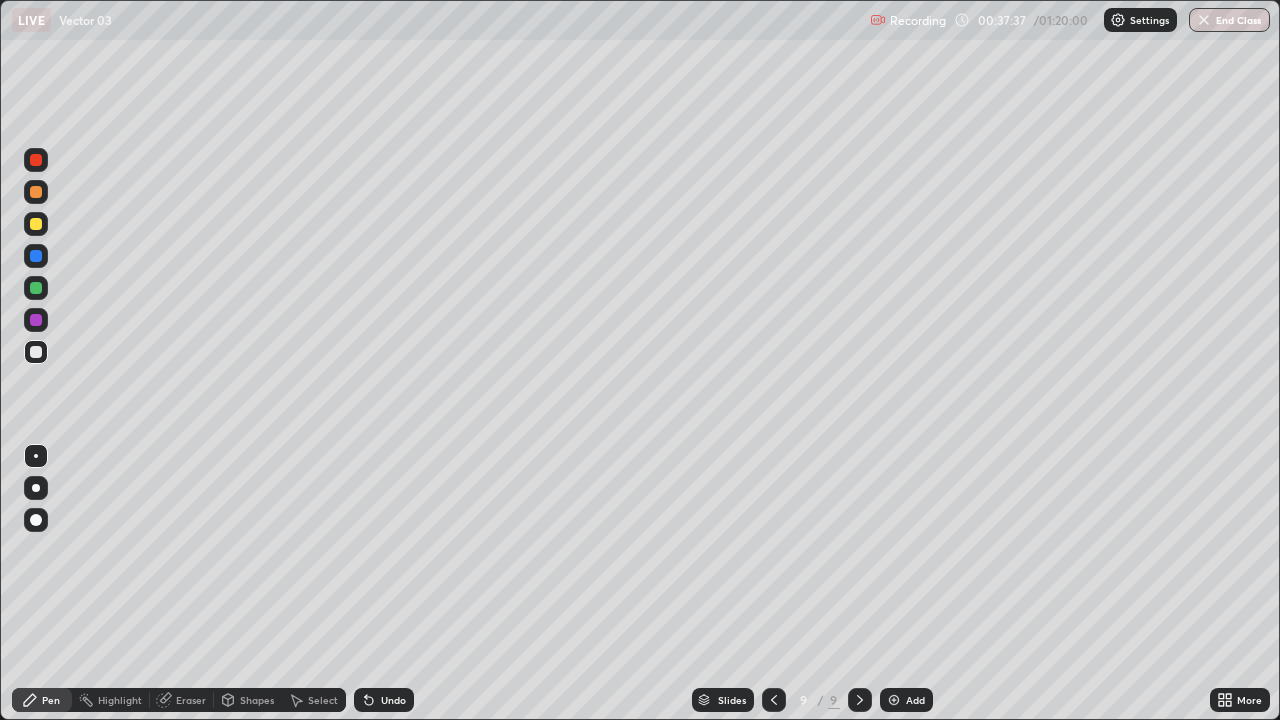 click at bounding box center [894, 700] 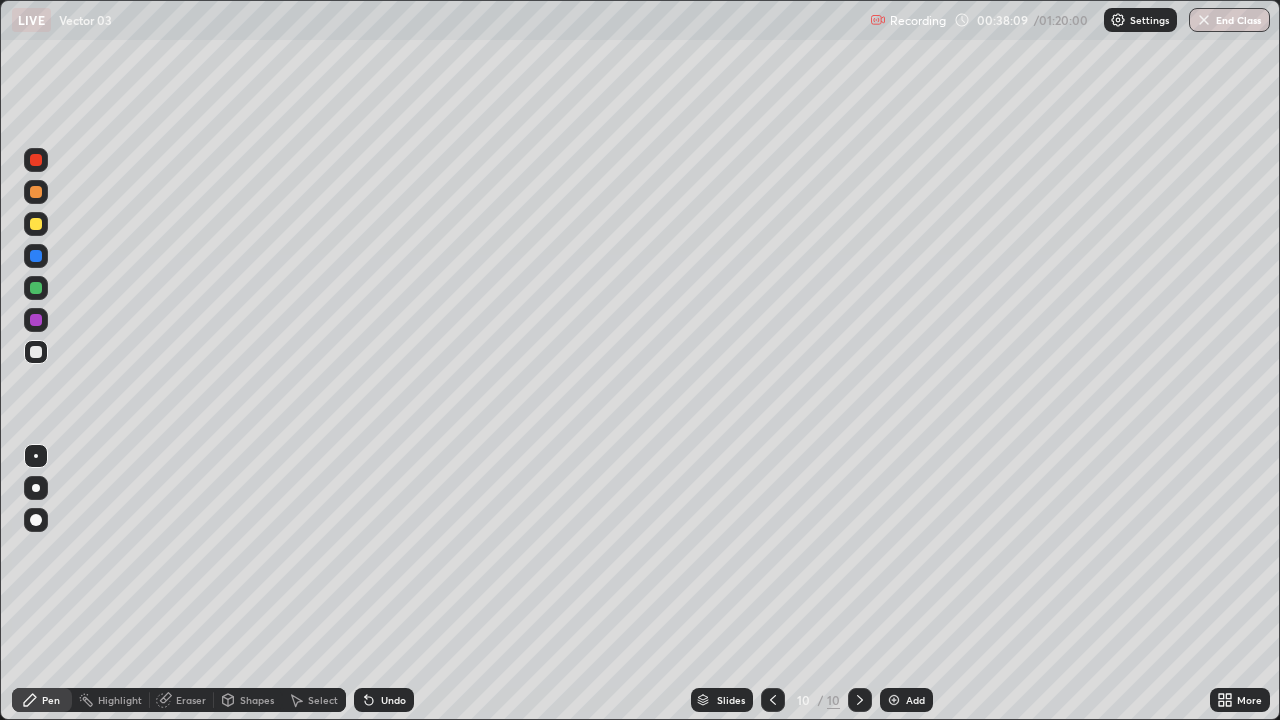click at bounding box center [36, 224] 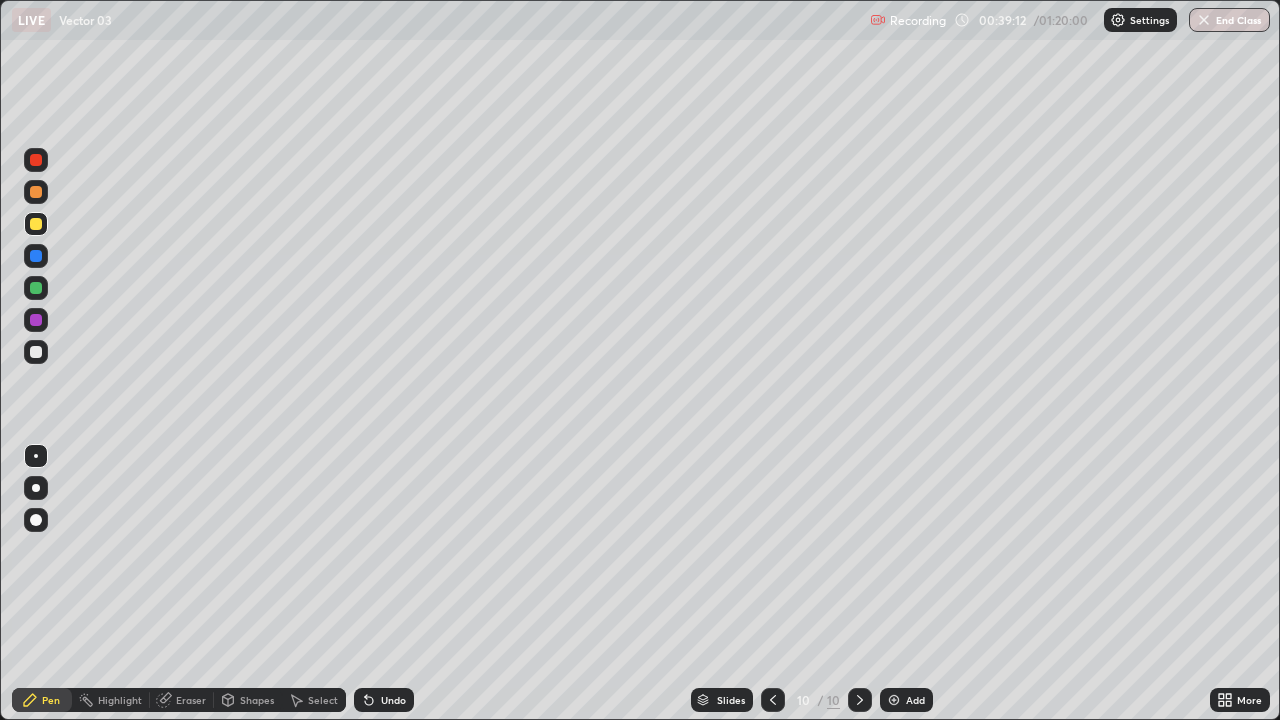 click at bounding box center [36, 288] 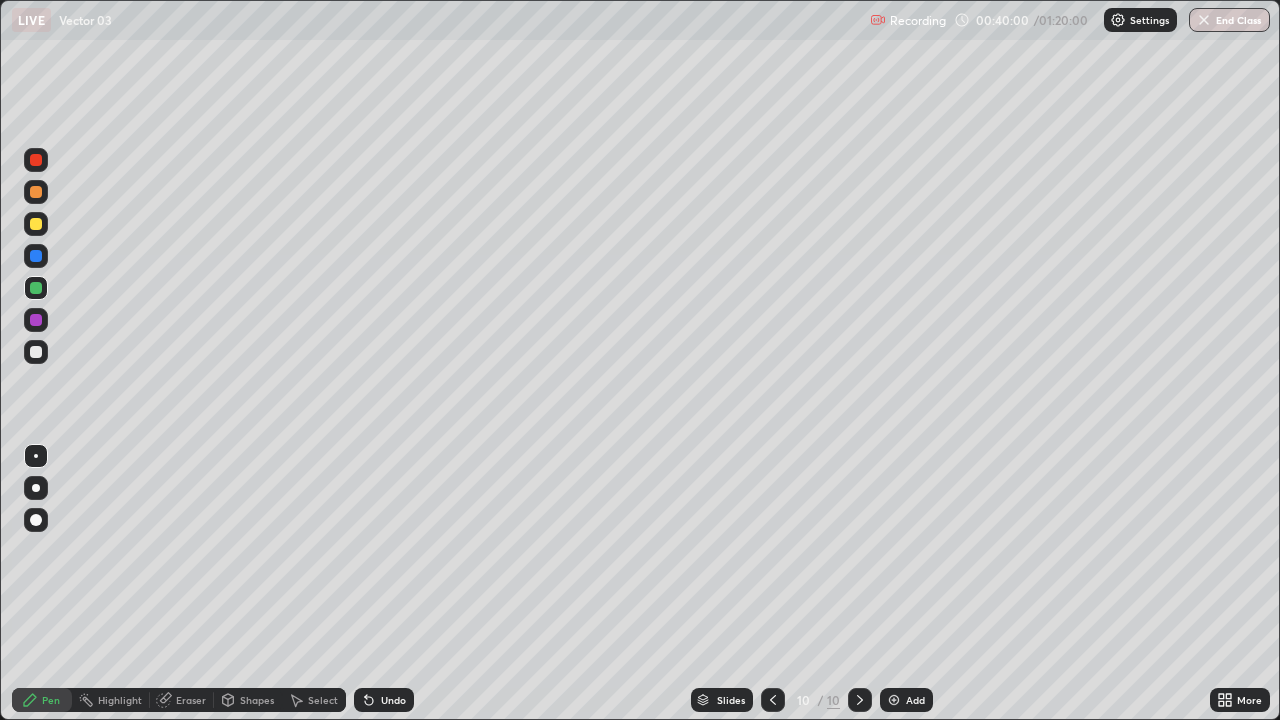 click on "Add" at bounding box center [906, 700] 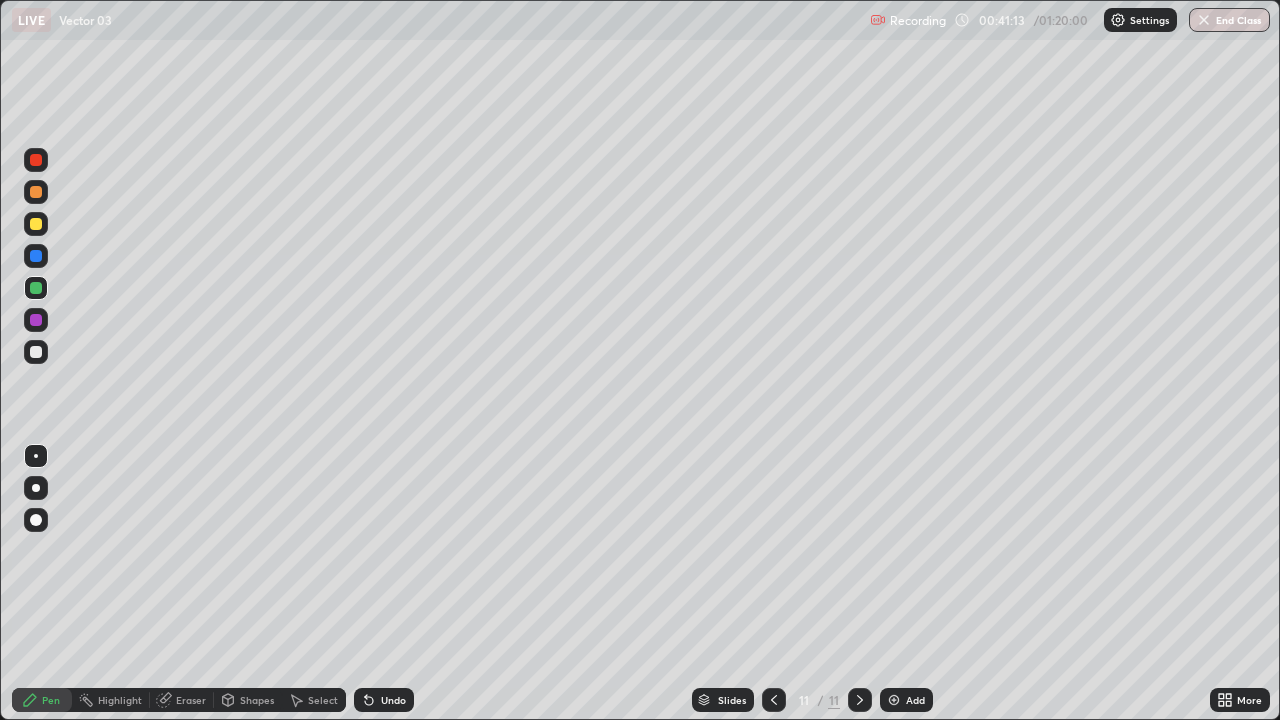 click at bounding box center (36, 224) 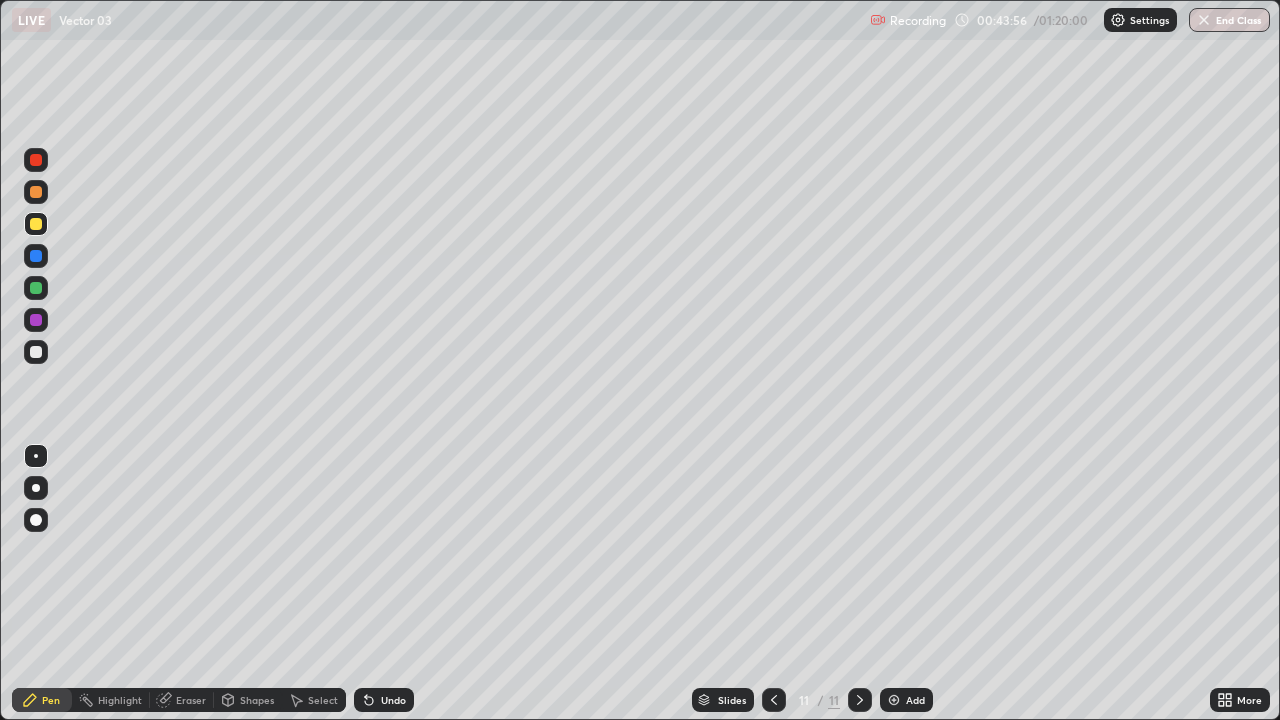 click on "Undo" at bounding box center [384, 700] 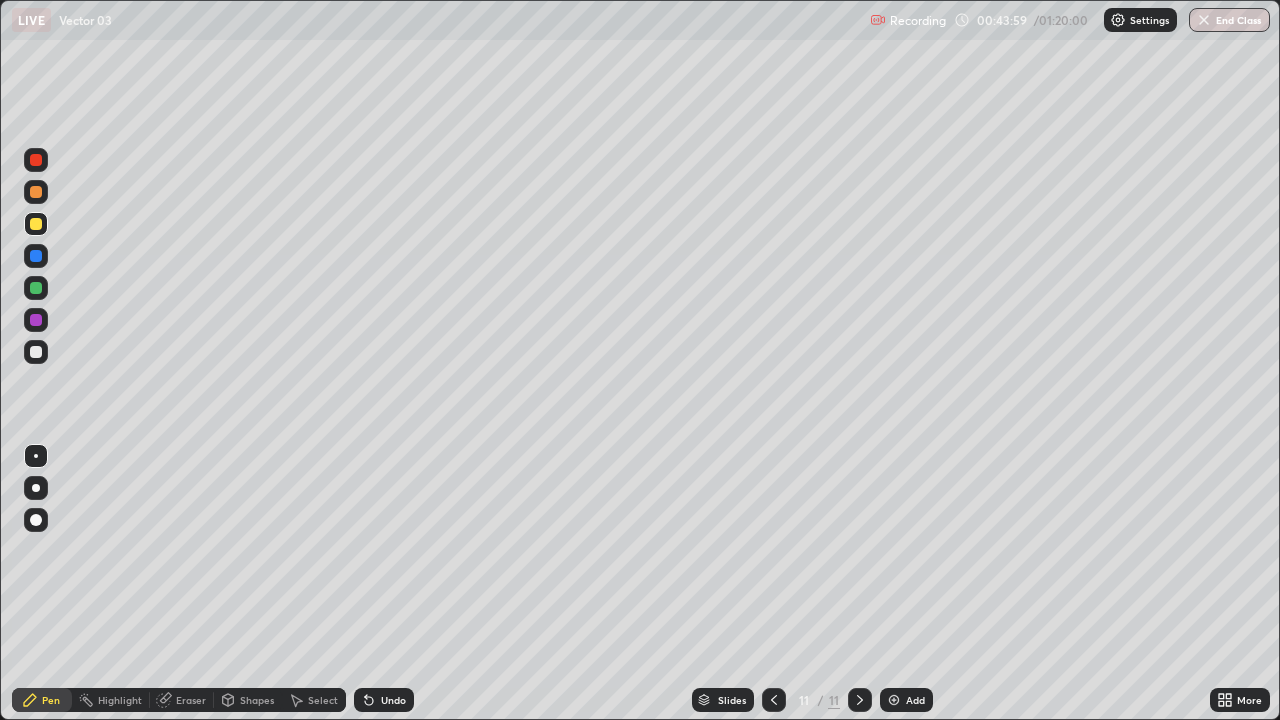 click at bounding box center (36, 160) 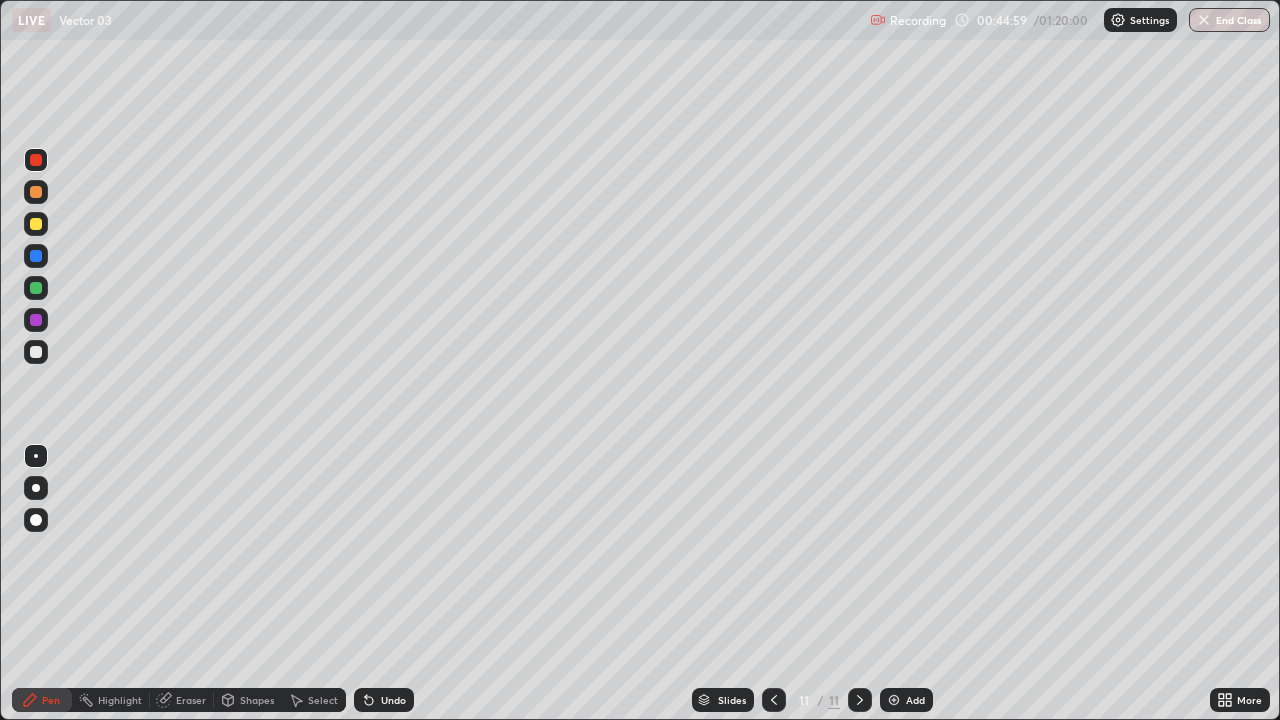 click at bounding box center [36, 352] 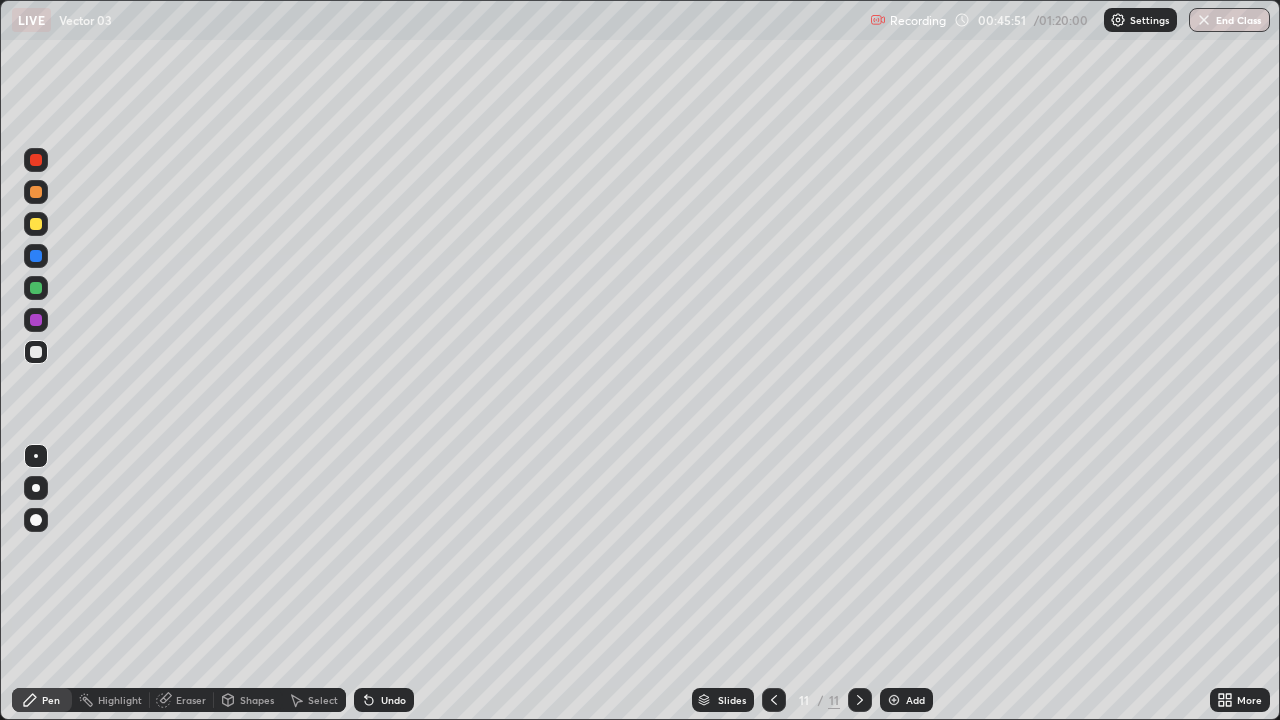click on "Add" at bounding box center (906, 700) 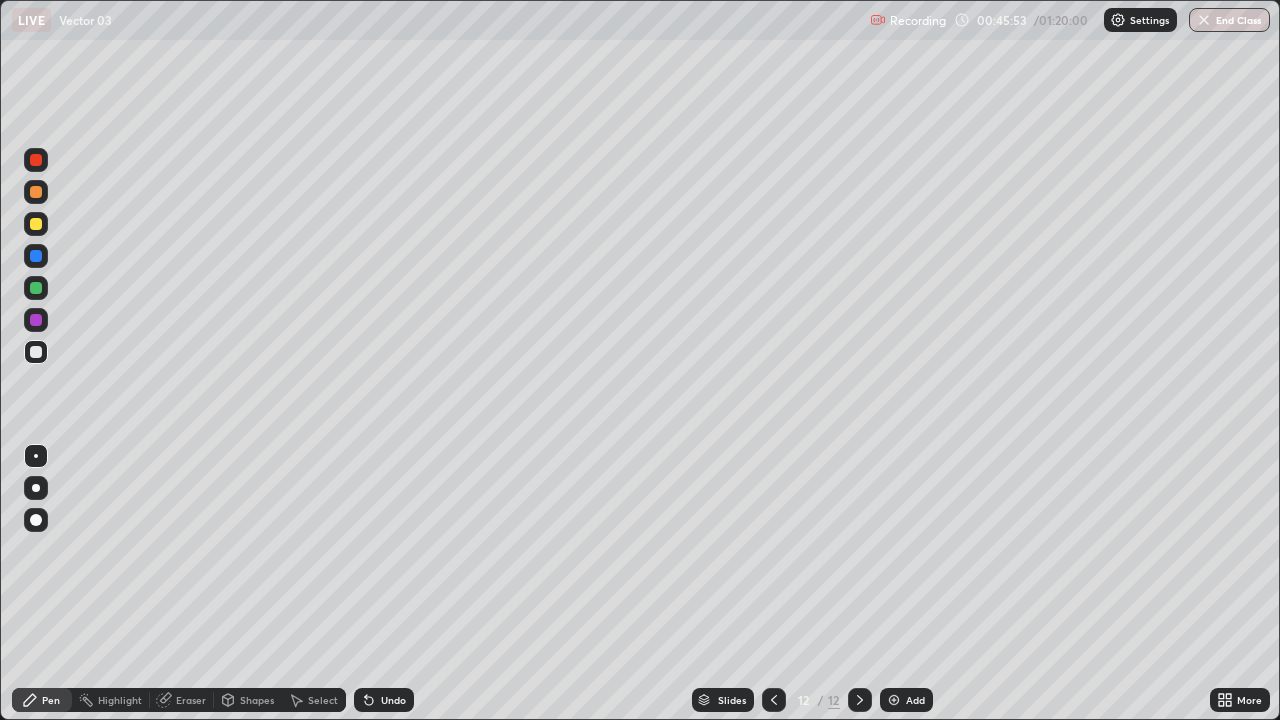 click at bounding box center (774, 700) 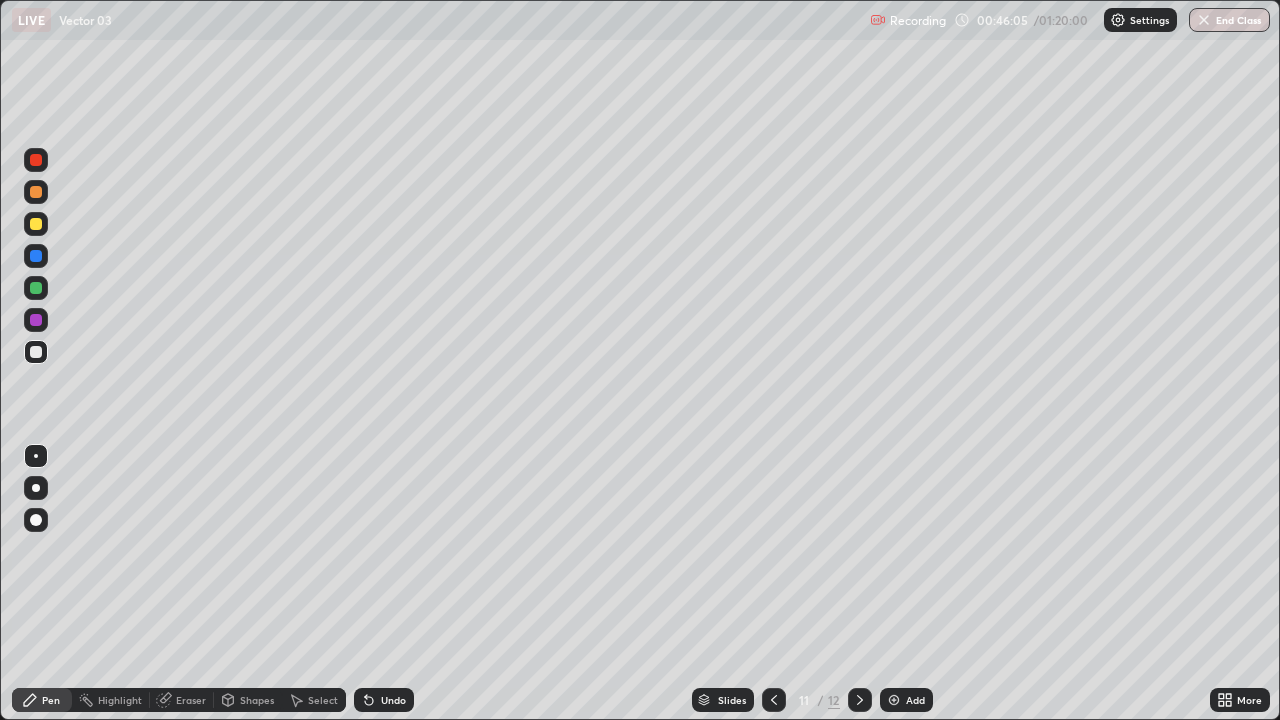 click on "Add" at bounding box center [915, 700] 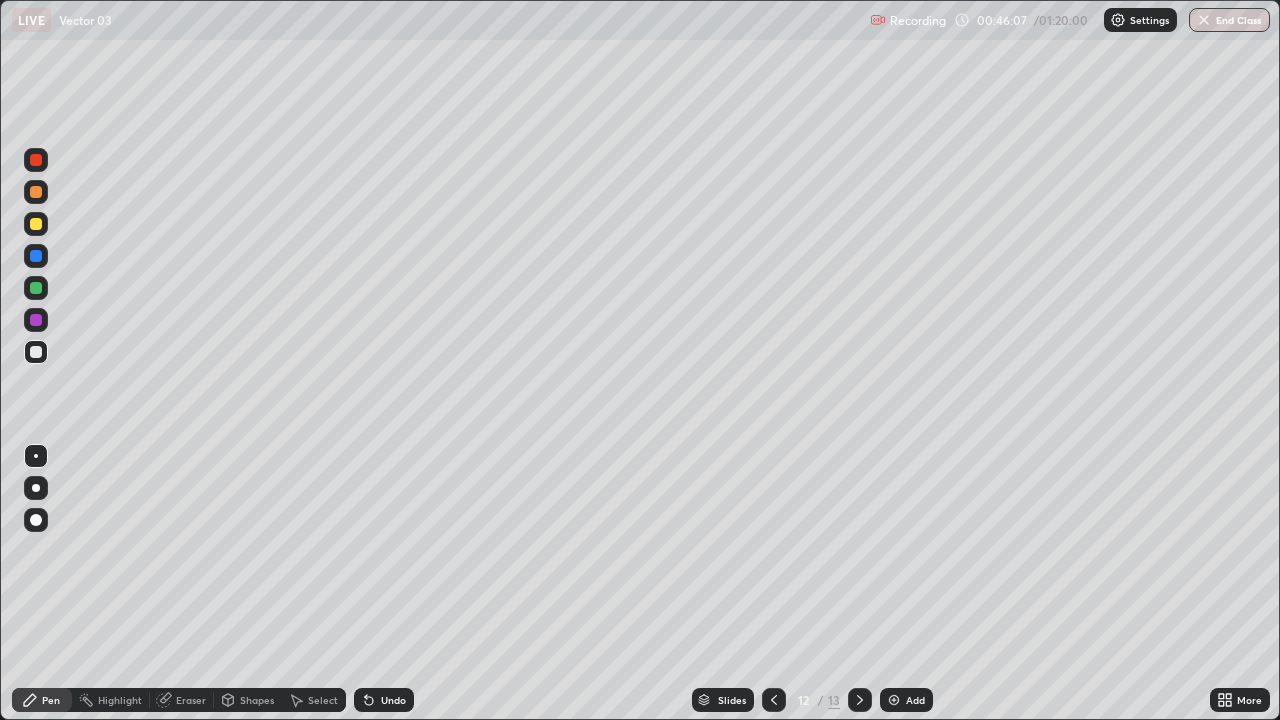 click 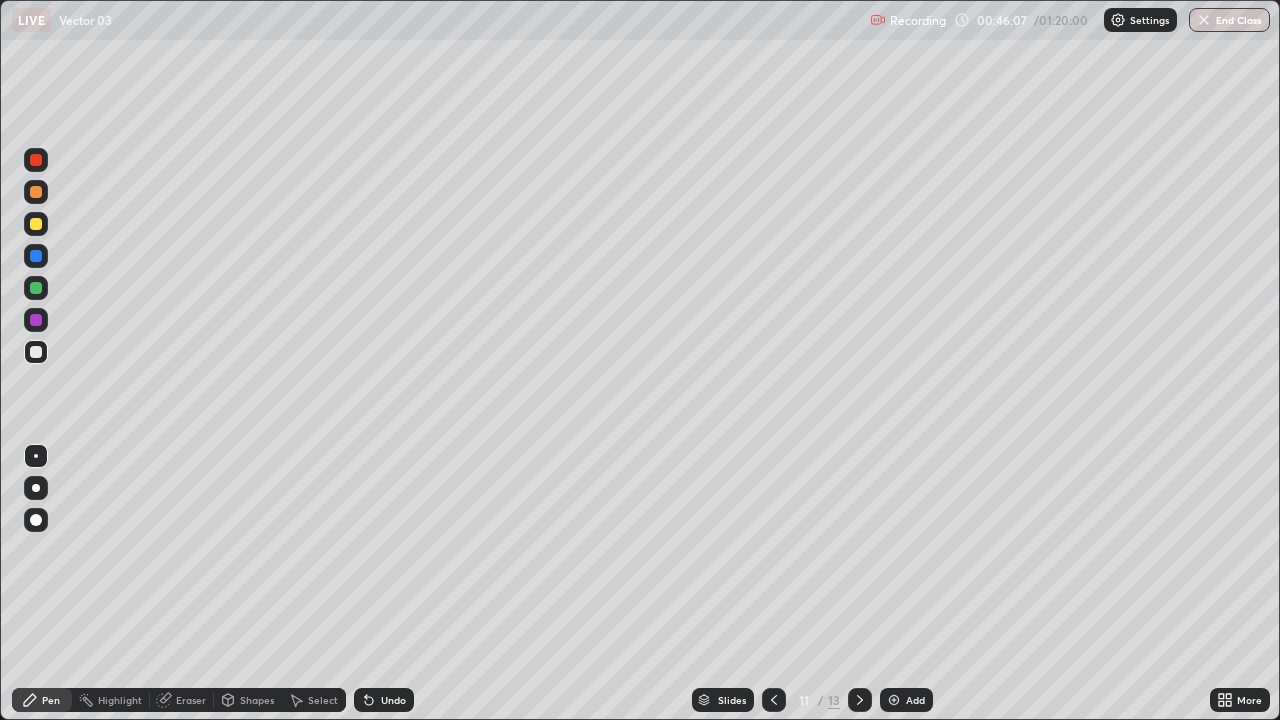 click 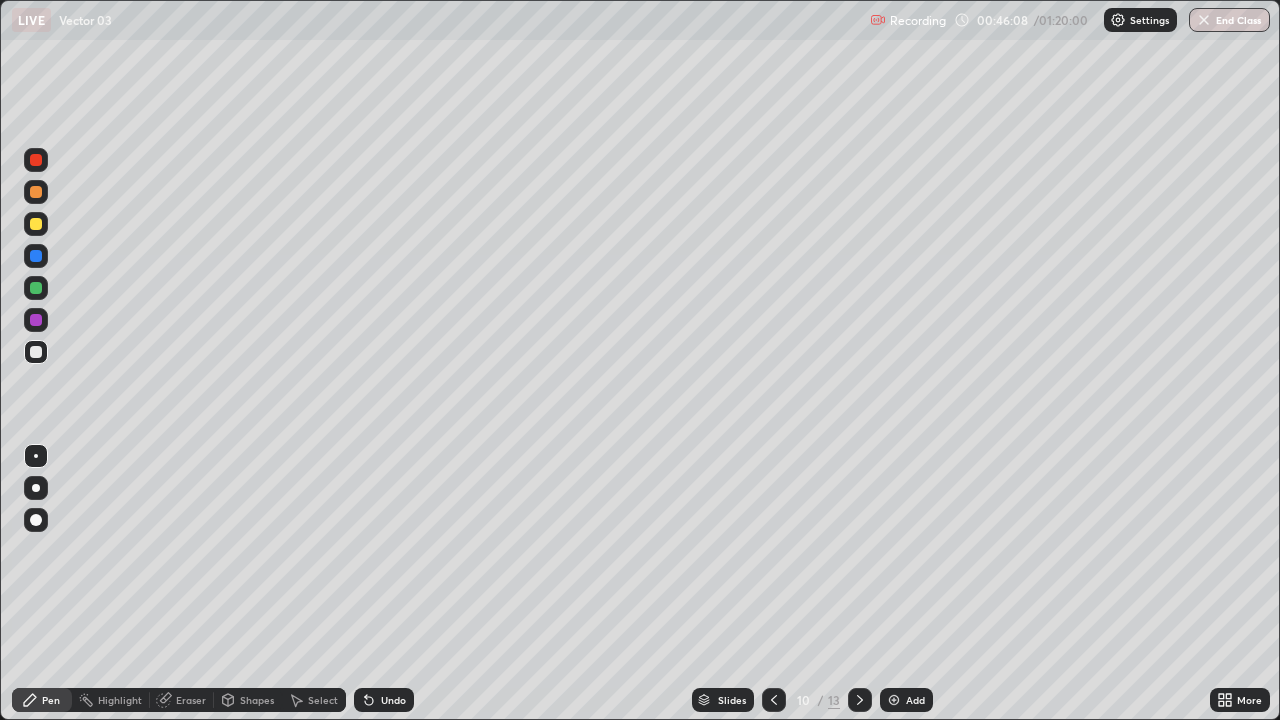 click 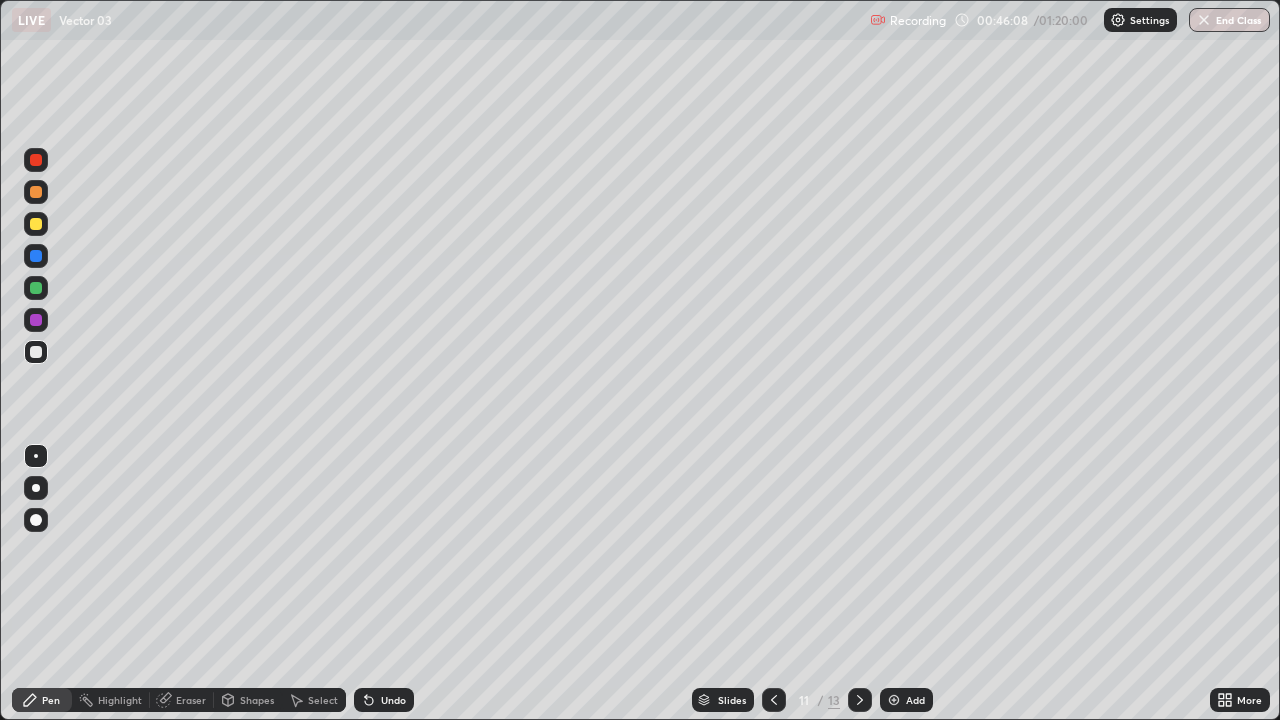 click 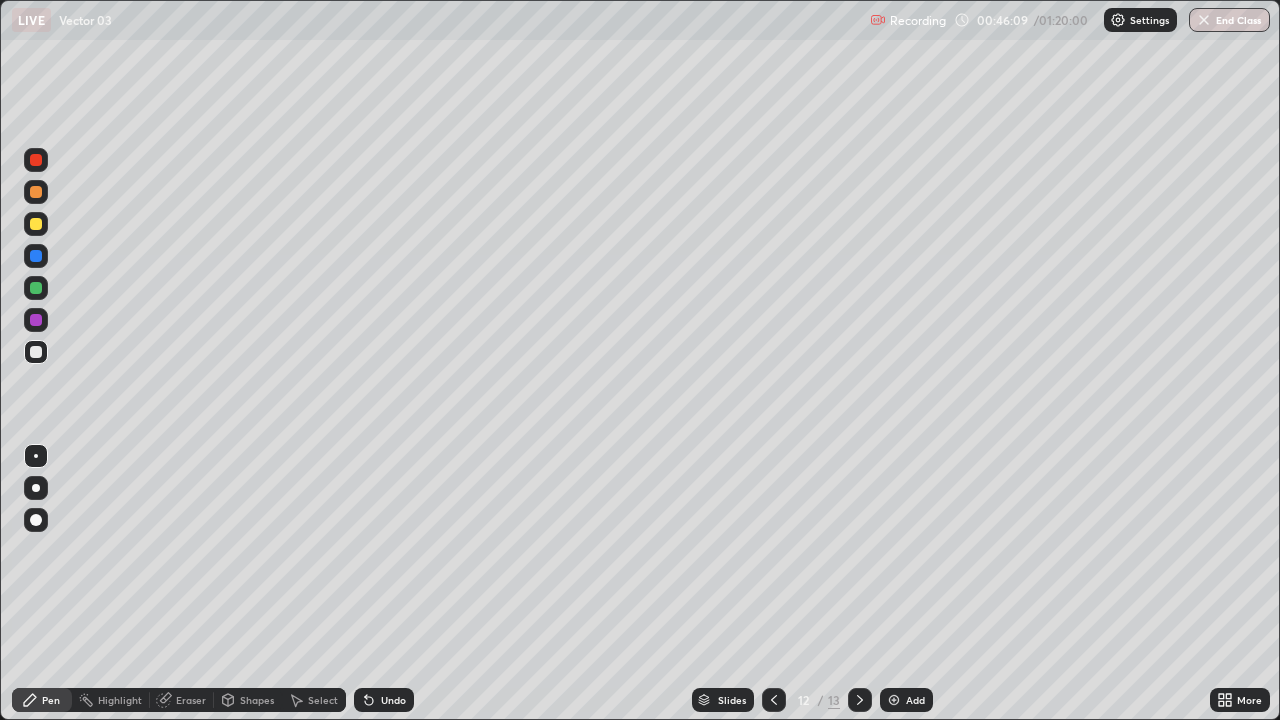 click at bounding box center (860, 700) 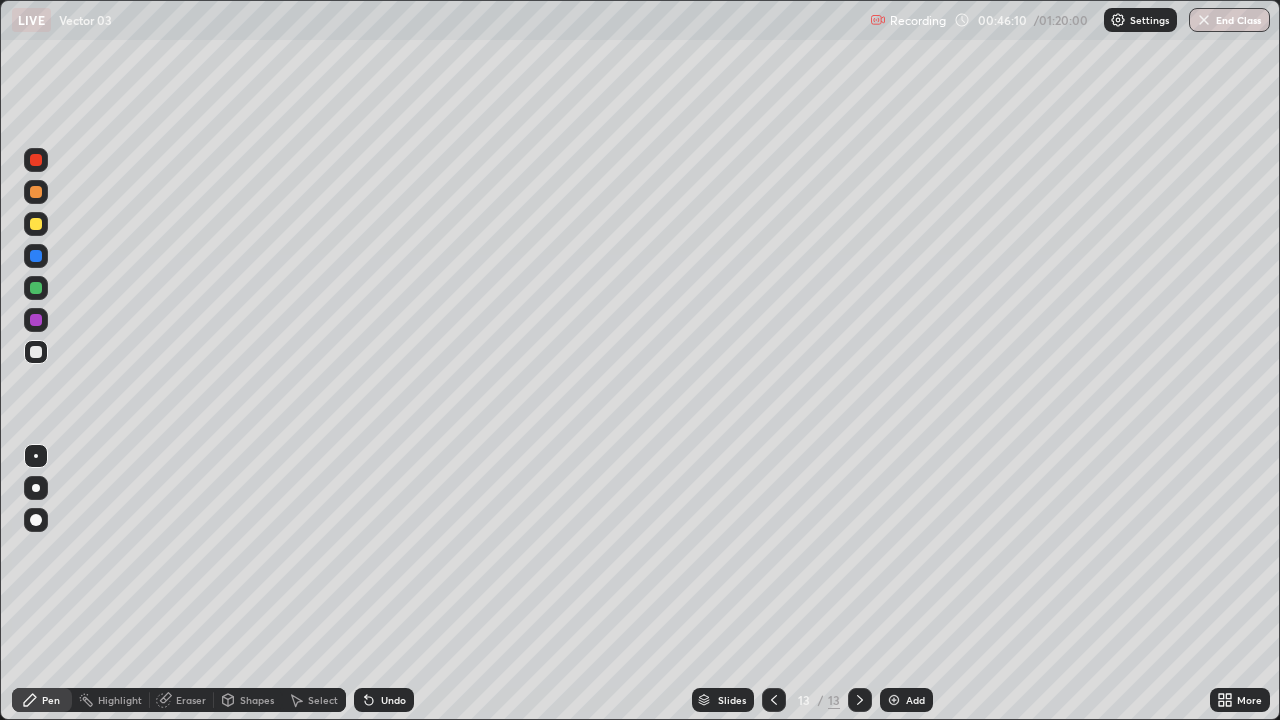 click 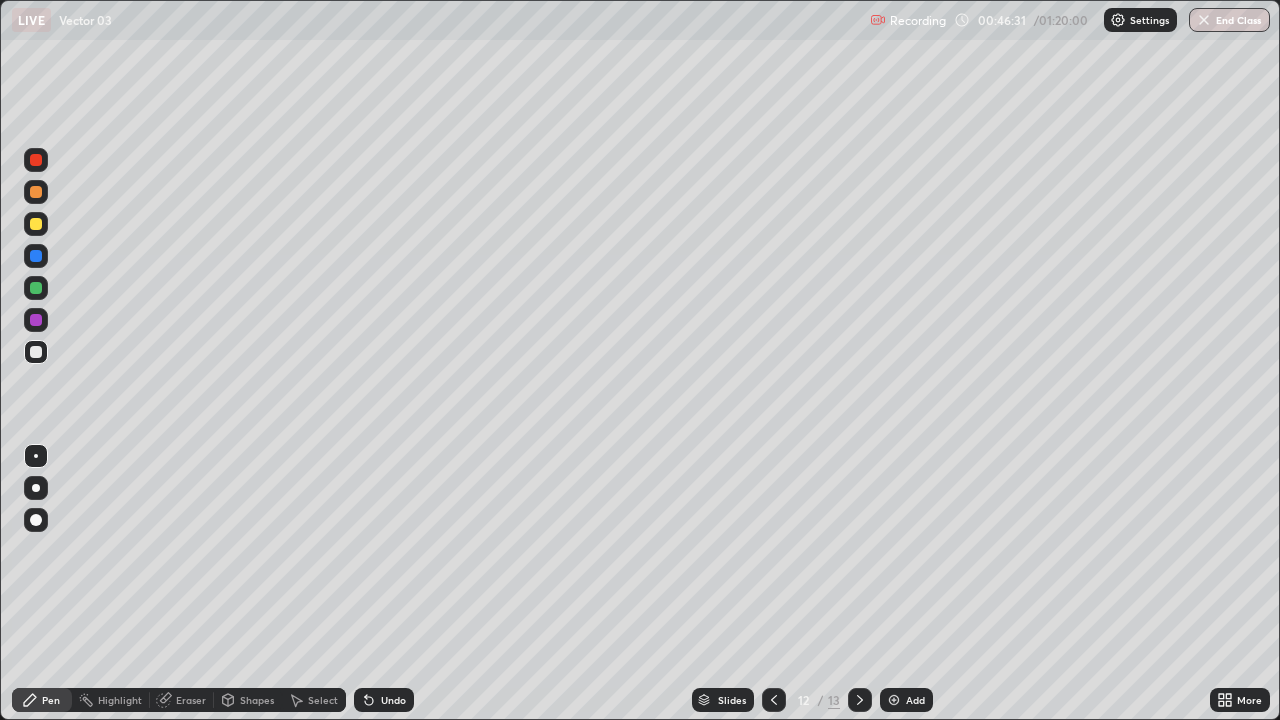click at bounding box center [36, 224] 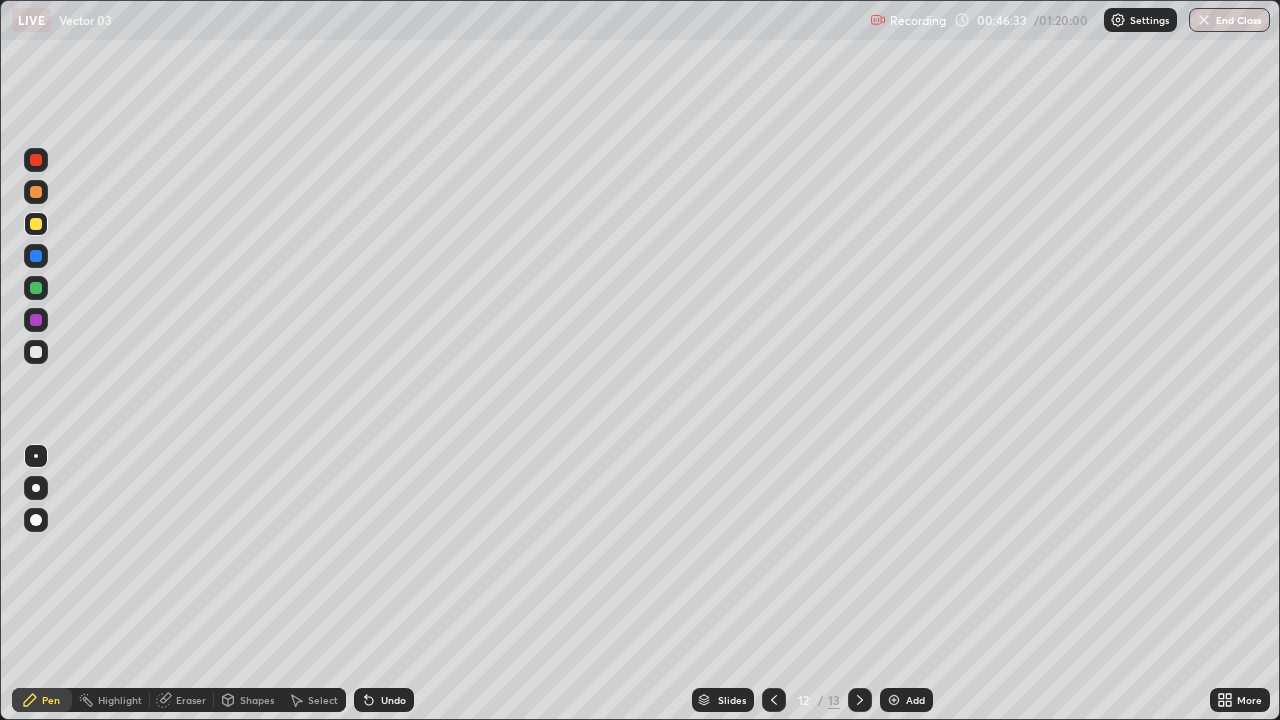 click at bounding box center [36, 352] 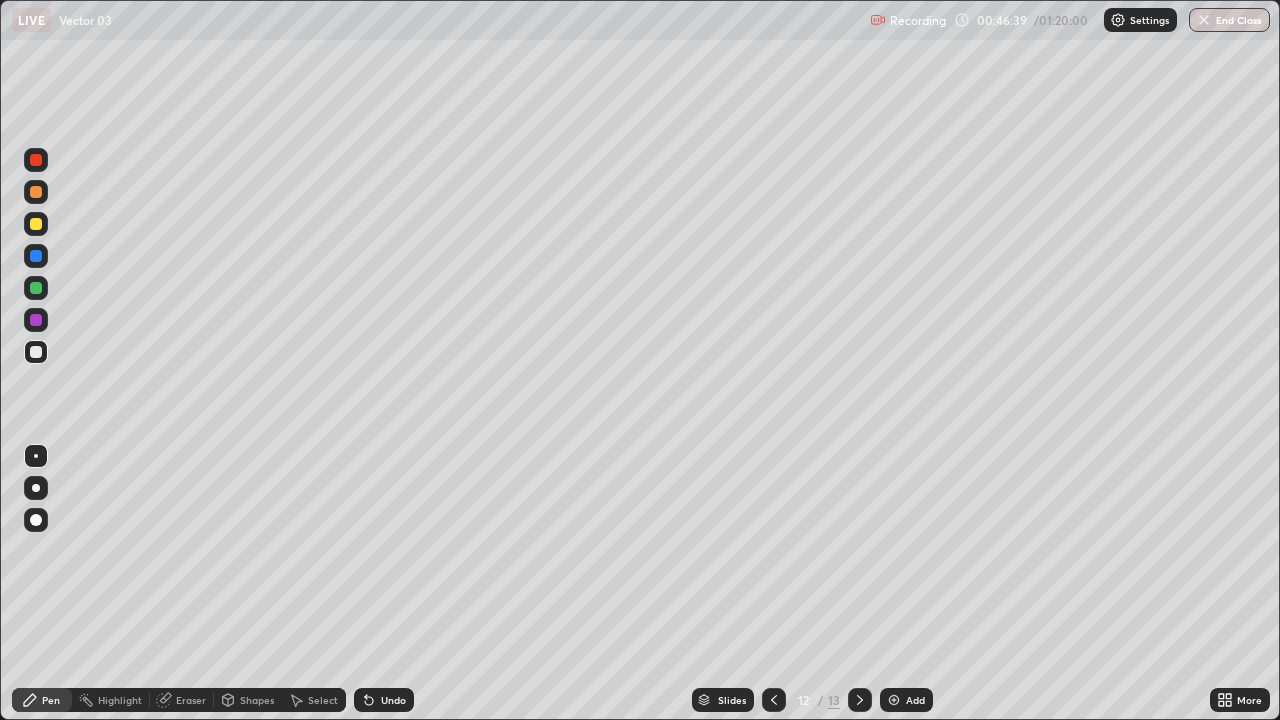 click at bounding box center (36, 224) 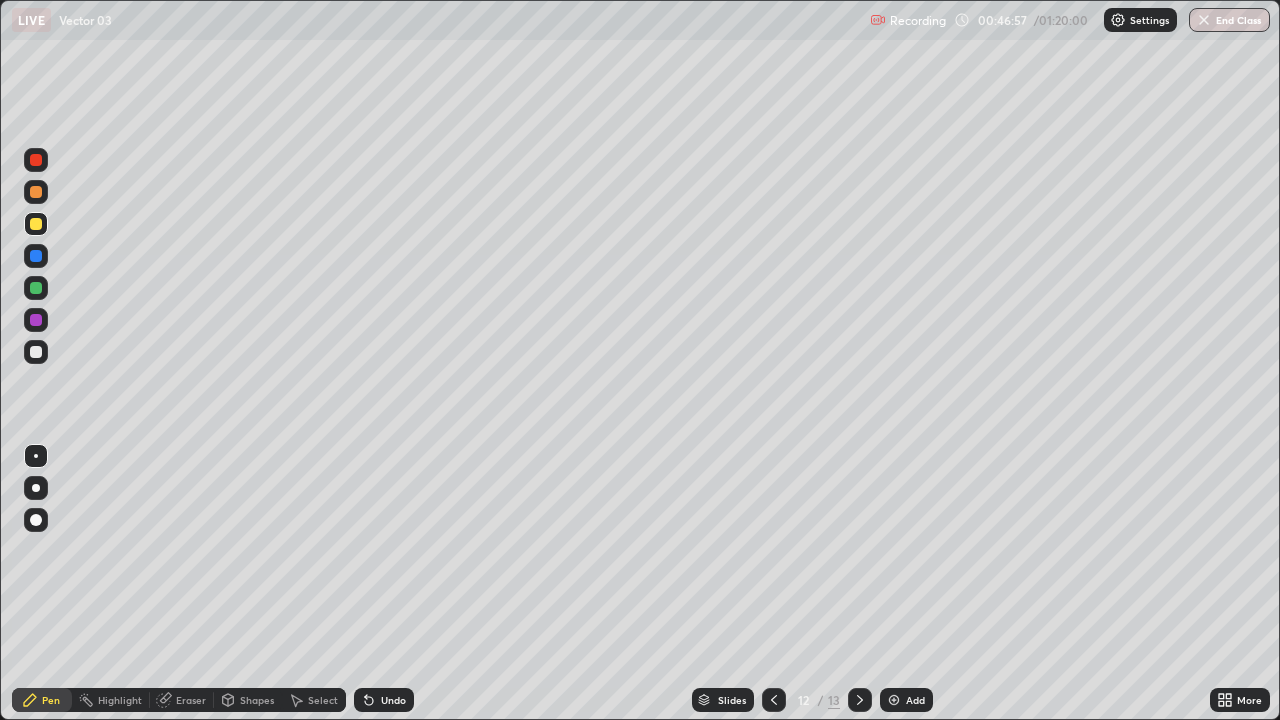 click on "Undo" at bounding box center [393, 700] 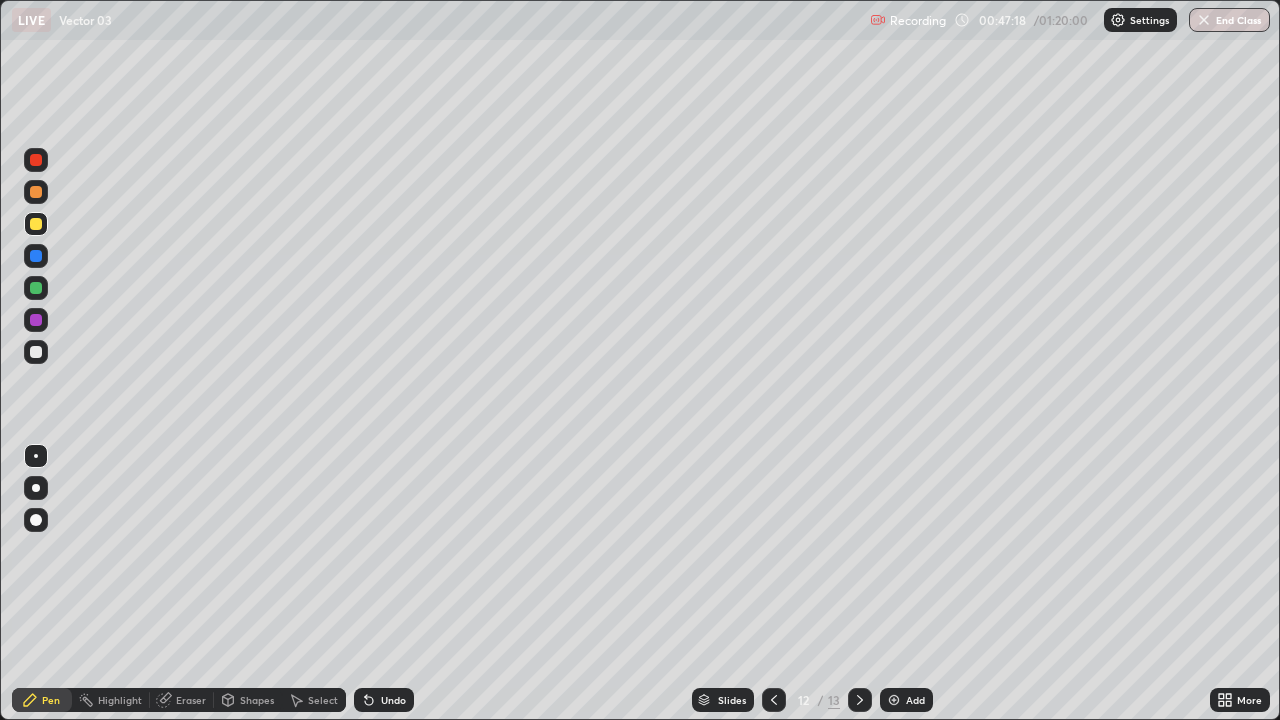 click at bounding box center [36, 288] 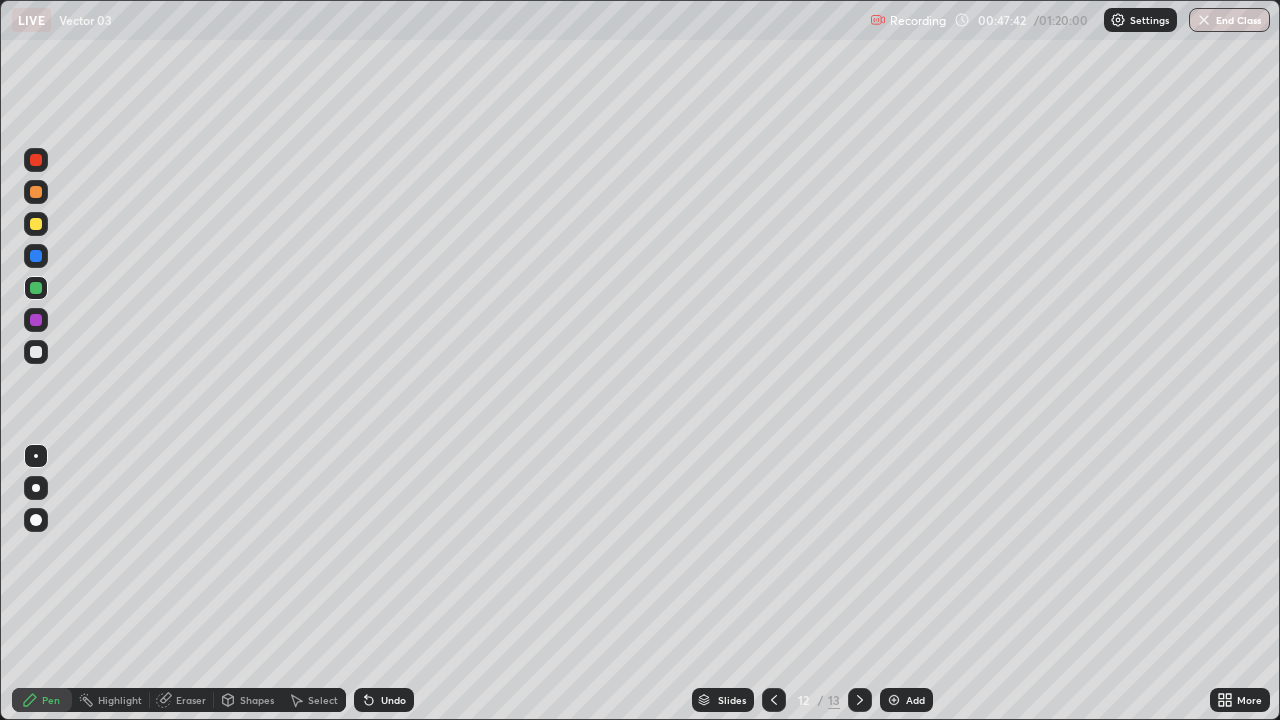 click 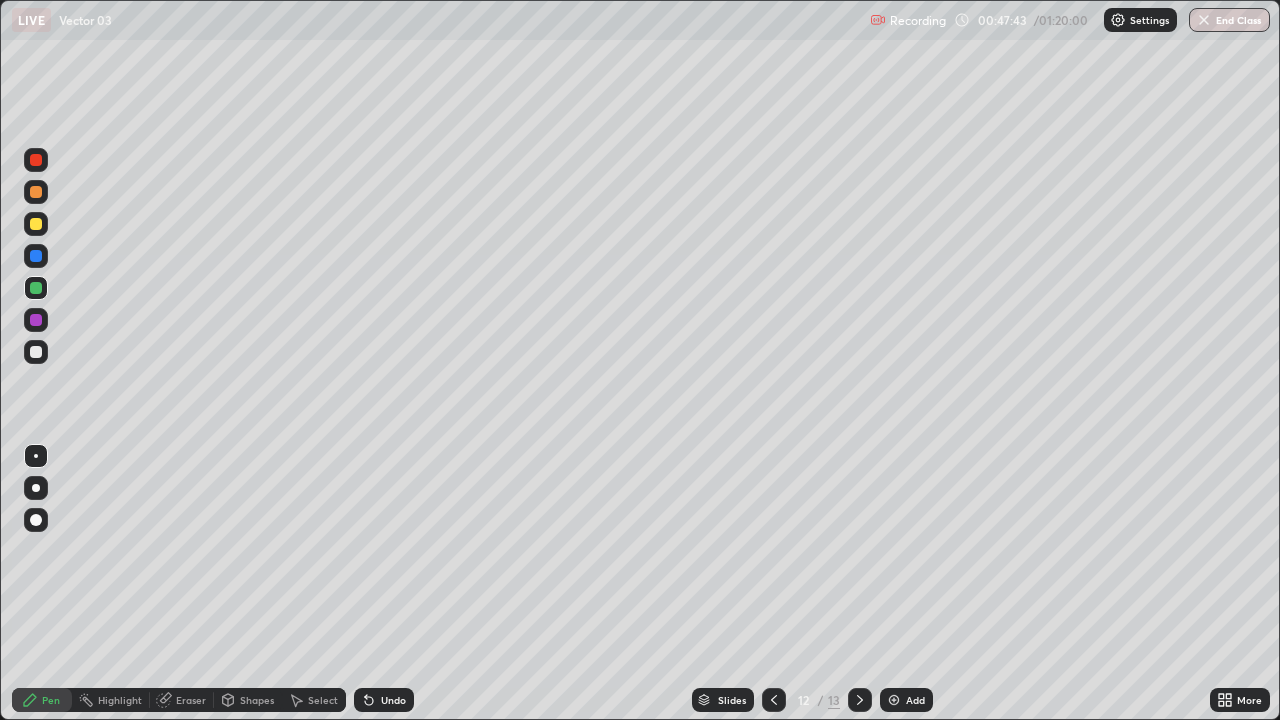 click 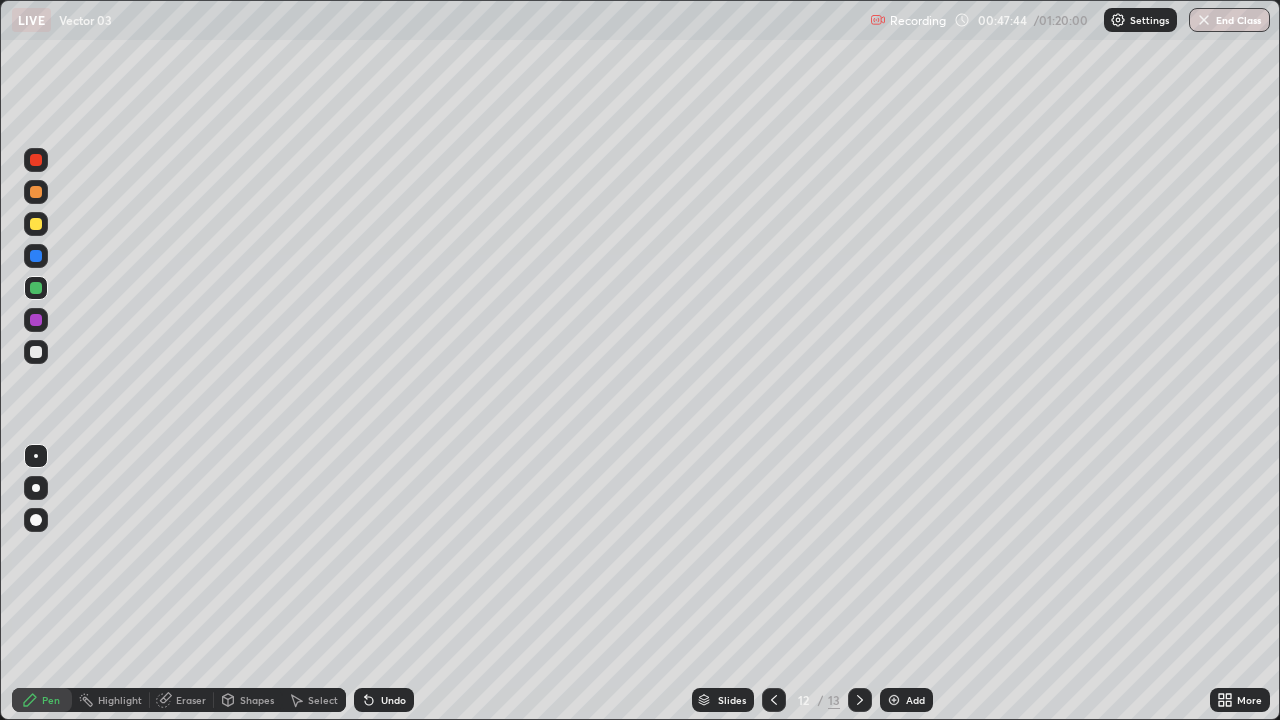 click on "Undo" at bounding box center [384, 700] 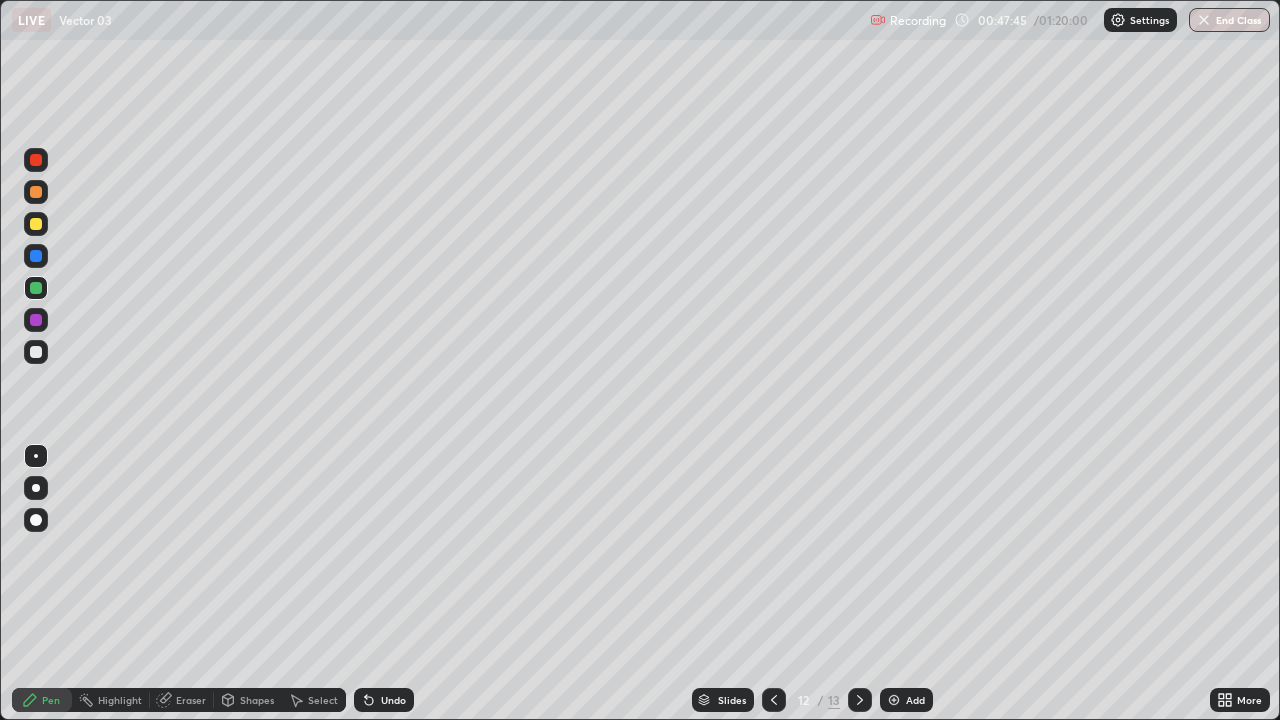 click on "Undo" at bounding box center (393, 700) 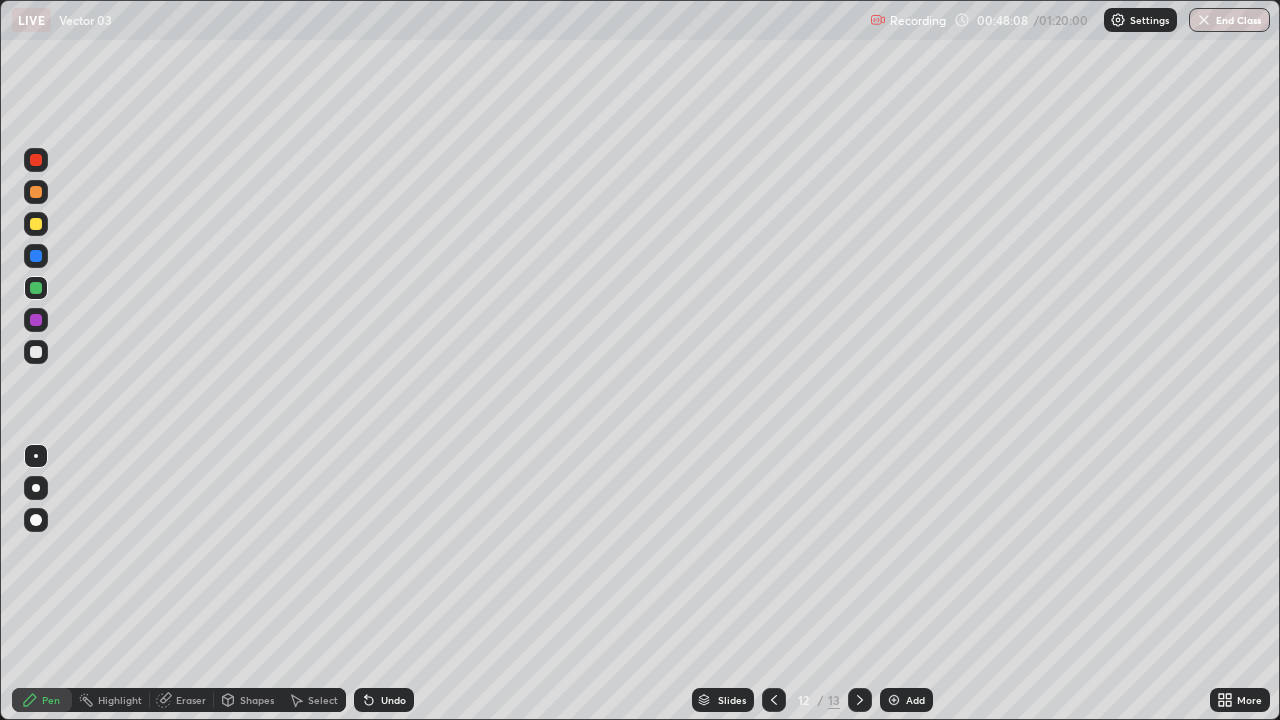 click at bounding box center [36, 224] 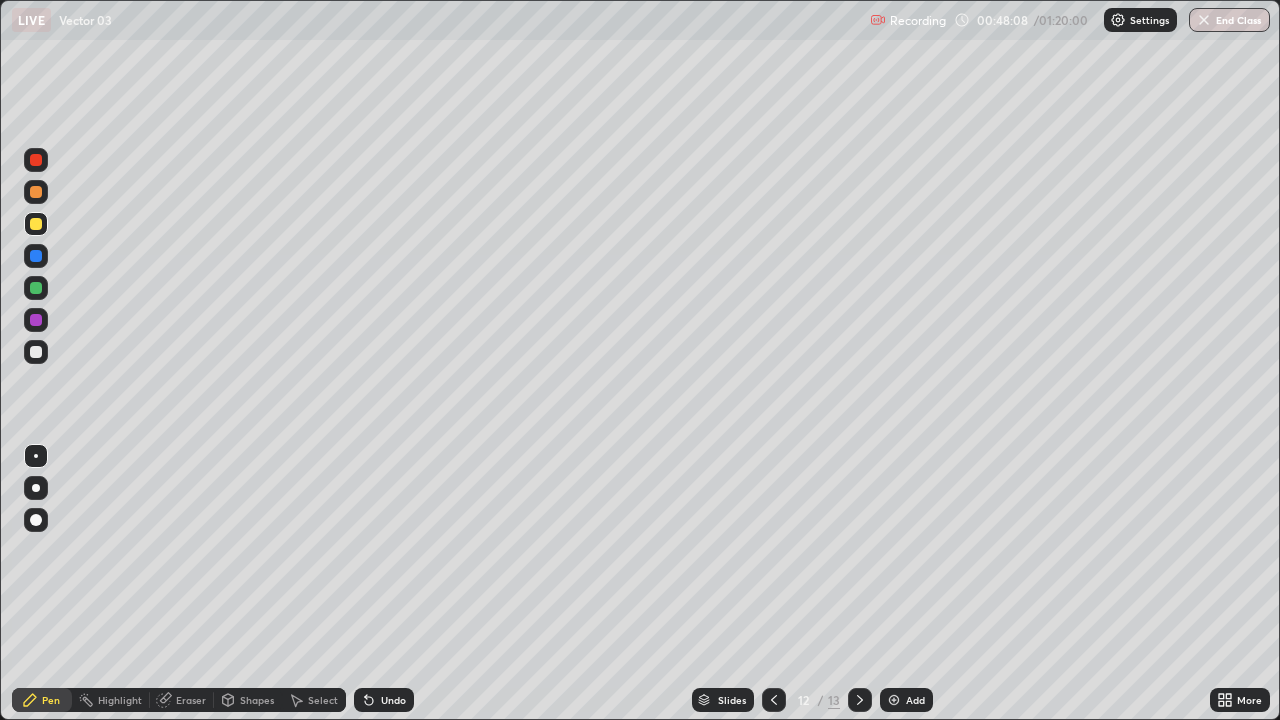 click at bounding box center [36, 192] 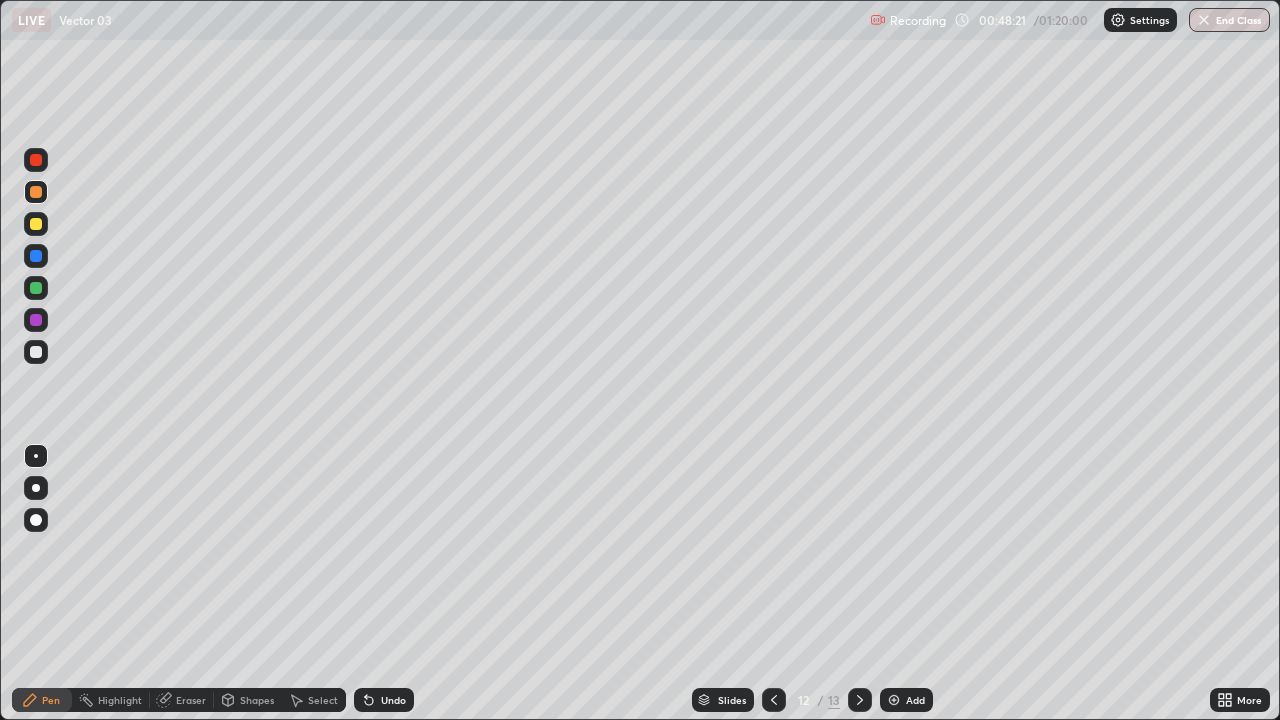 click at bounding box center [36, 224] 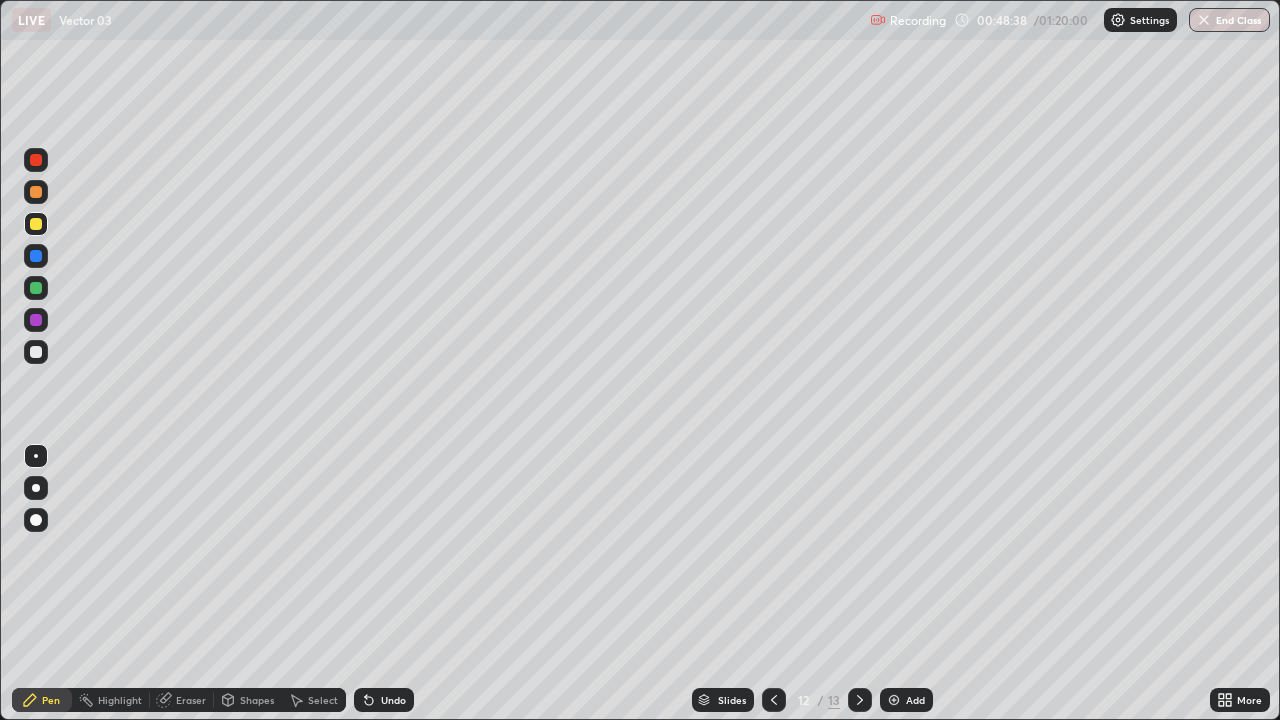 click at bounding box center (36, 192) 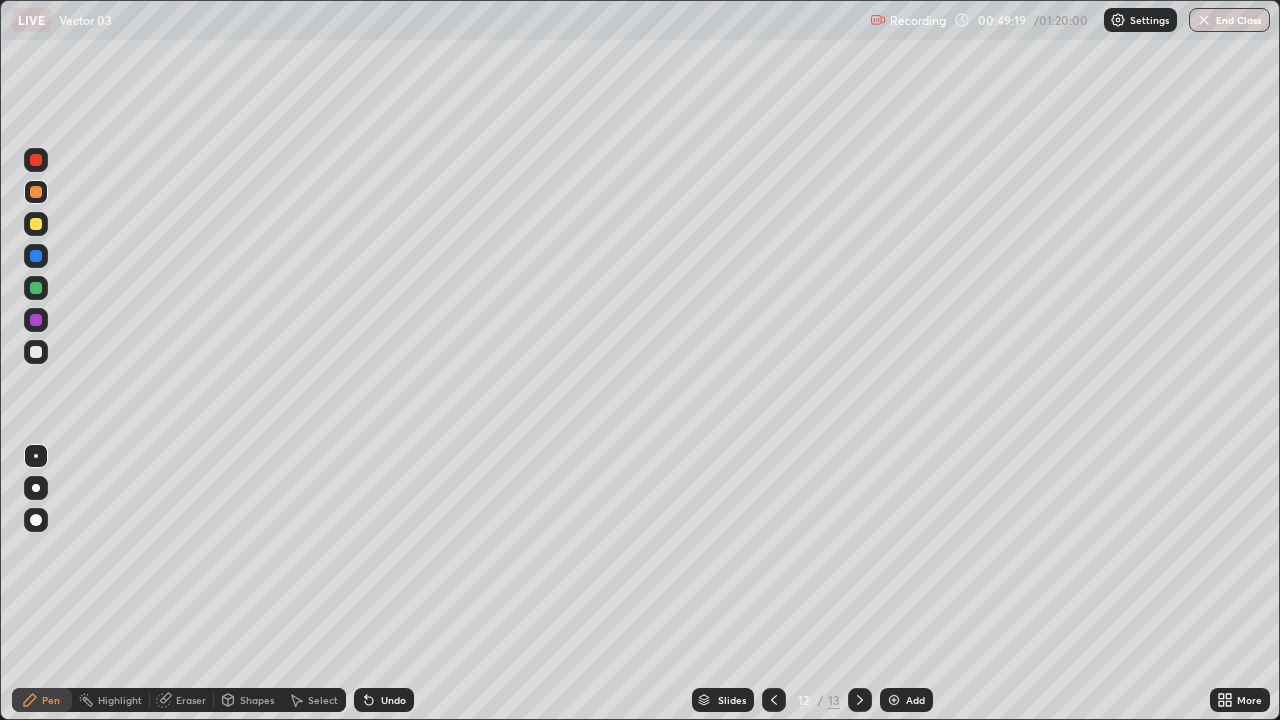 click at bounding box center [36, 224] 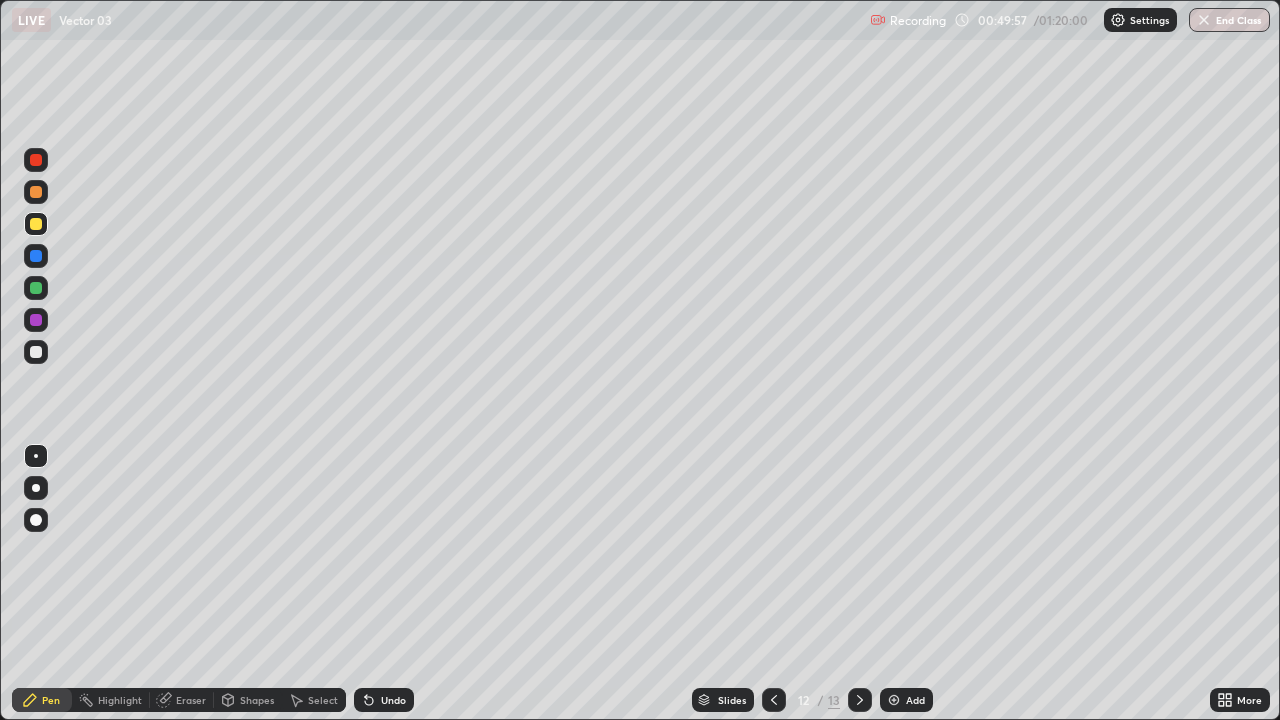 click on "Undo" at bounding box center [384, 700] 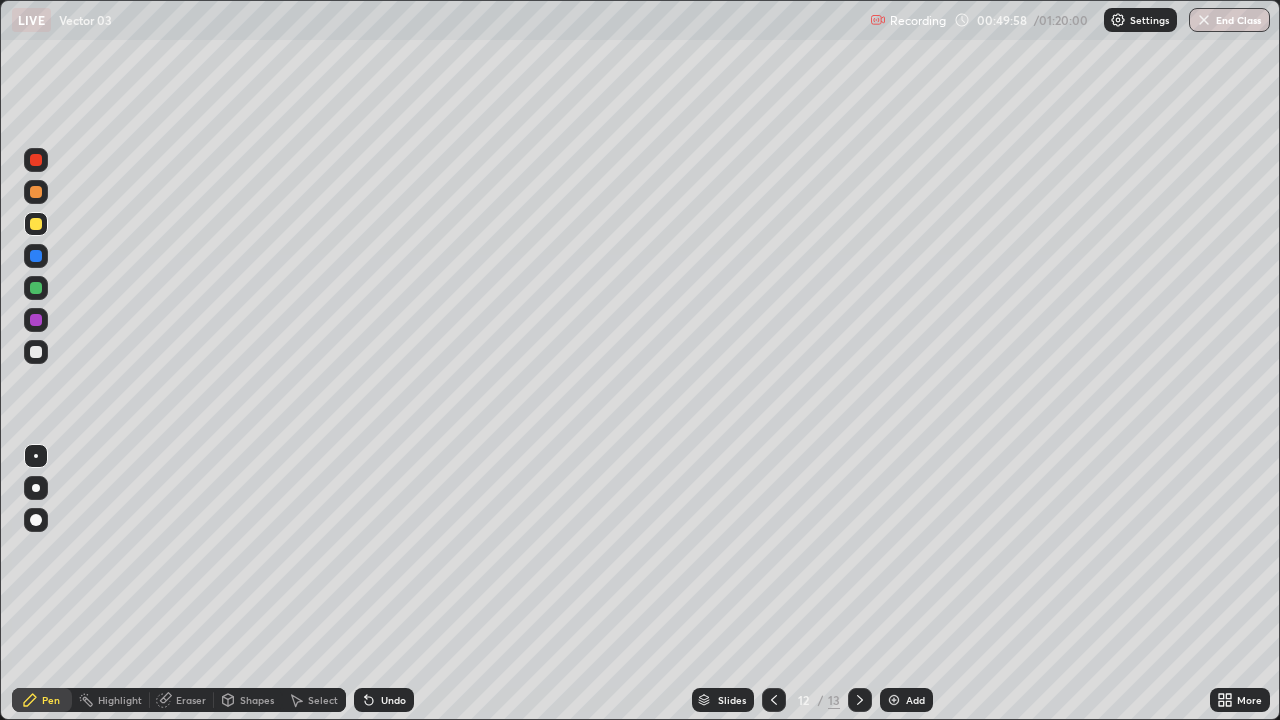 click on "Undo" at bounding box center (384, 700) 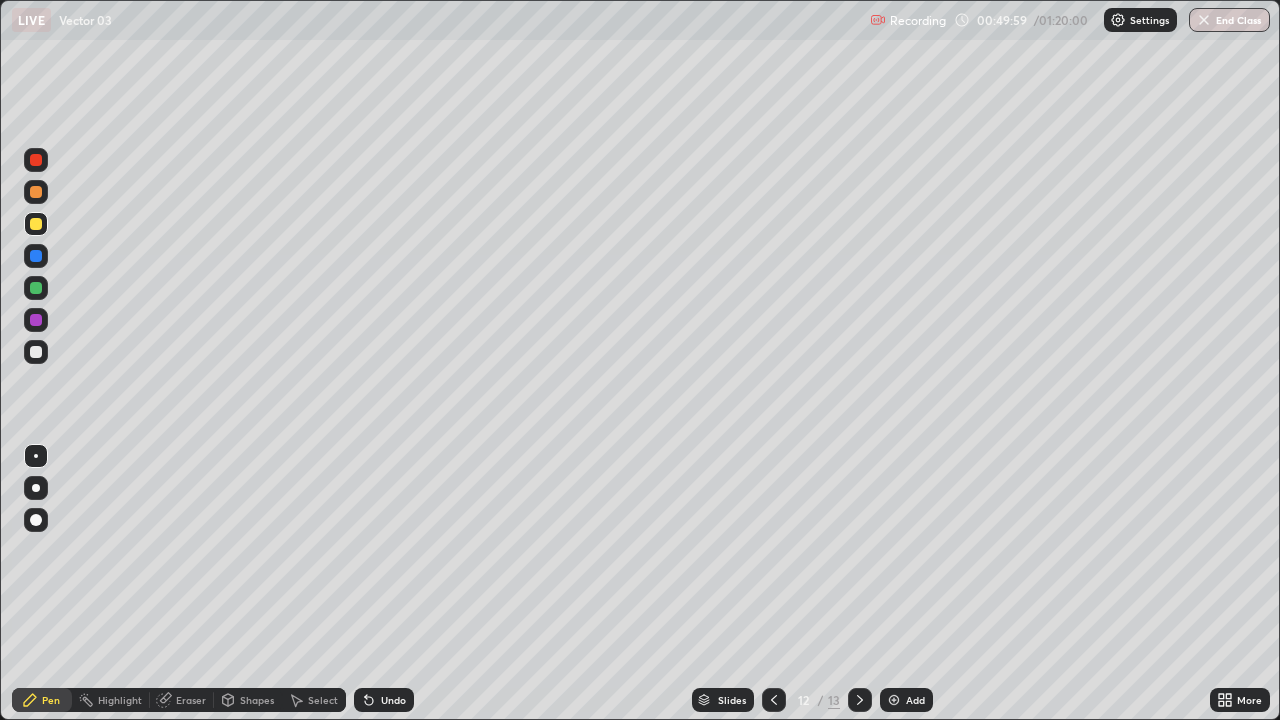 click on "Undo" at bounding box center (393, 700) 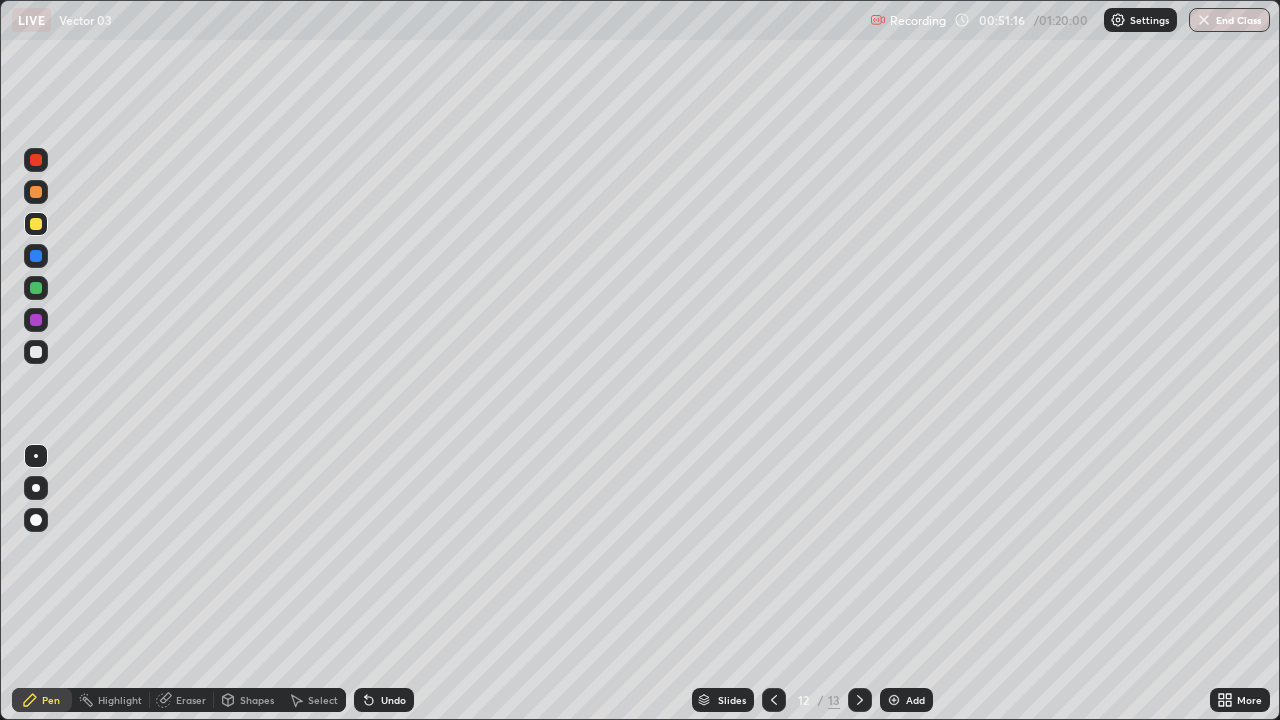 click at bounding box center [36, 352] 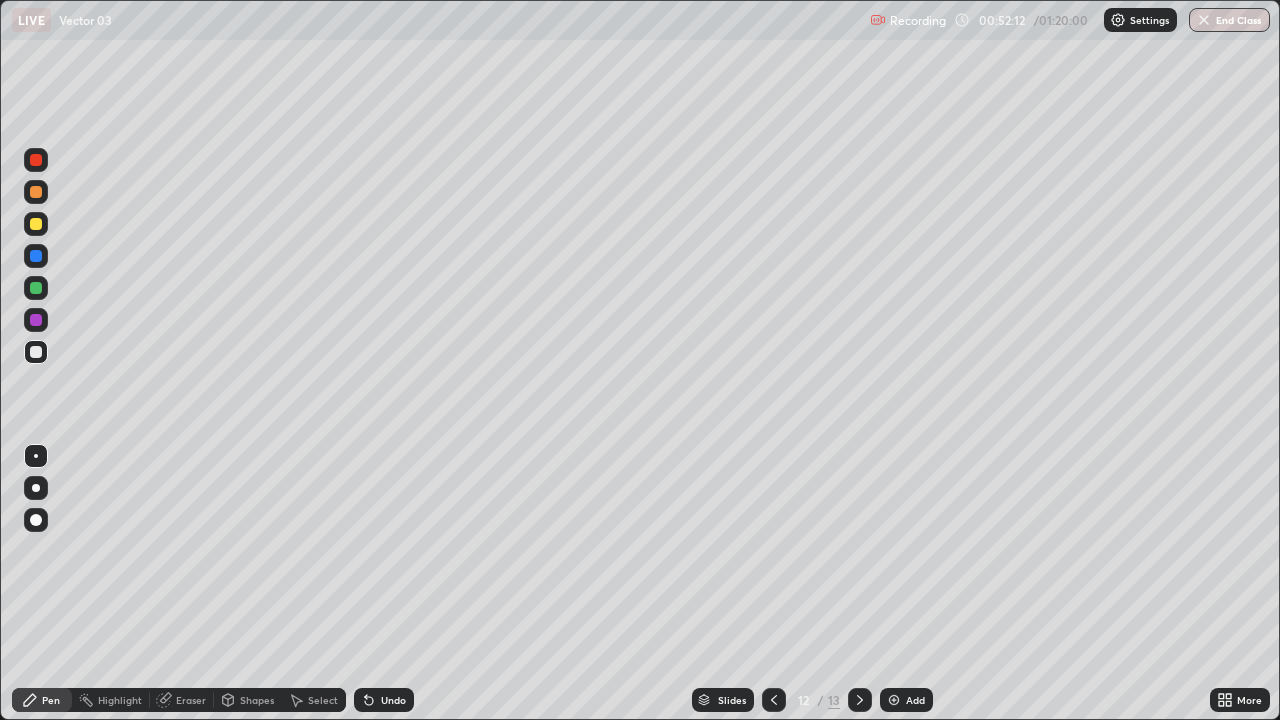click 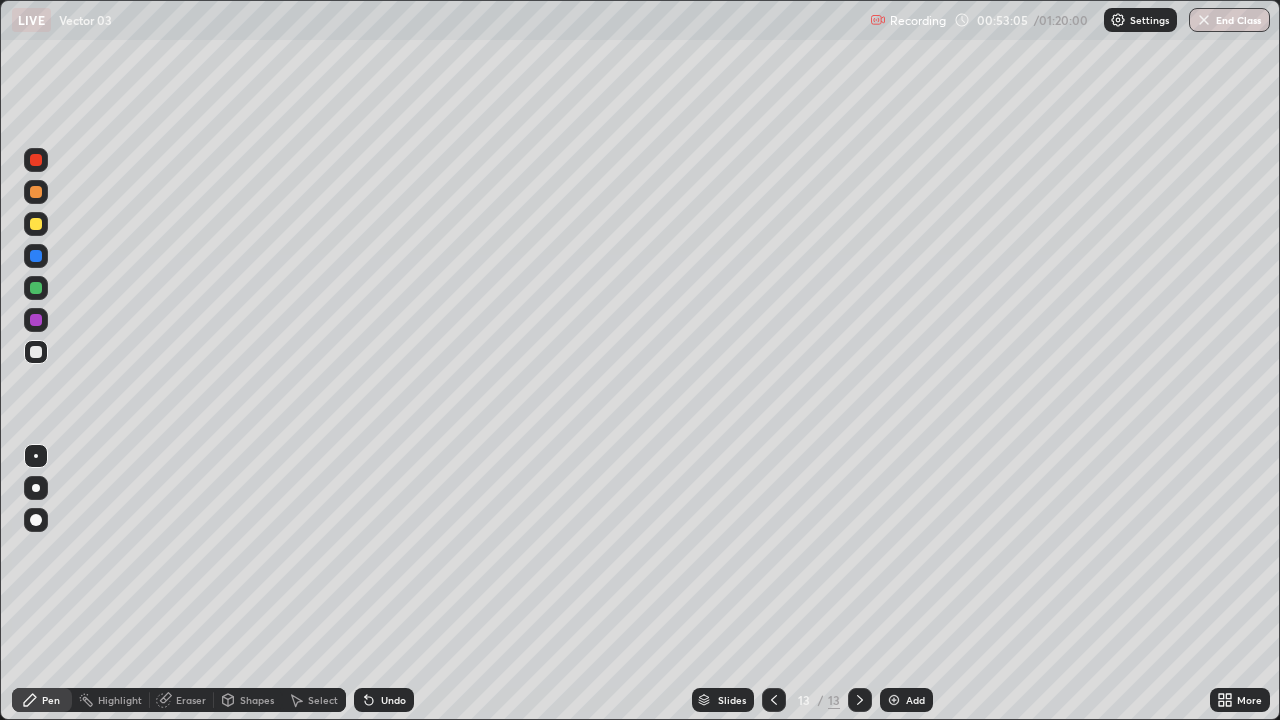 click at bounding box center (36, 224) 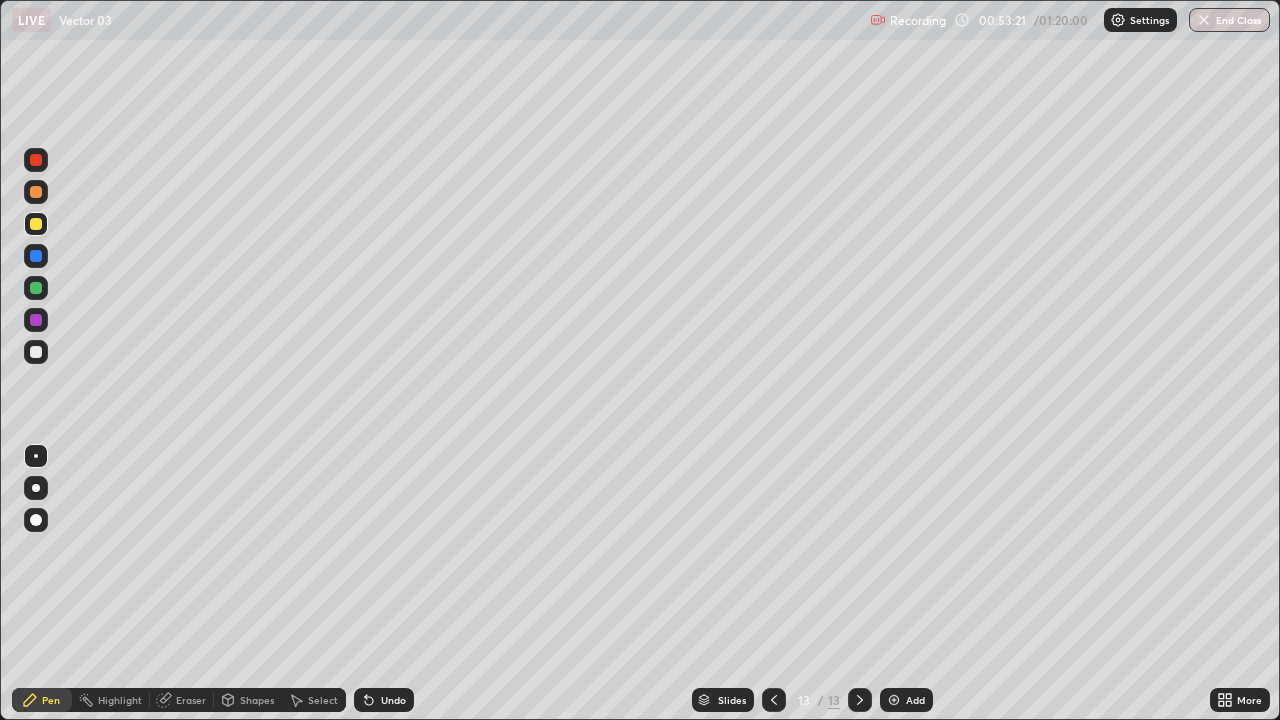 click at bounding box center [36, 192] 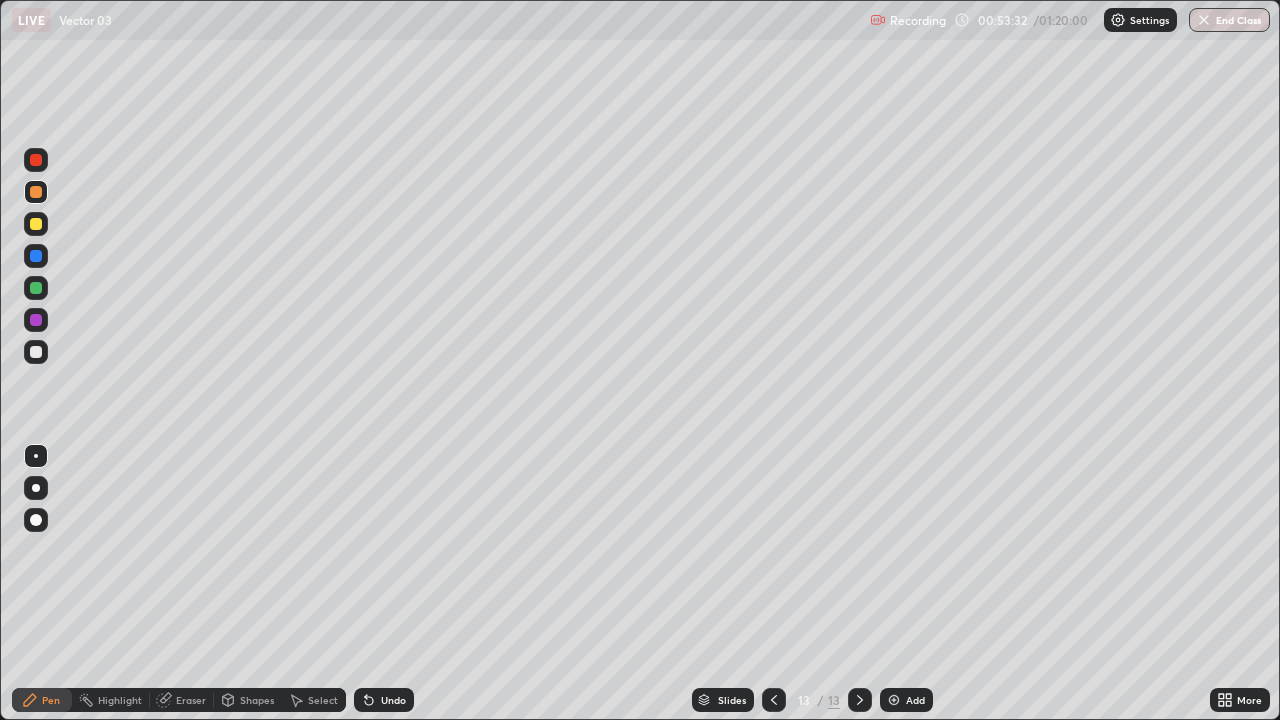 click at bounding box center [36, 224] 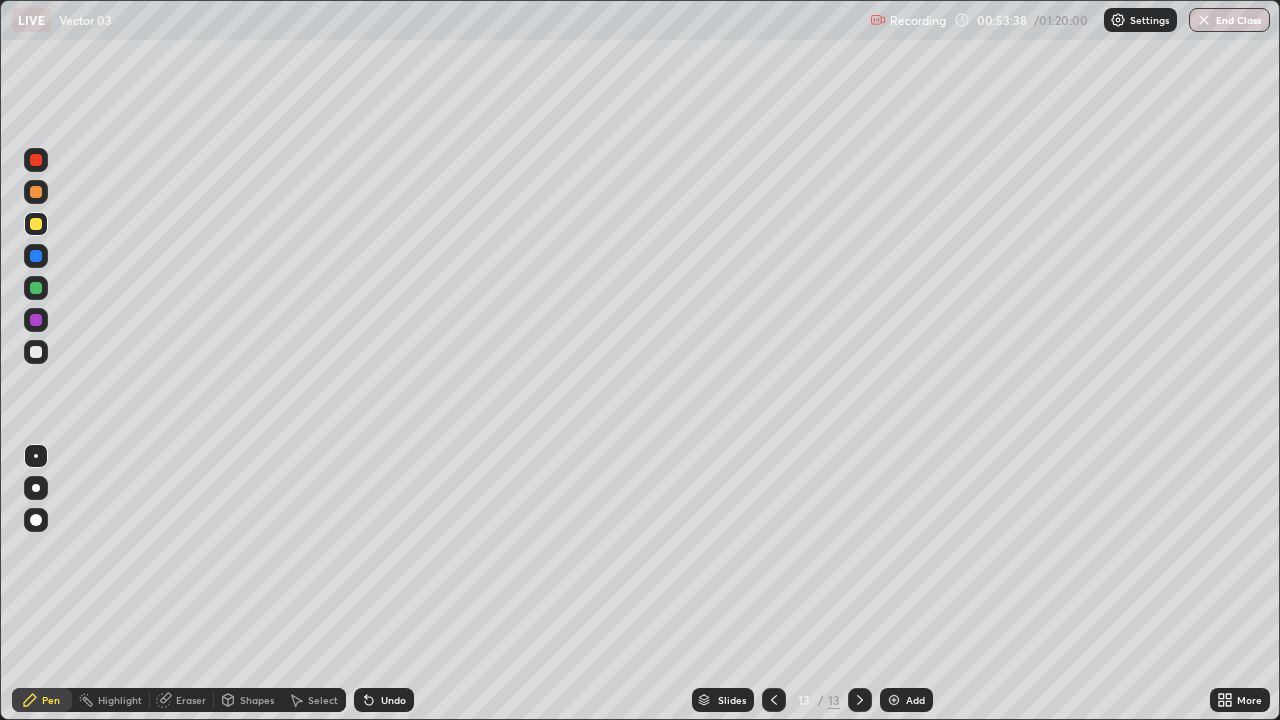 click on "Undo" at bounding box center [393, 700] 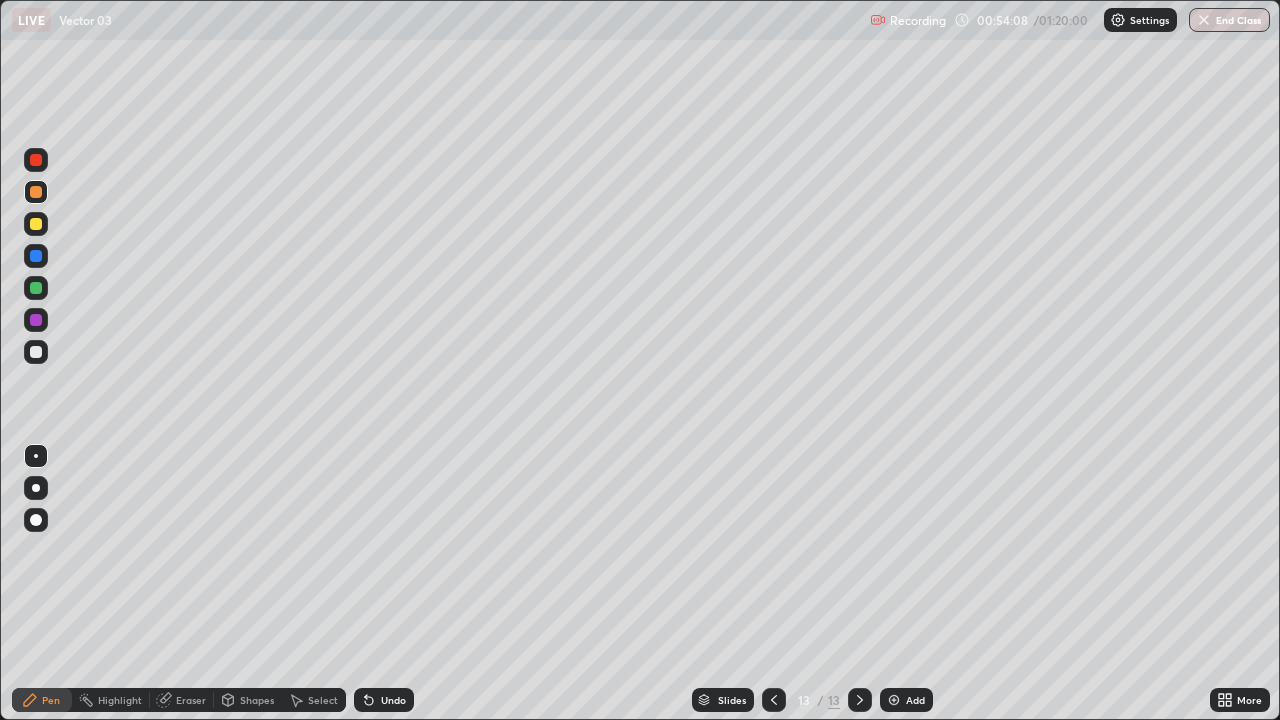 click on "Undo" at bounding box center (393, 700) 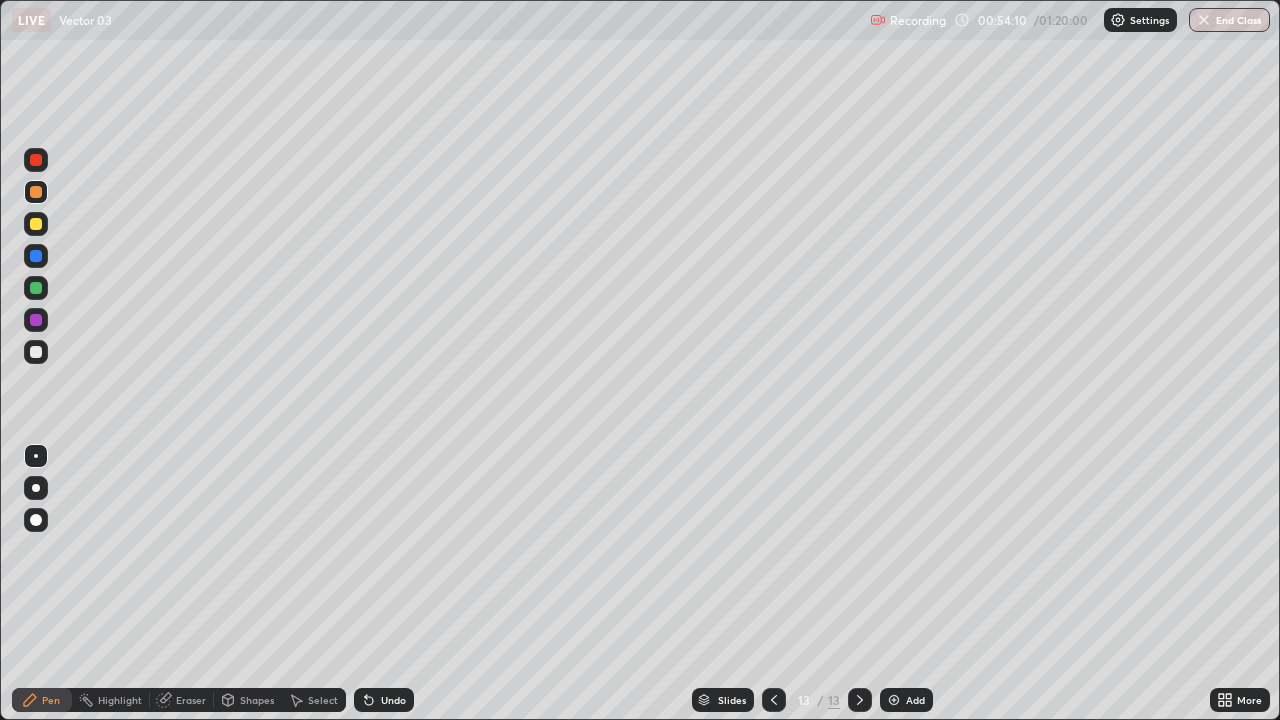 click at bounding box center [36, 224] 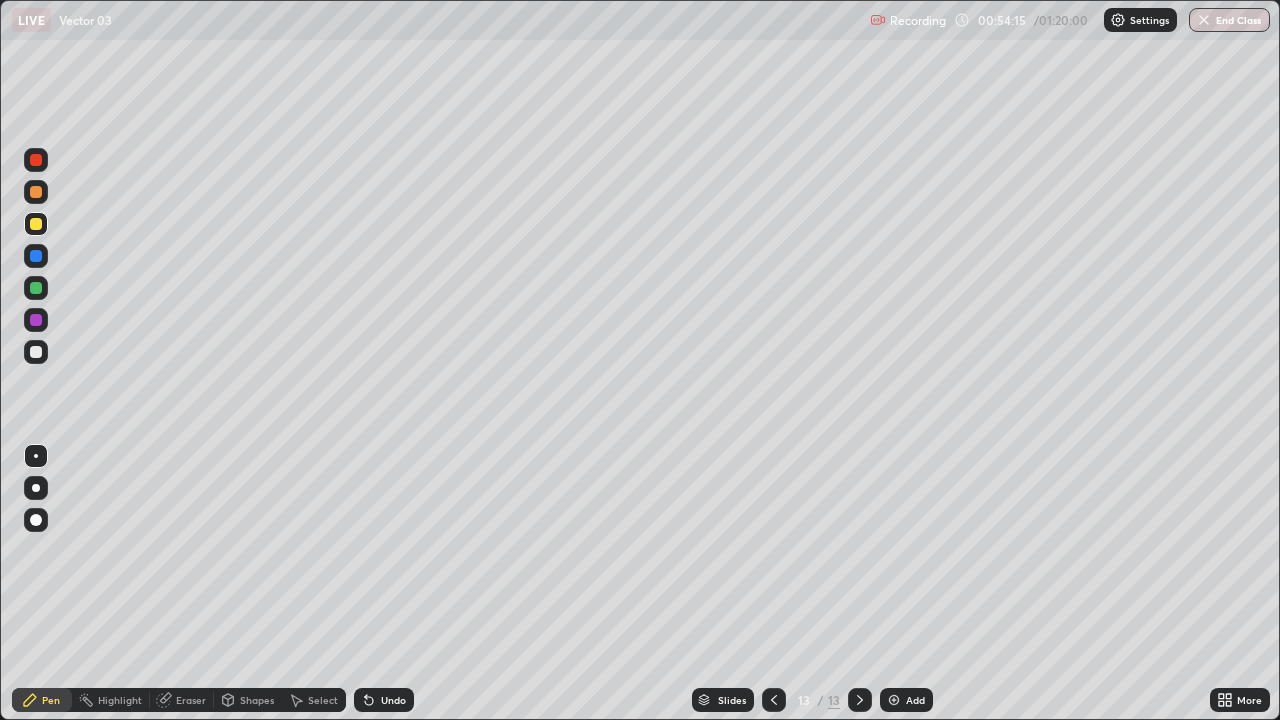 click at bounding box center [36, 192] 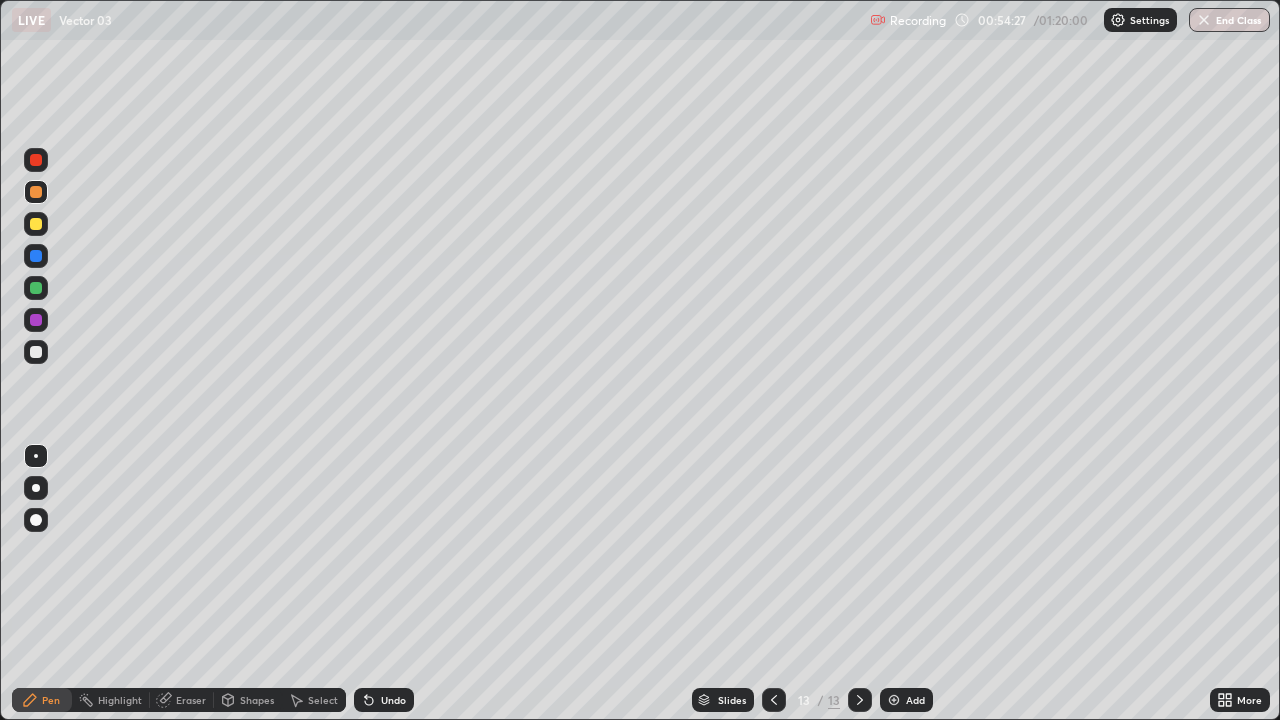 click at bounding box center [36, 224] 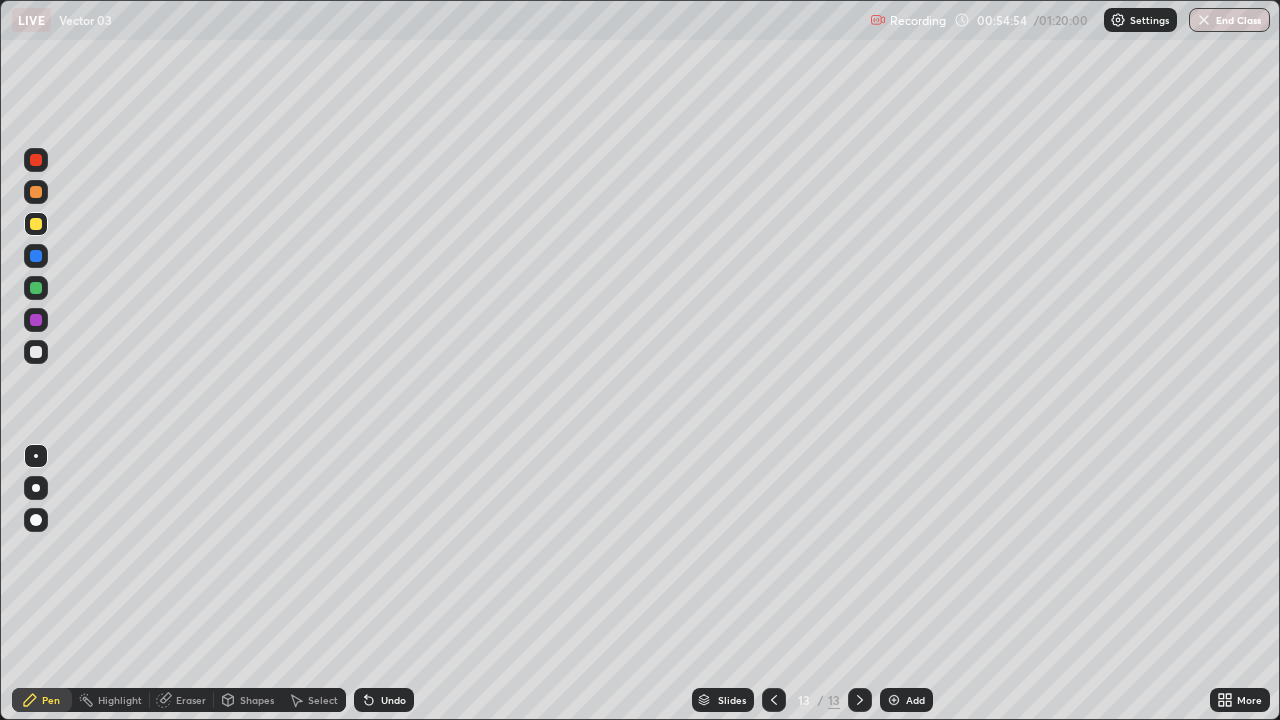 click at bounding box center [36, 288] 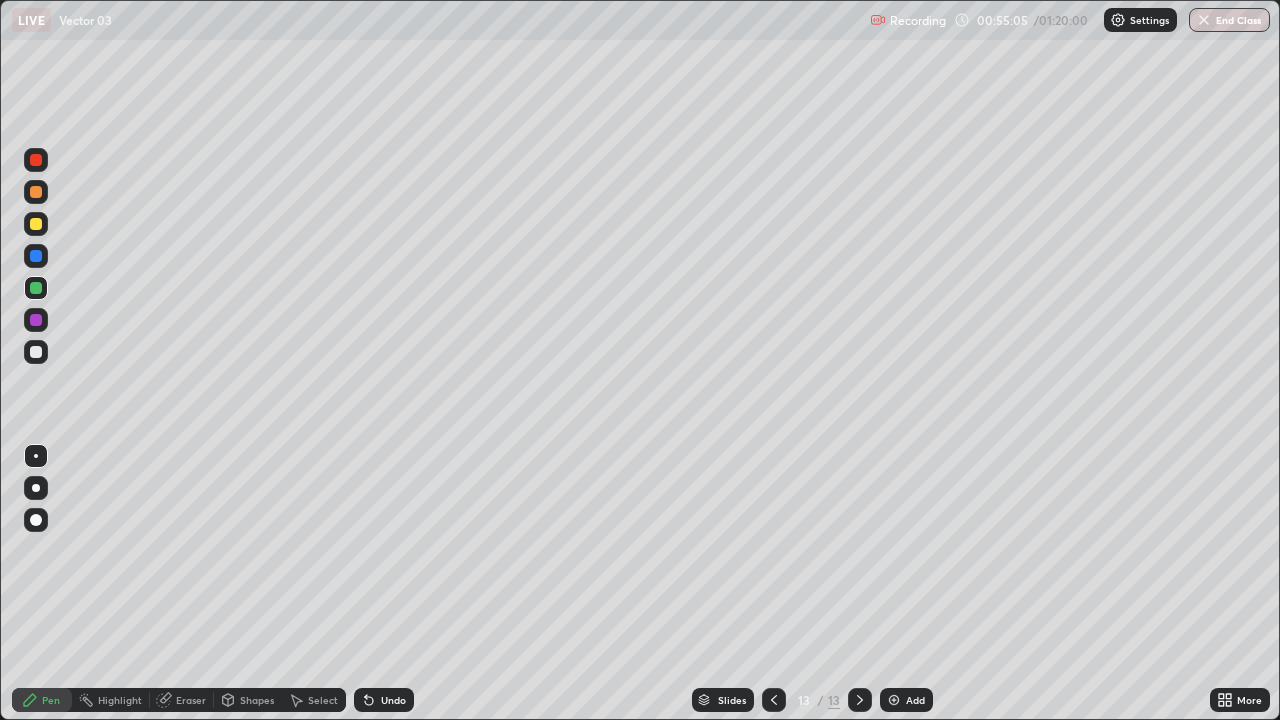 click on "Undo" at bounding box center [384, 700] 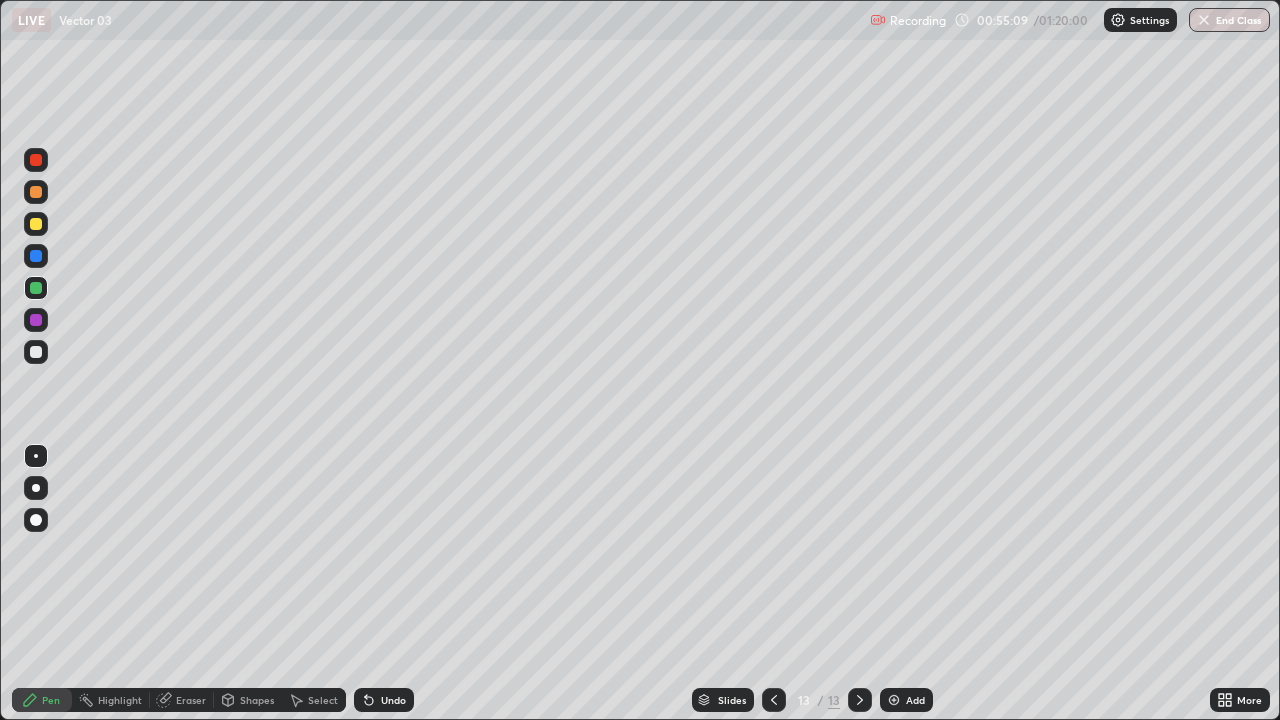click on "Undo" at bounding box center (384, 700) 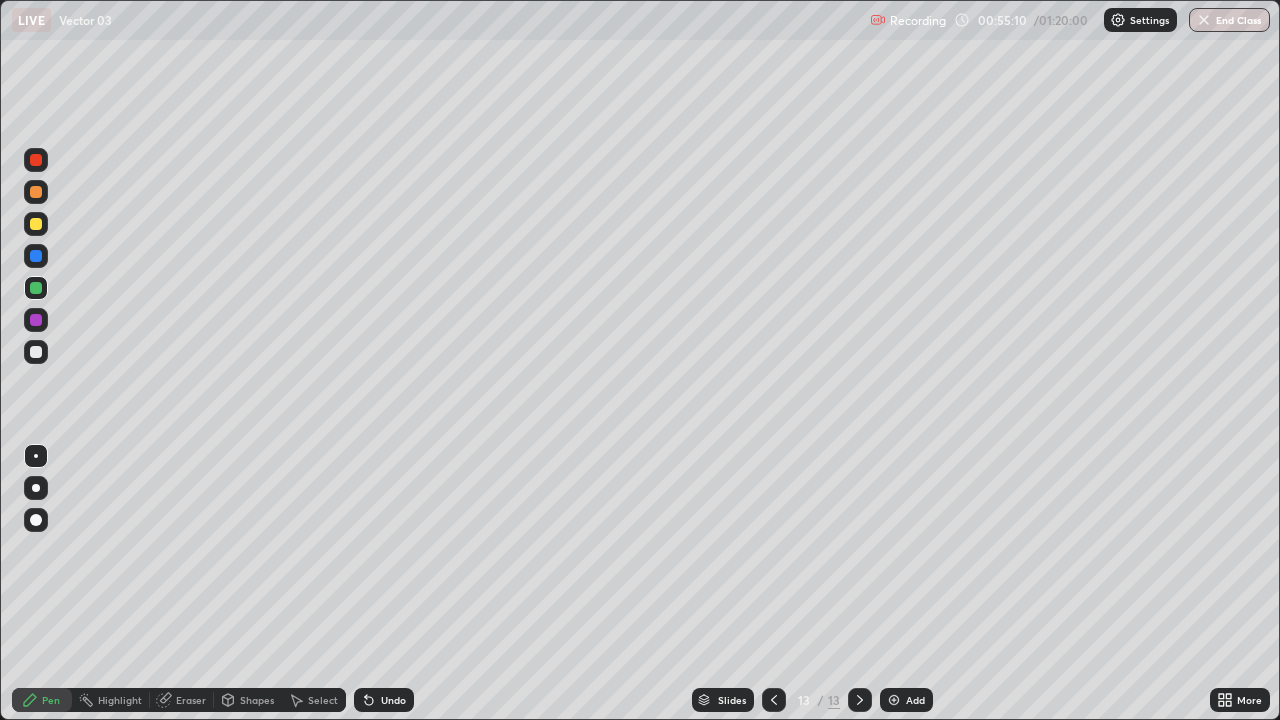 click on "Undo" at bounding box center [384, 700] 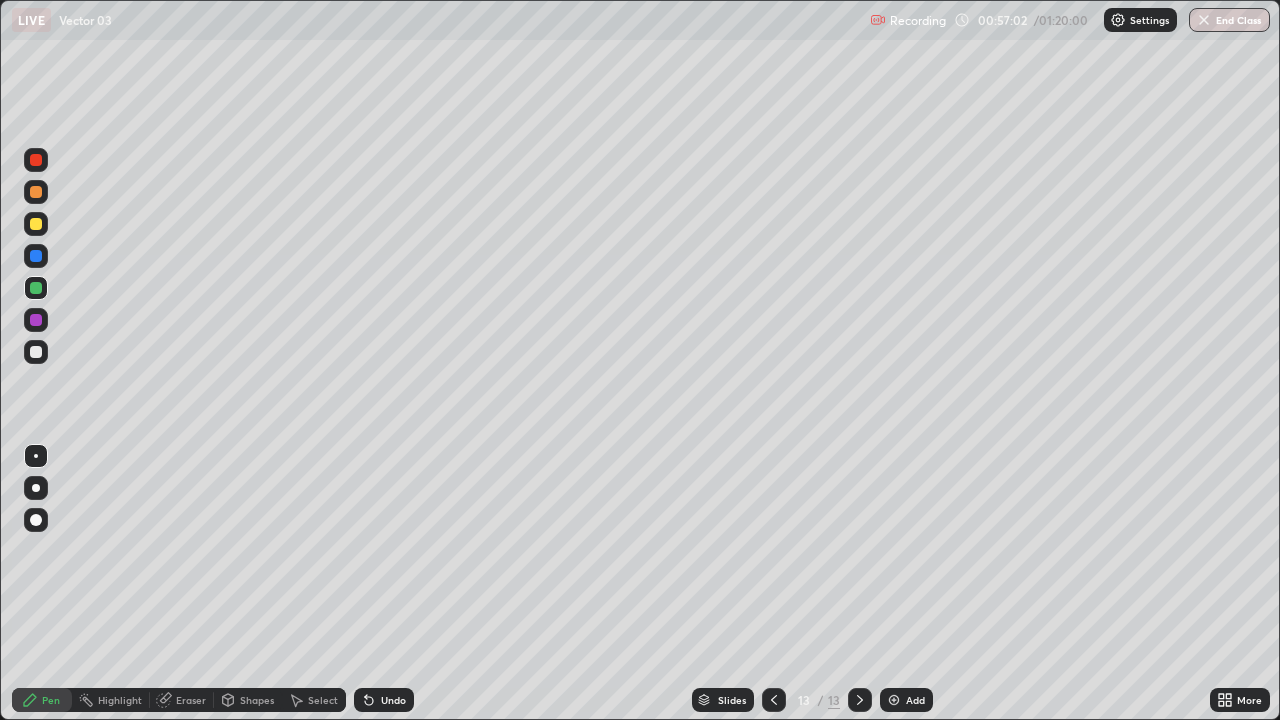 click on "Undo" at bounding box center [384, 700] 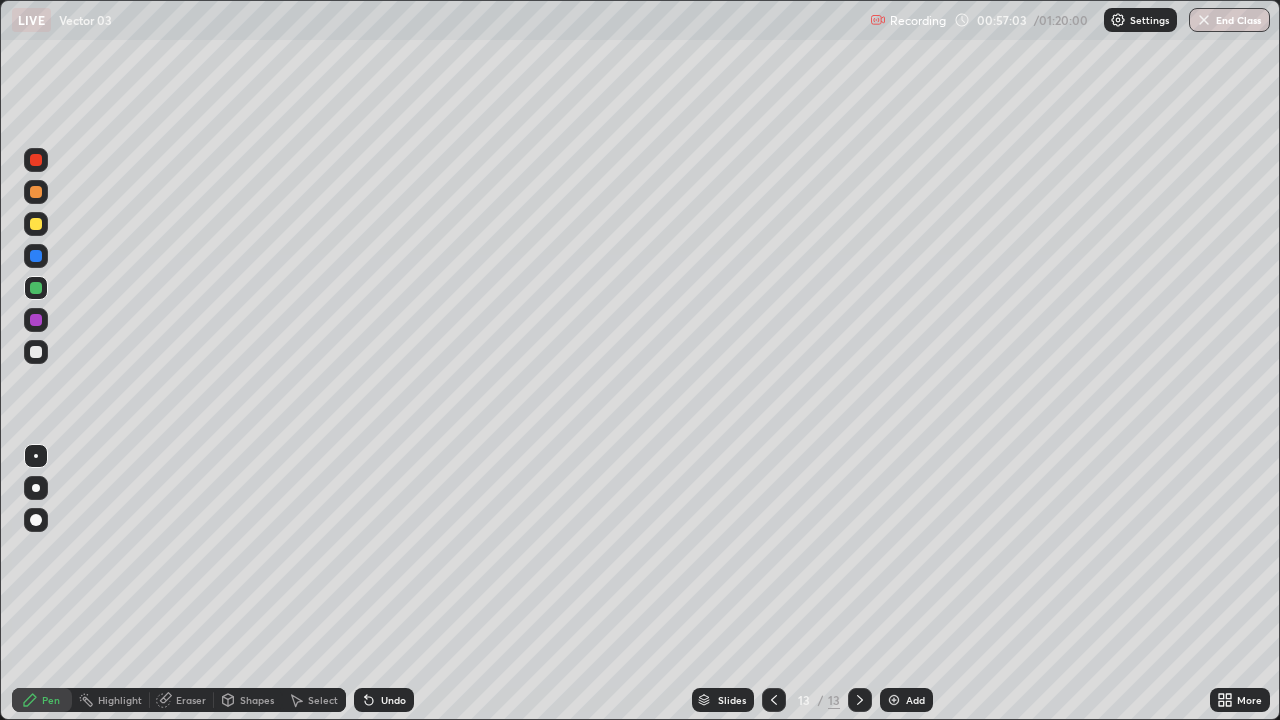 click 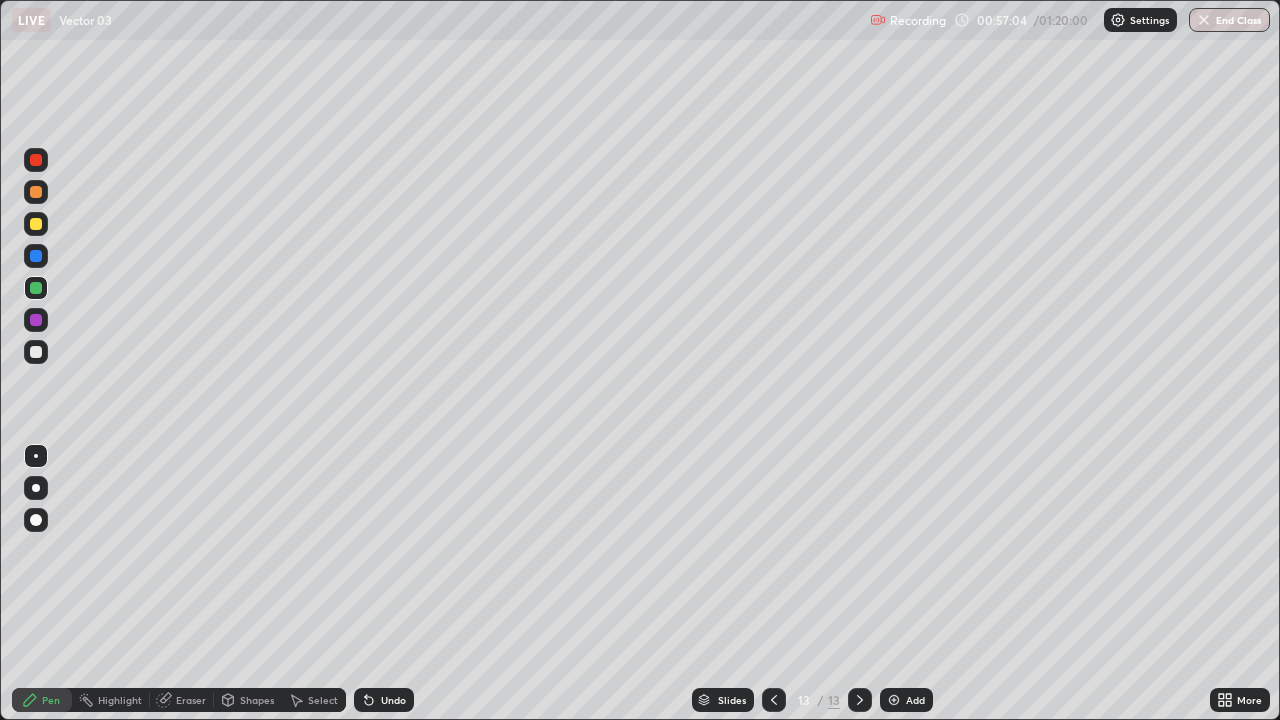 click 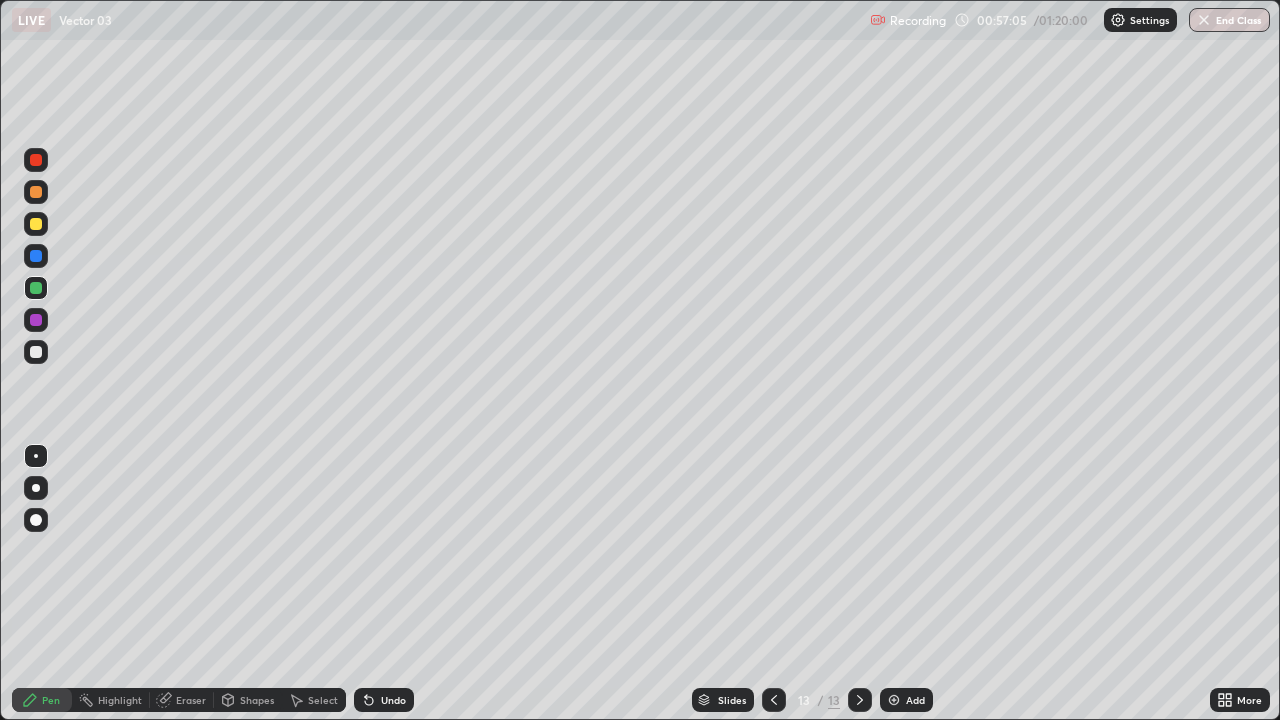 click on "Undo" at bounding box center (384, 700) 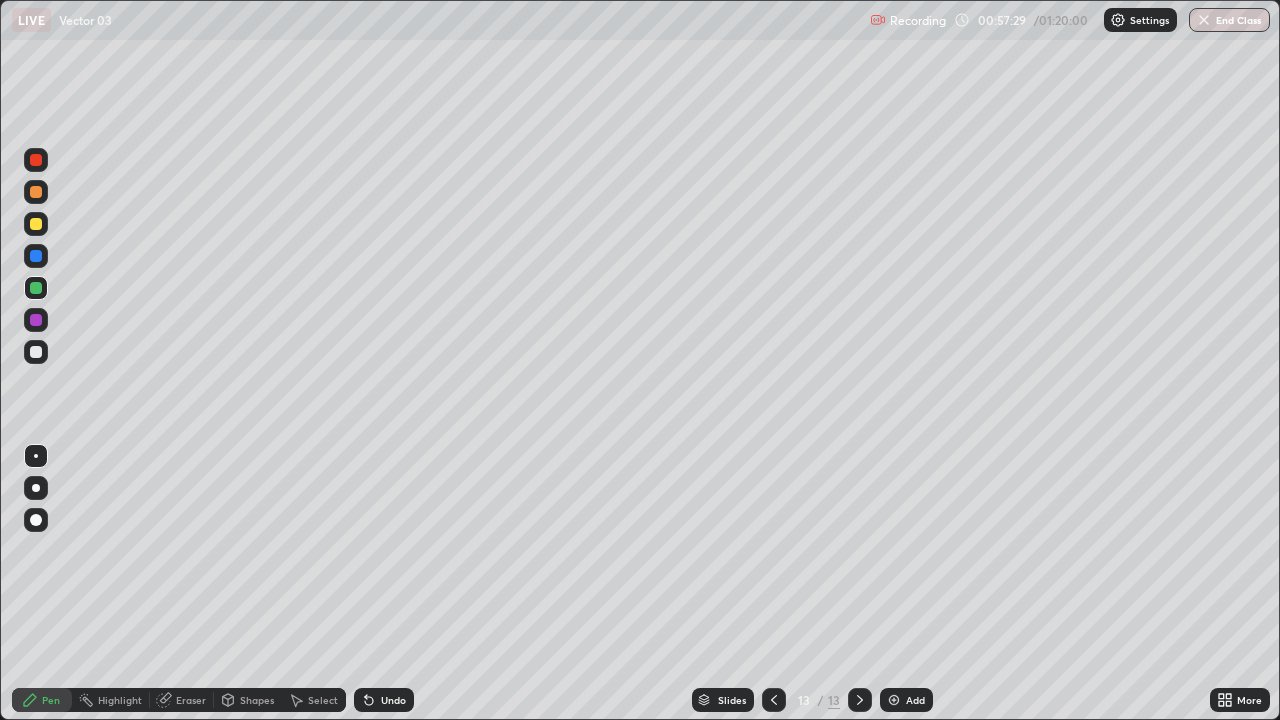 click on "Undo" at bounding box center (384, 700) 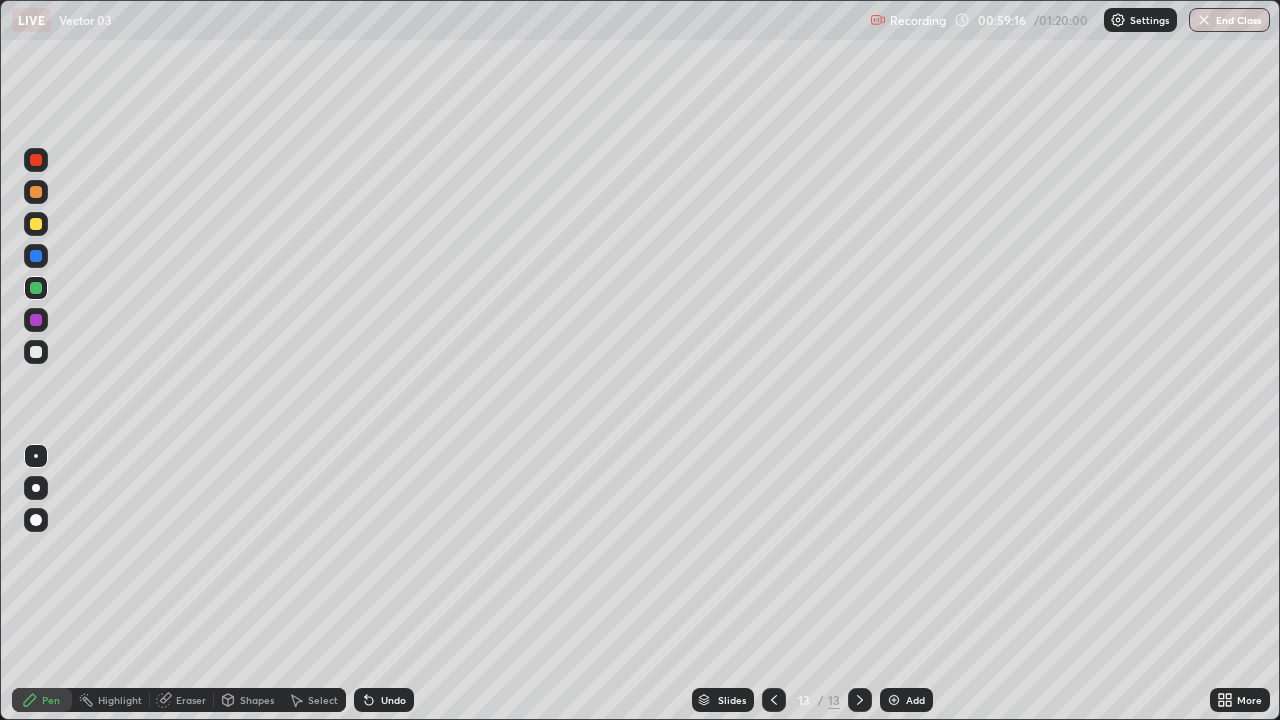 click on "Add" at bounding box center [906, 700] 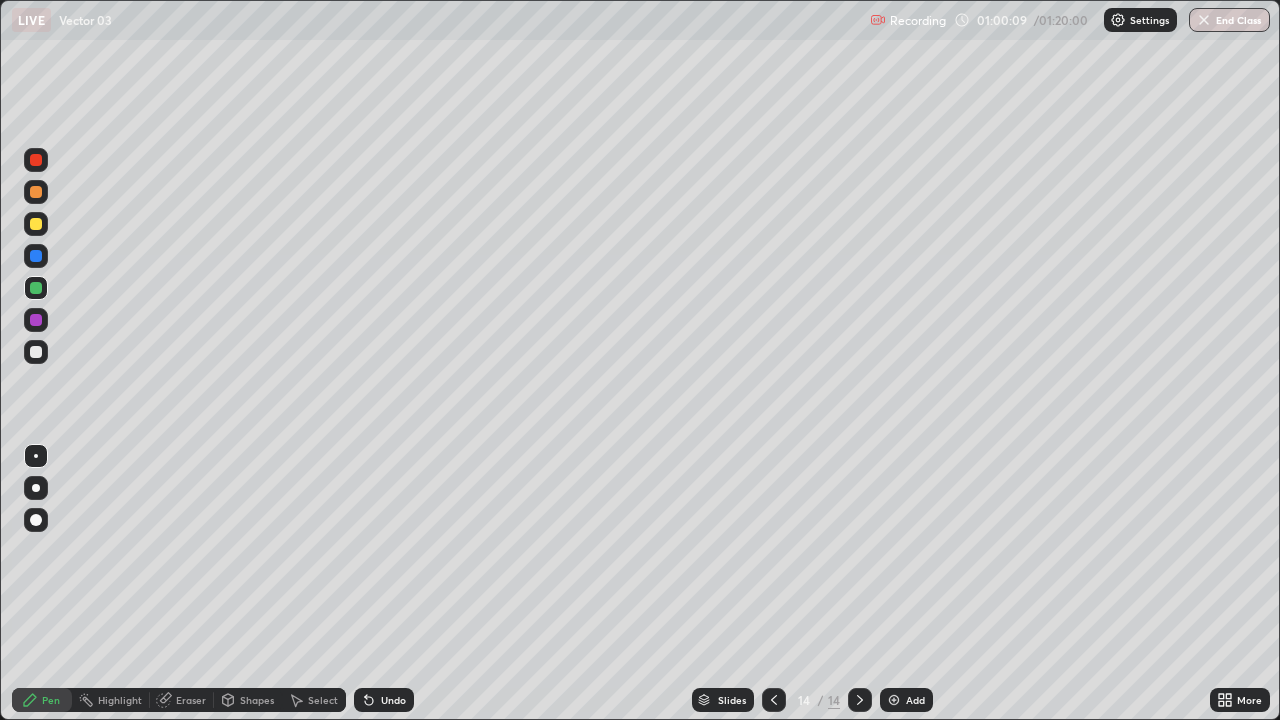 click on "Add" at bounding box center [906, 700] 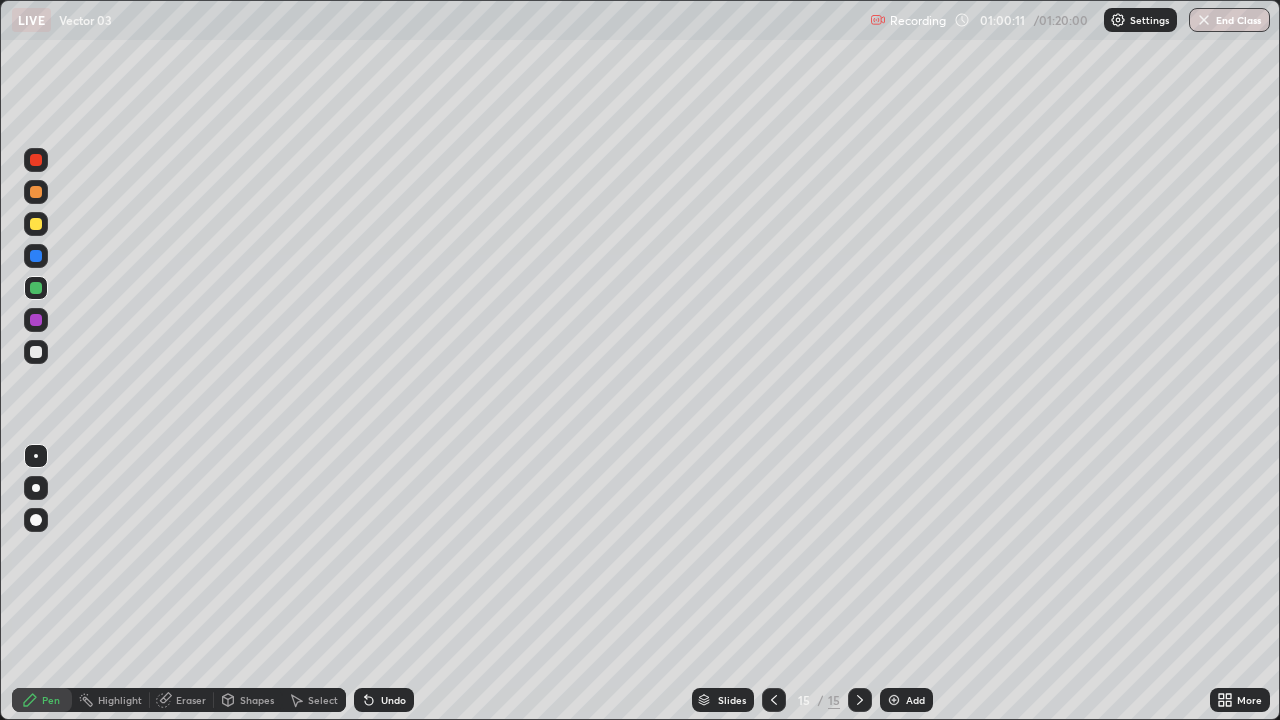 click at bounding box center (36, 352) 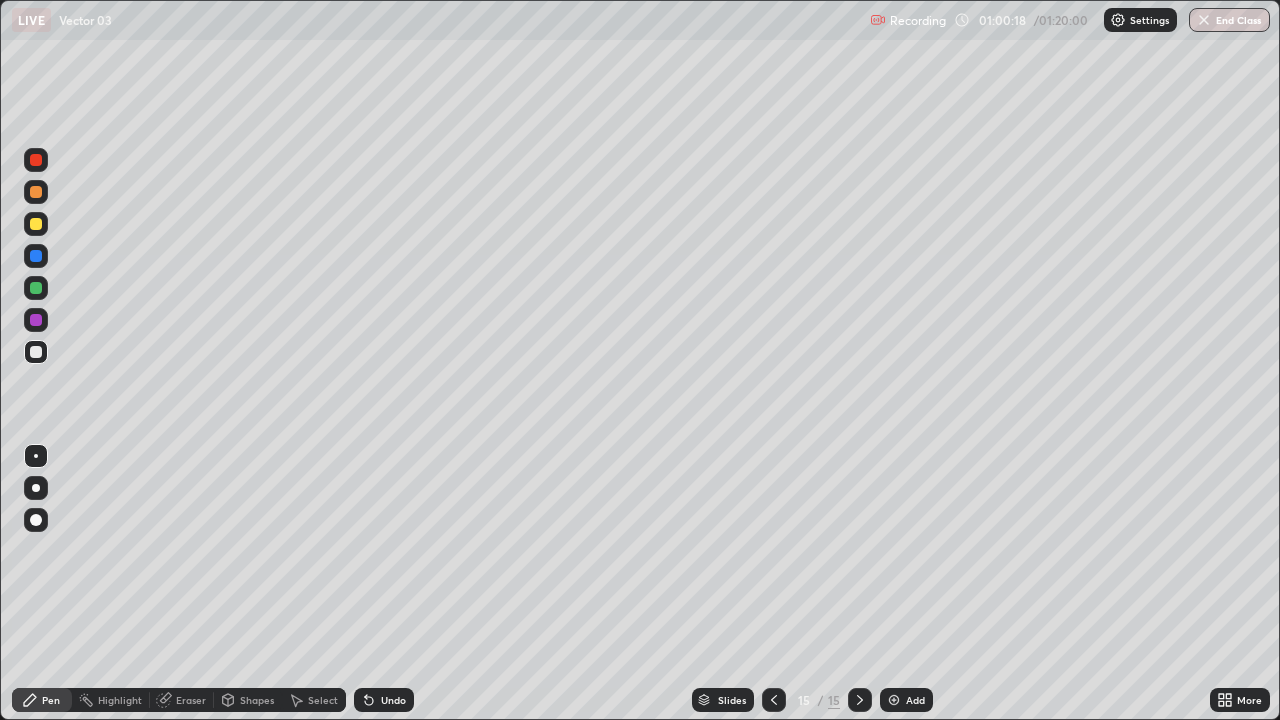 click at bounding box center [36, 224] 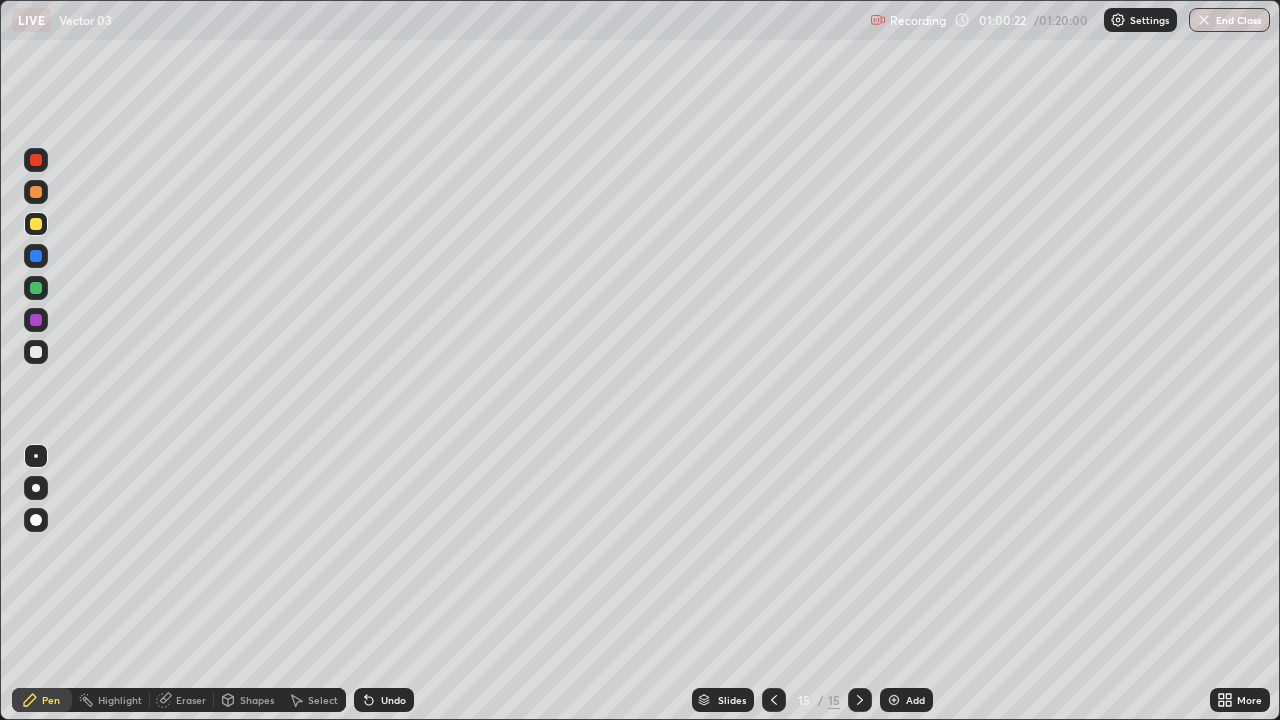 click on "Undo" at bounding box center [384, 700] 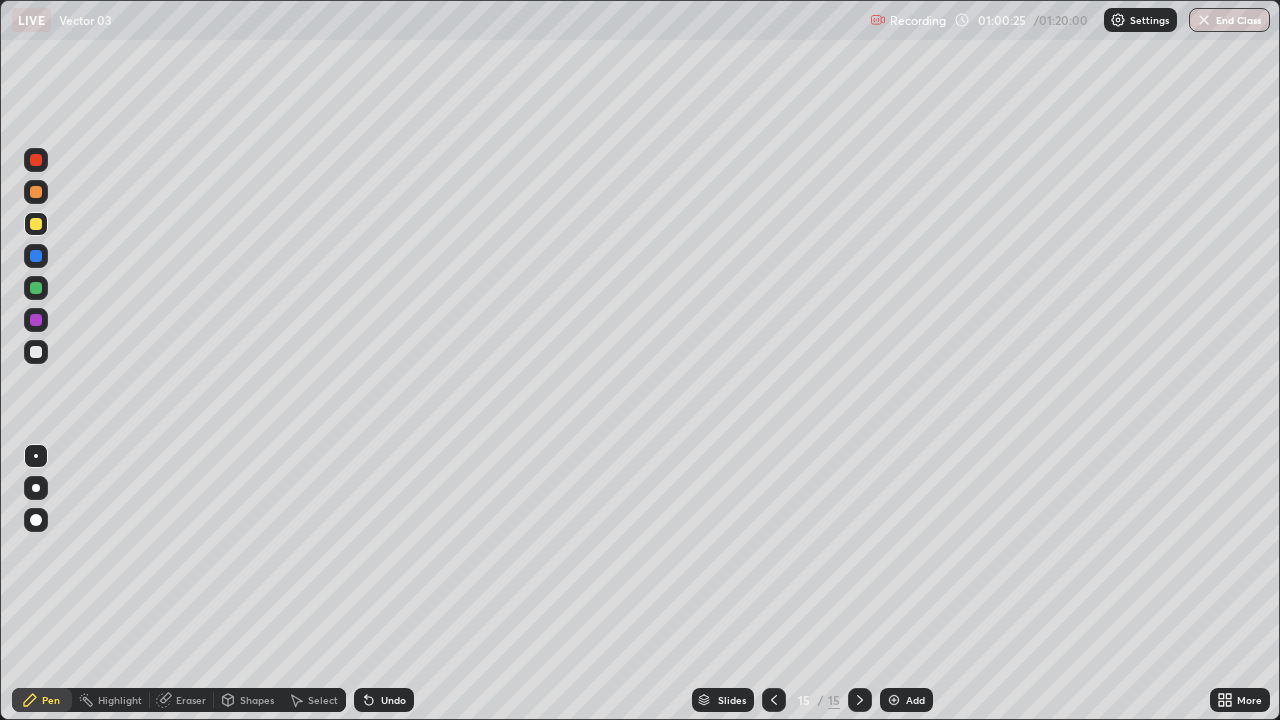 click on "Undo" at bounding box center [384, 700] 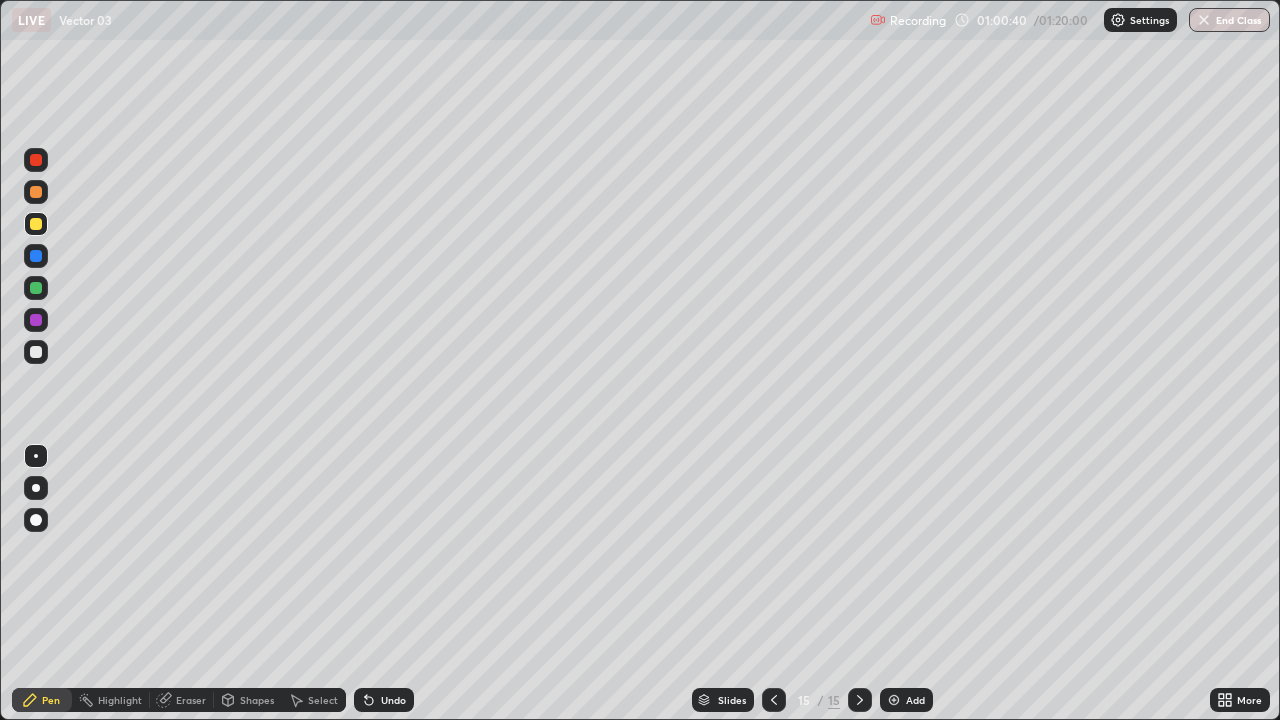 click at bounding box center (36, 352) 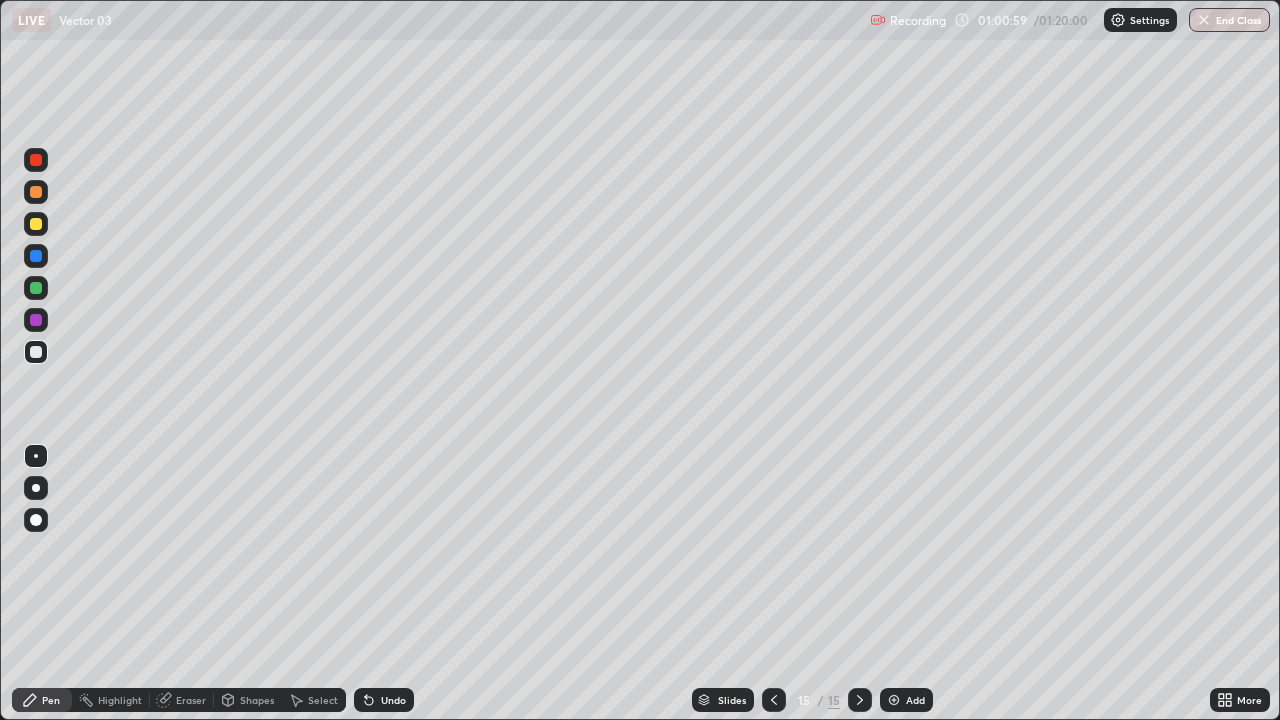 click at bounding box center [36, 224] 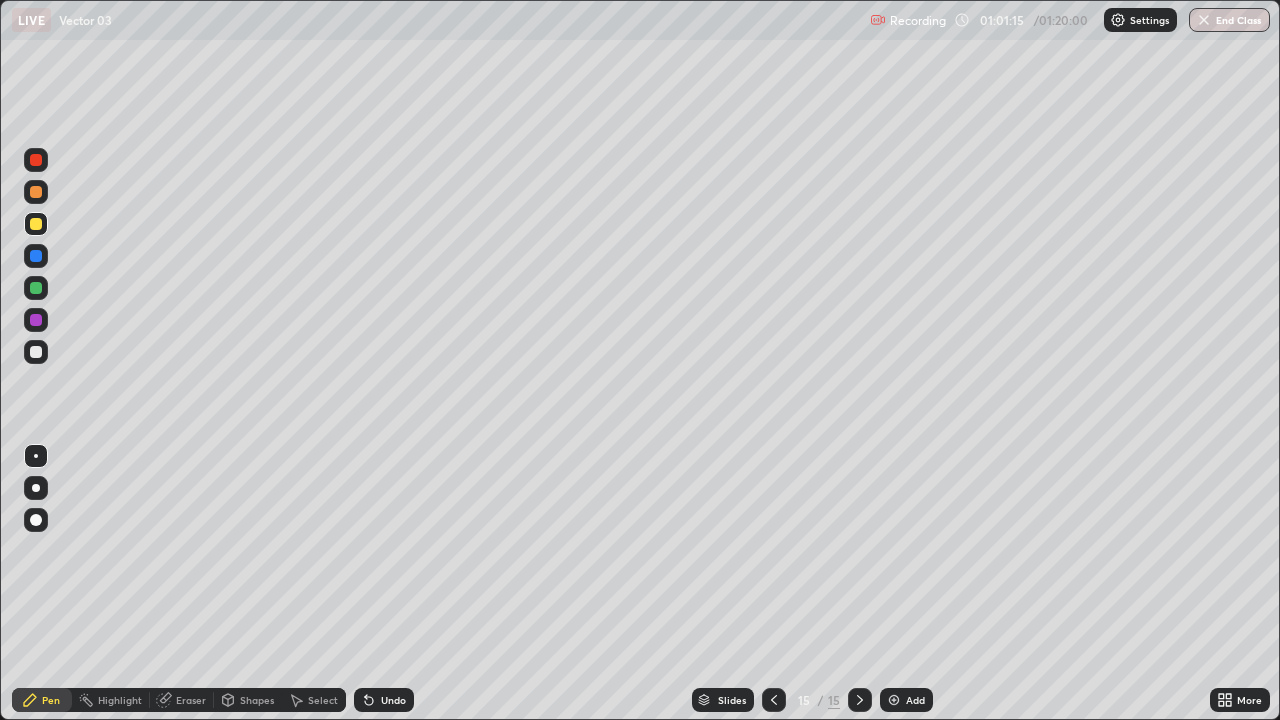 click 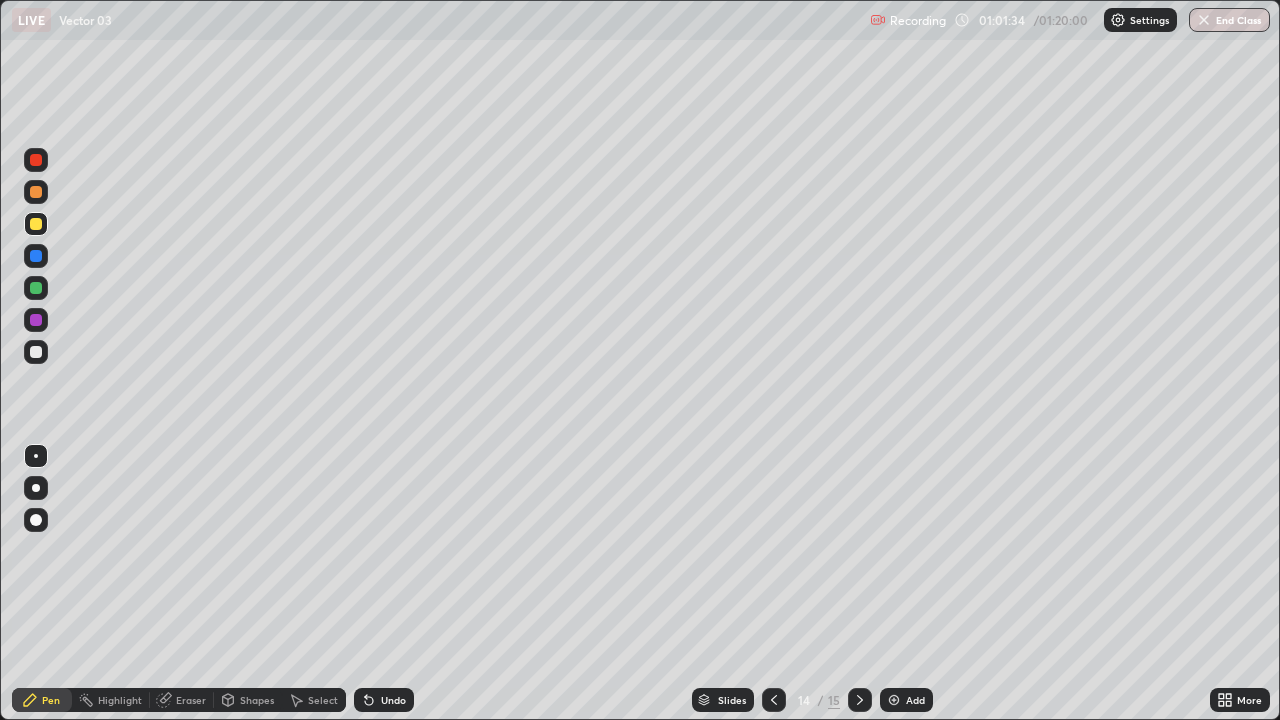 click 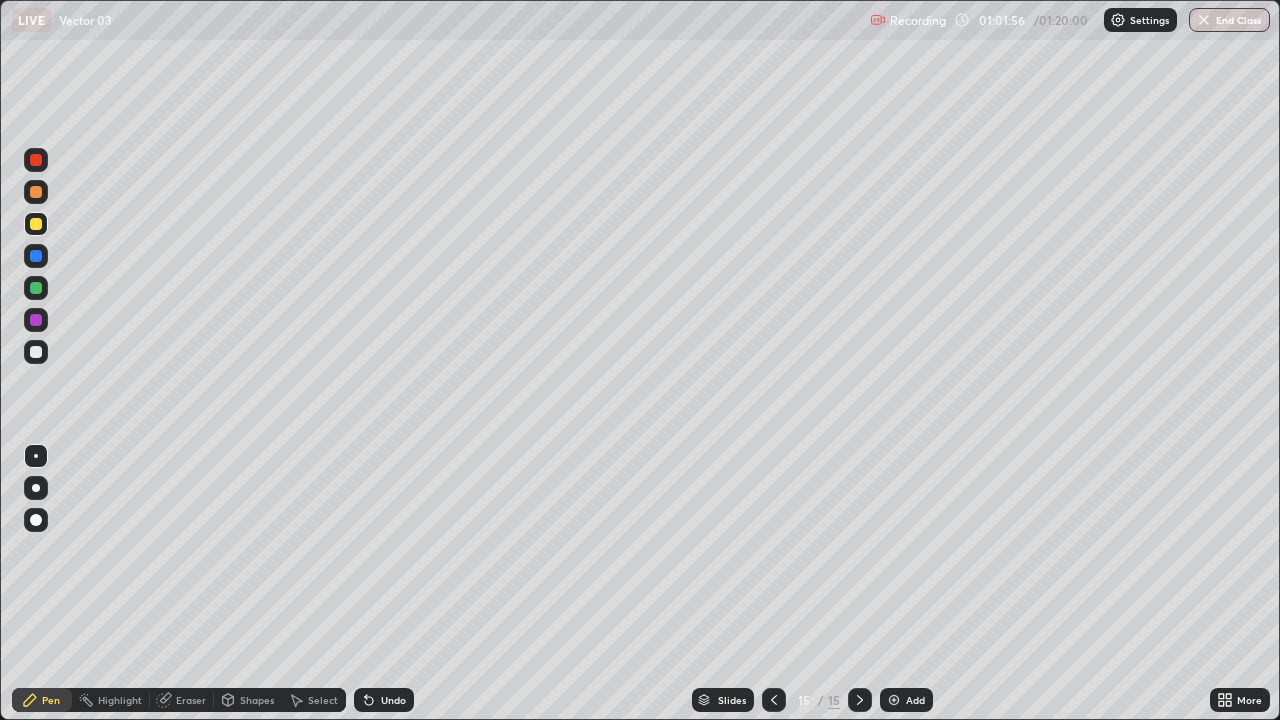 click at bounding box center (36, 192) 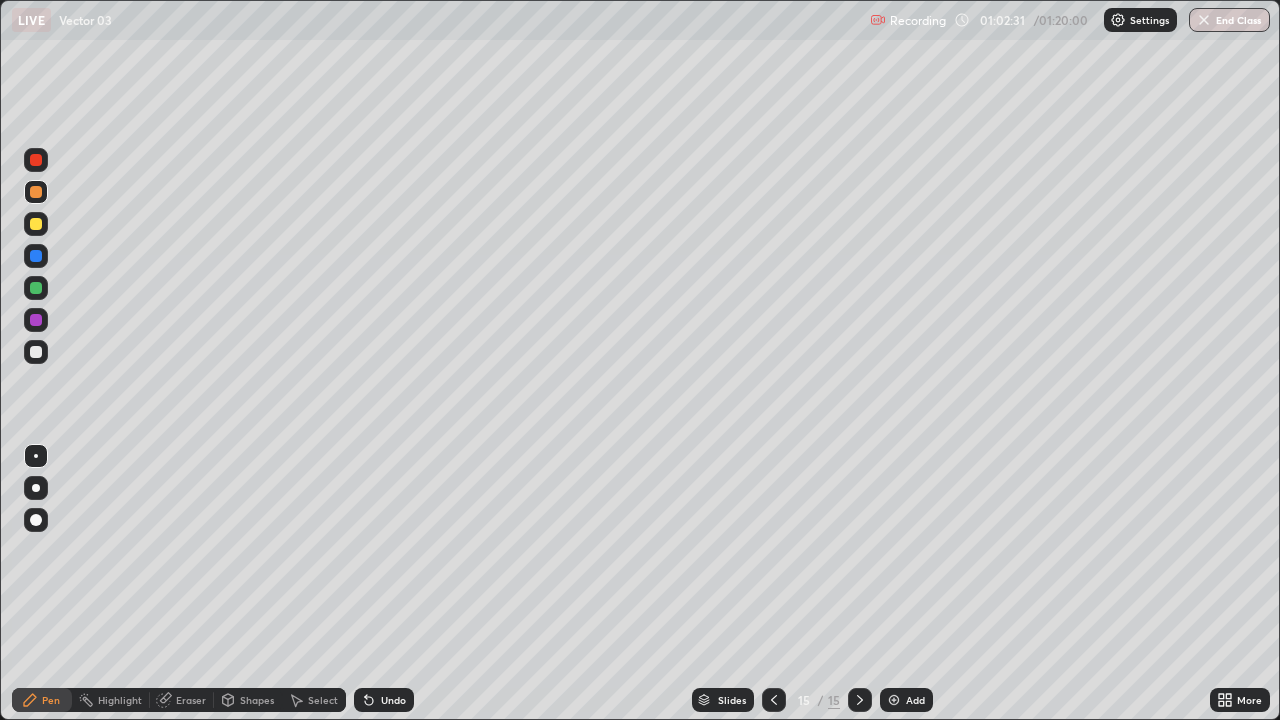 click at bounding box center [36, 352] 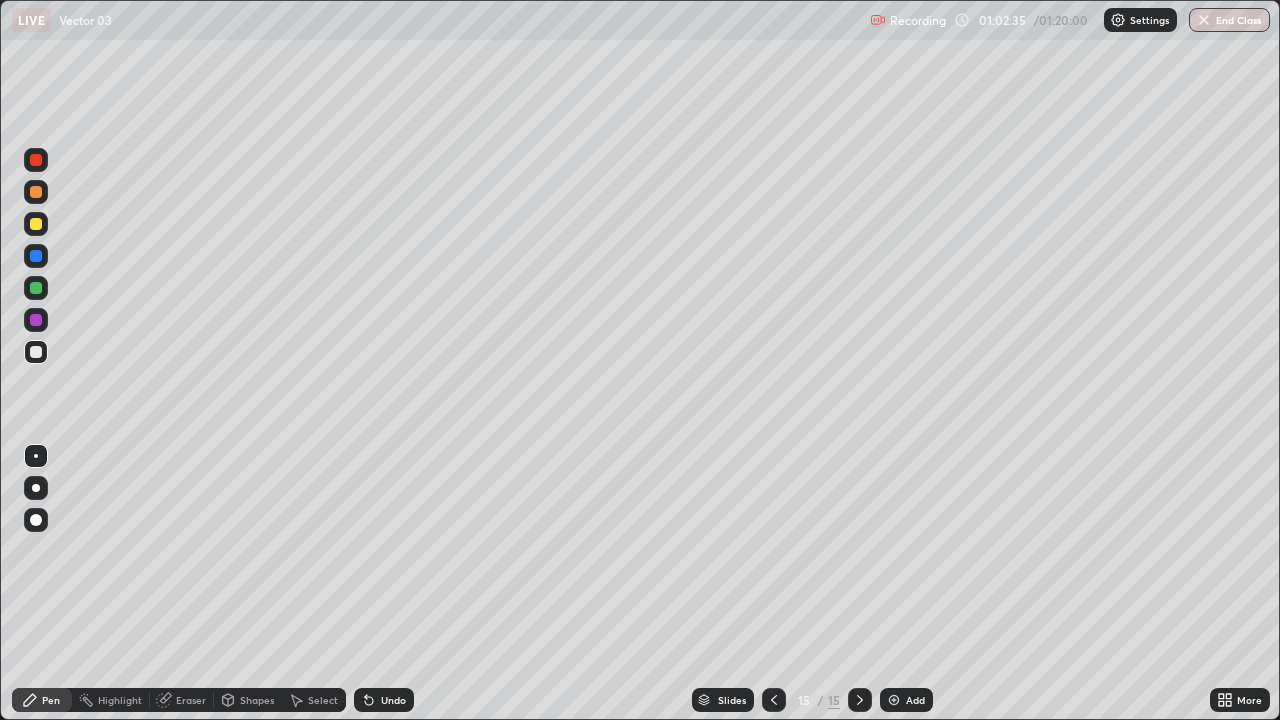 click at bounding box center (36, 224) 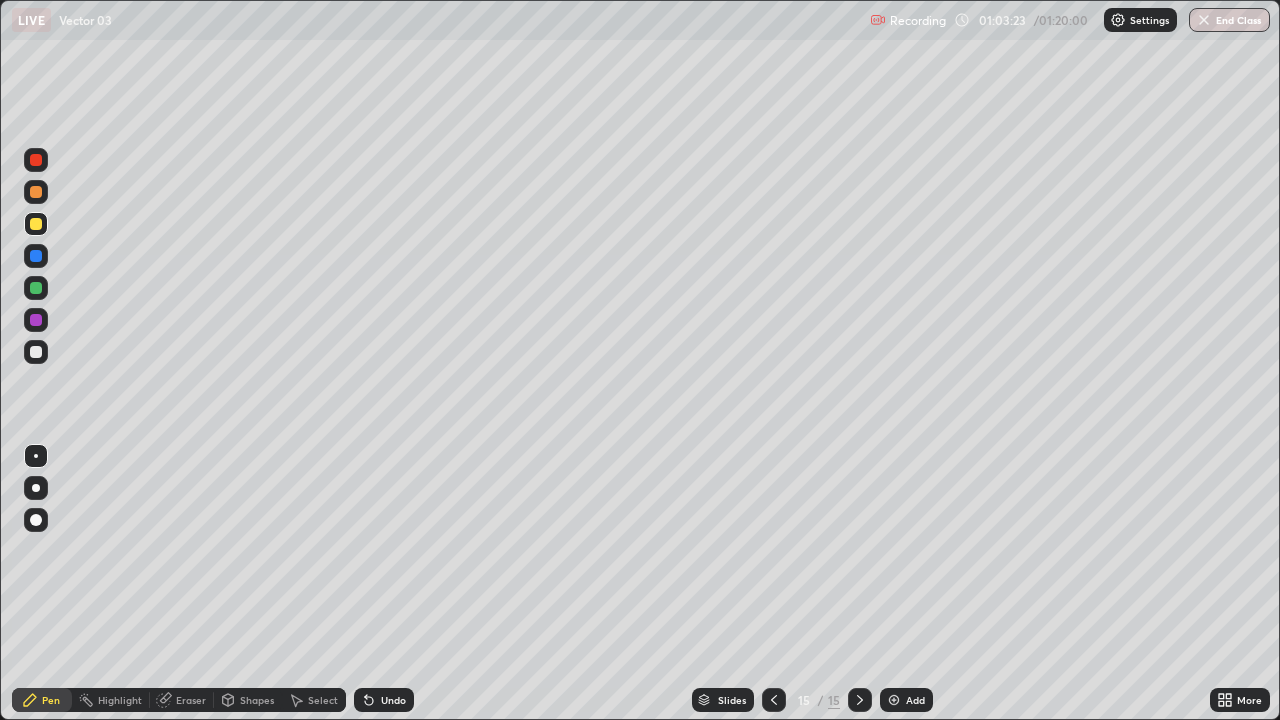 click 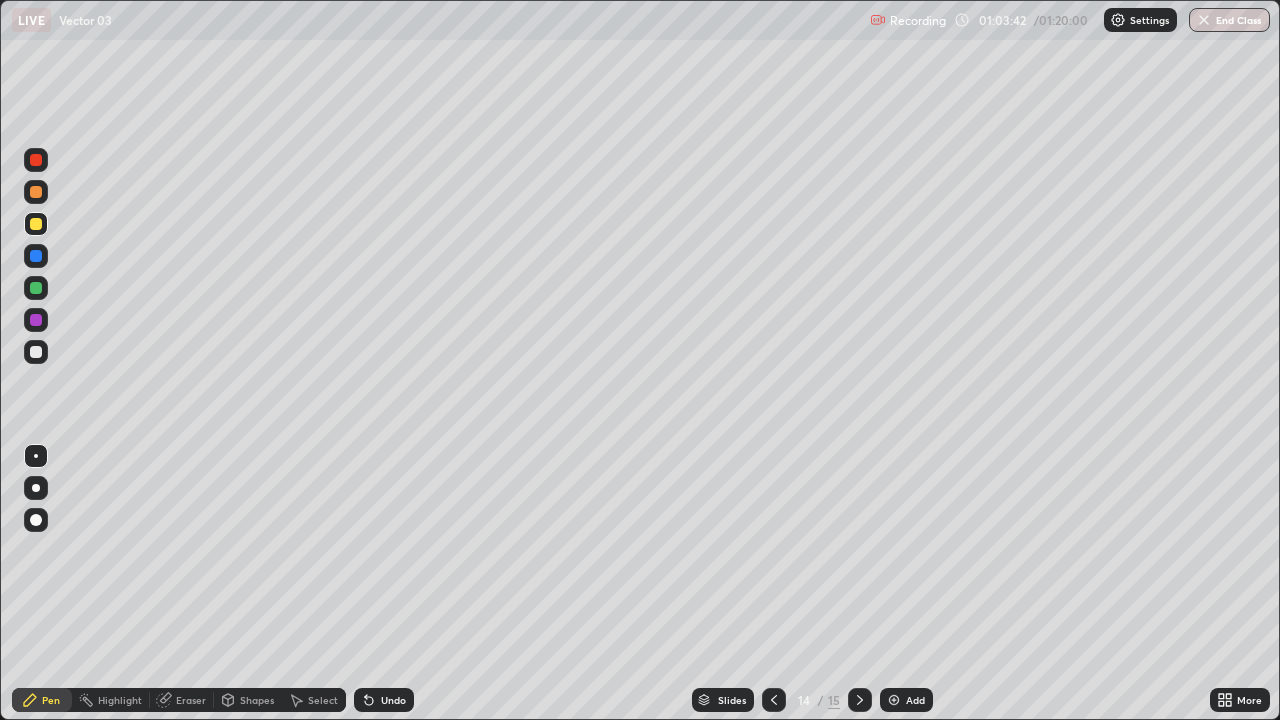 click 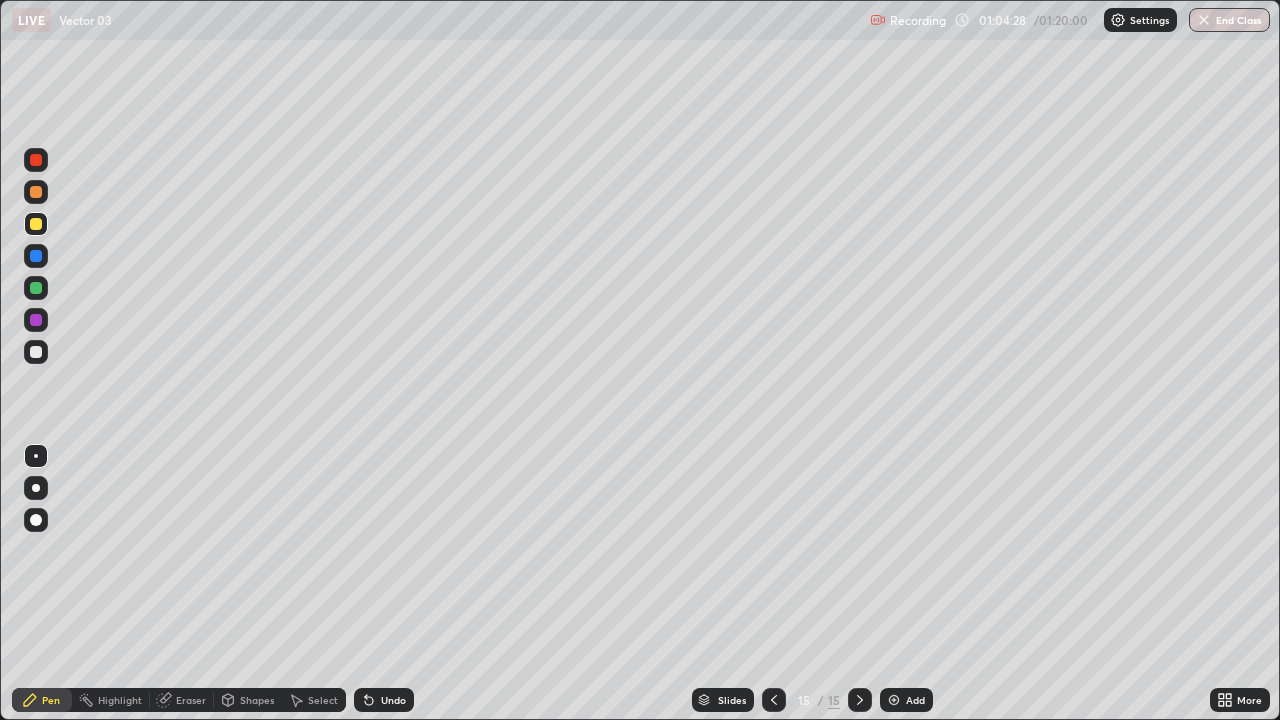 click on "Undo" at bounding box center (384, 700) 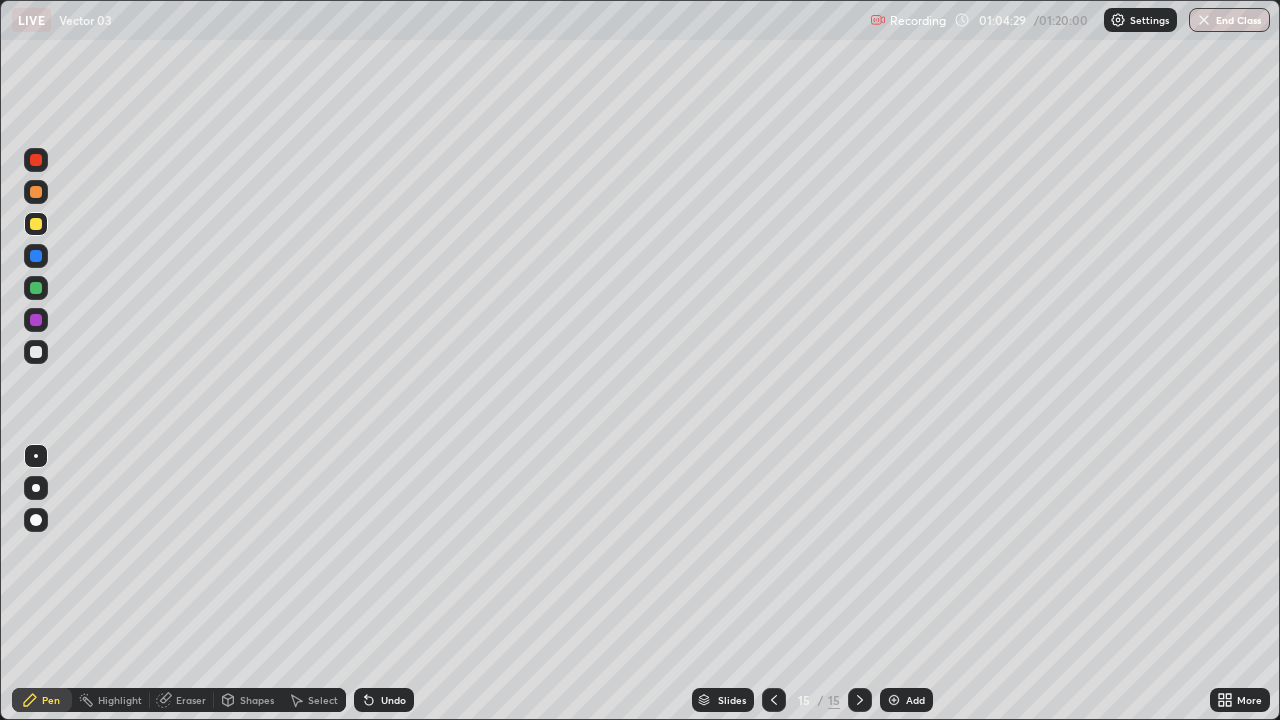 click on "Undo" at bounding box center (384, 700) 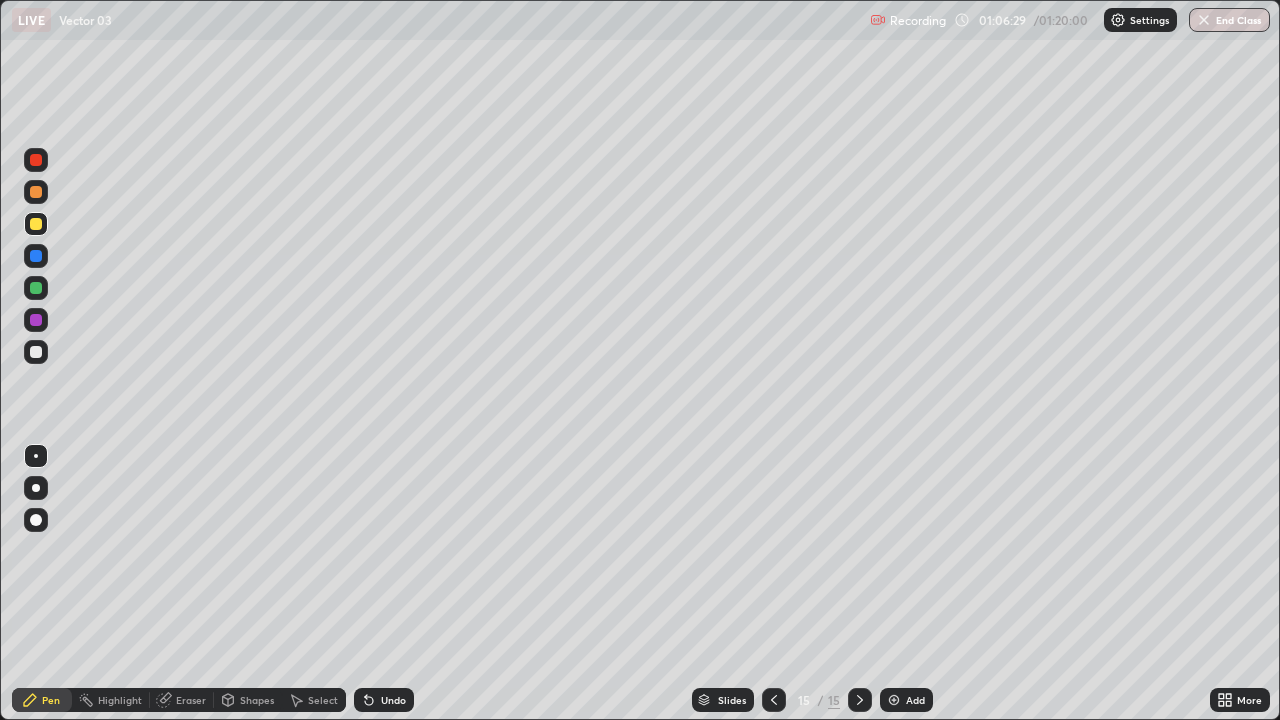 click at bounding box center [36, 352] 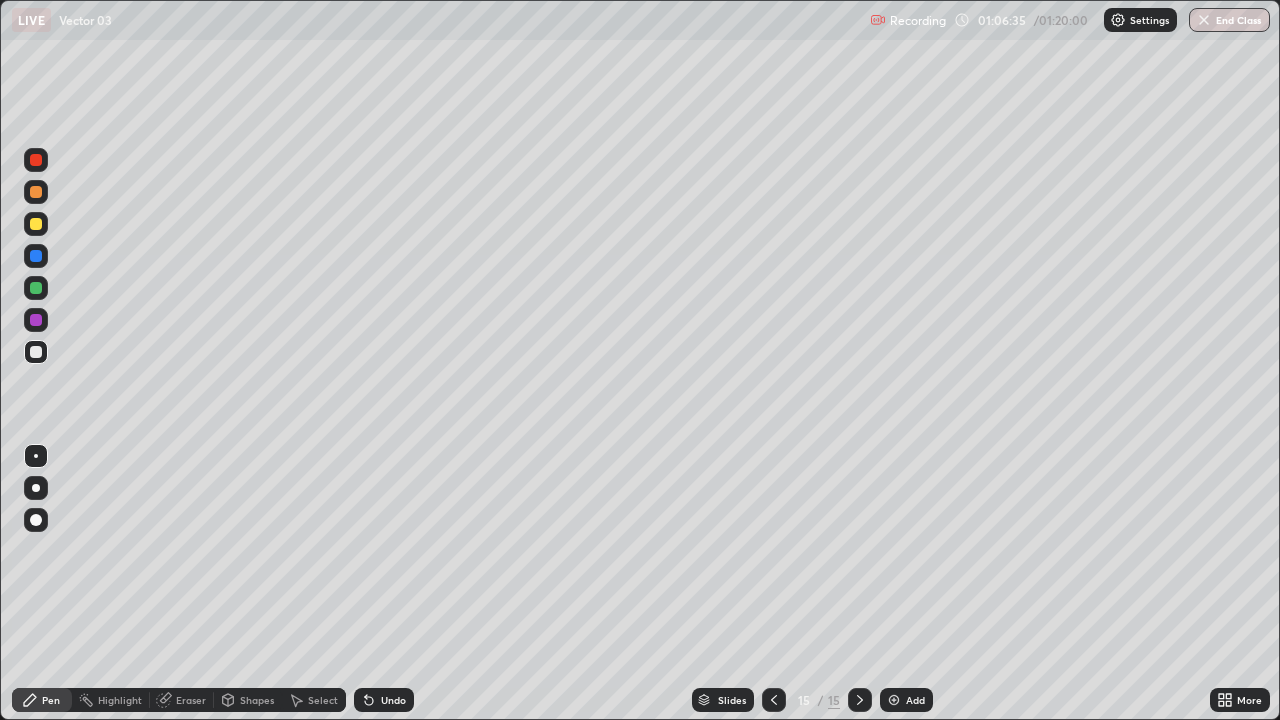click at bounding box center (894, 700) 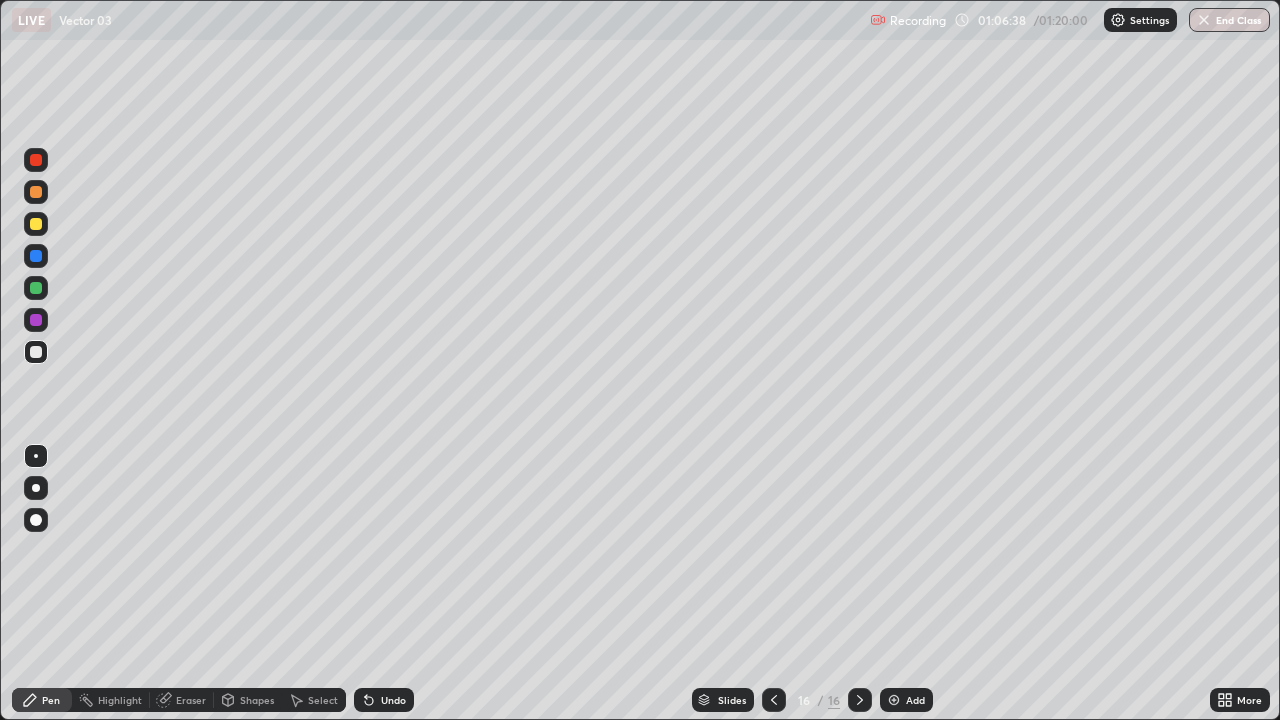 click on "Undo" at bounding box center (393, 700) 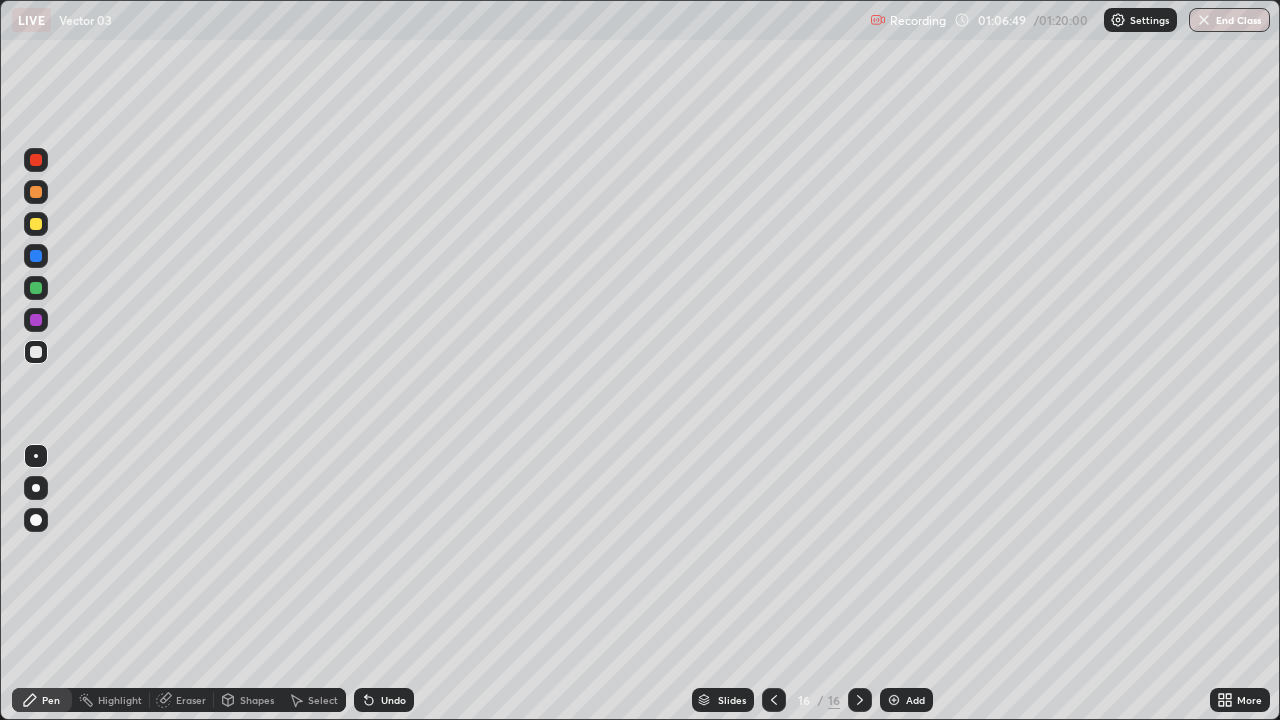 click at bounding box center [36, 224] 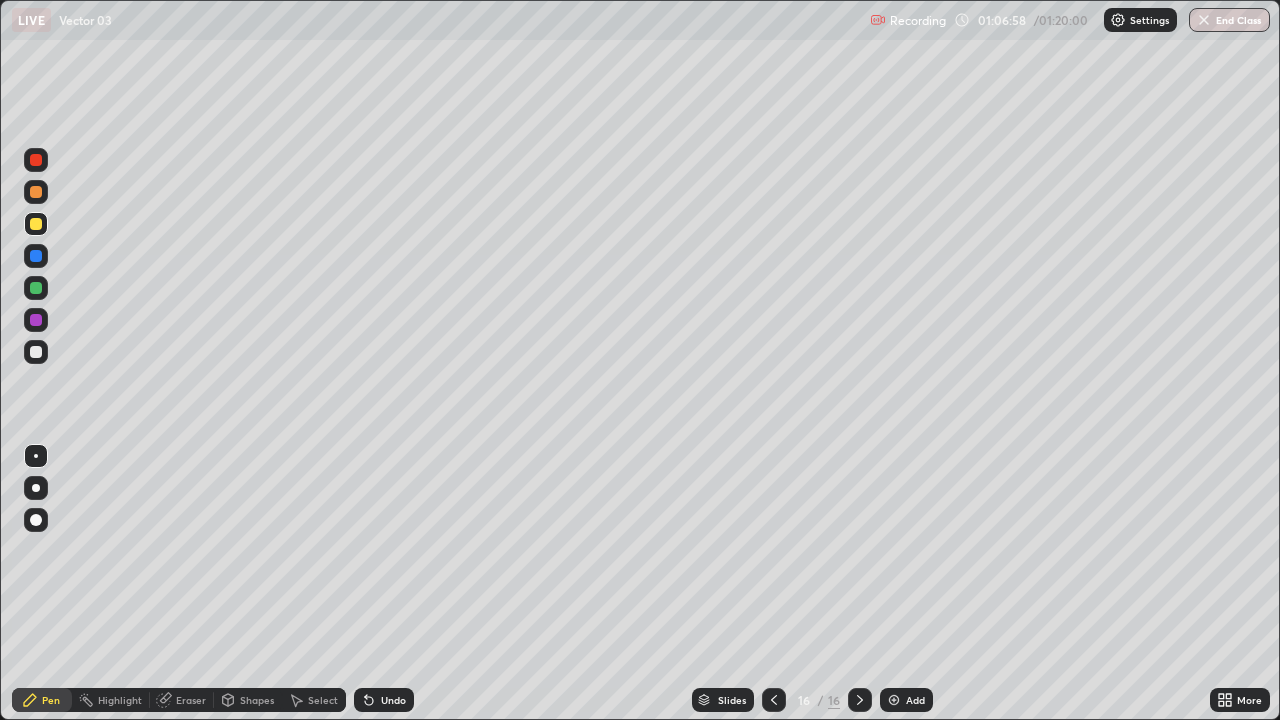 click on "Undo" at bounding box center (384, 700) 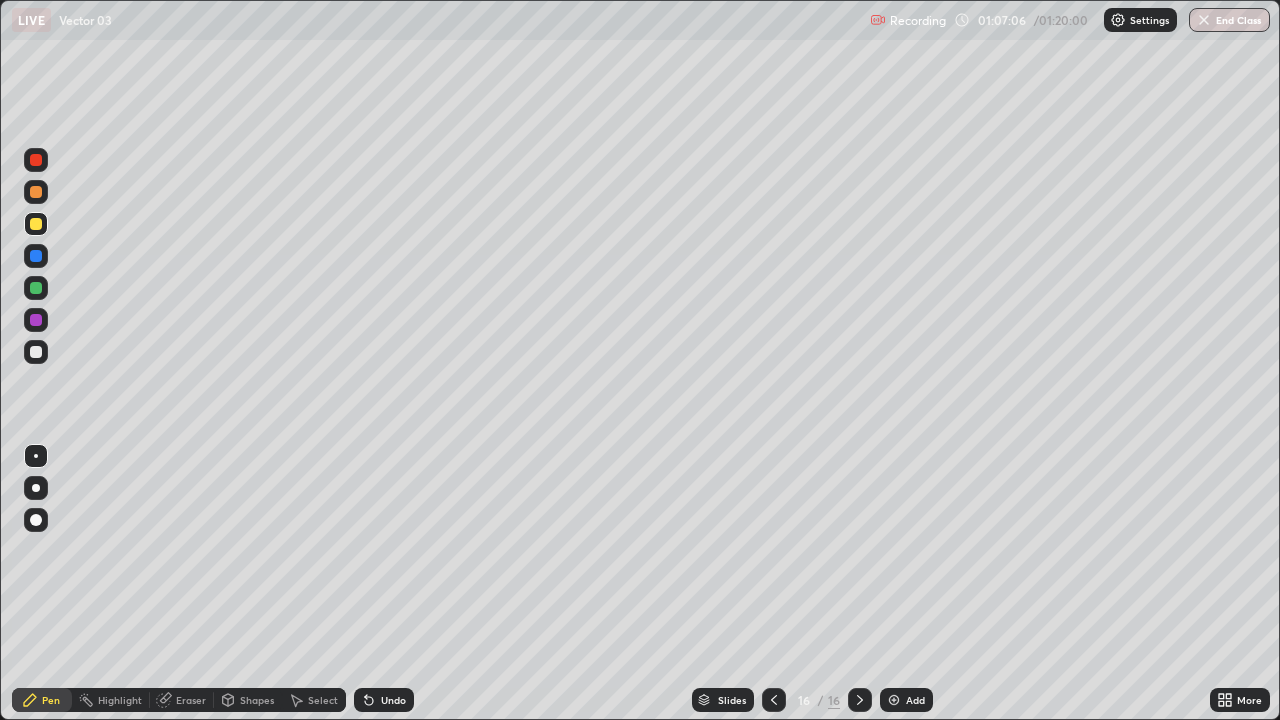 click at bounding box center (36, 192) 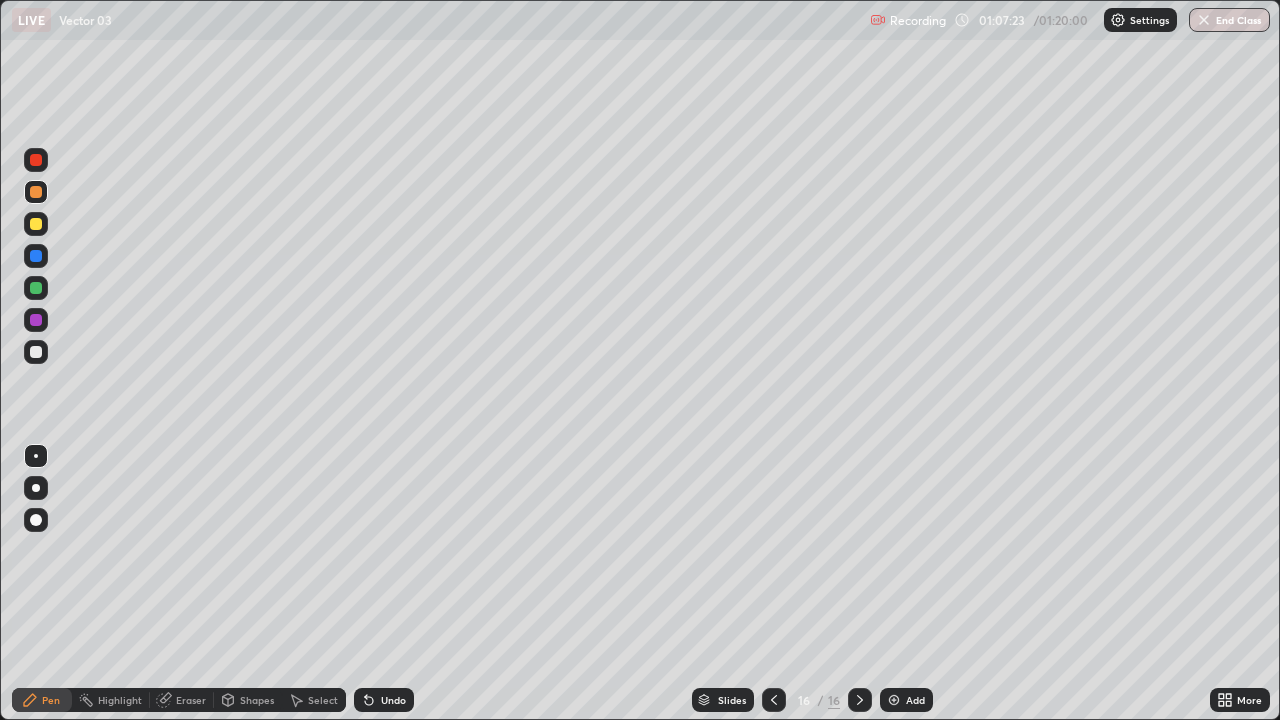 click at bounding box center [36, 224] 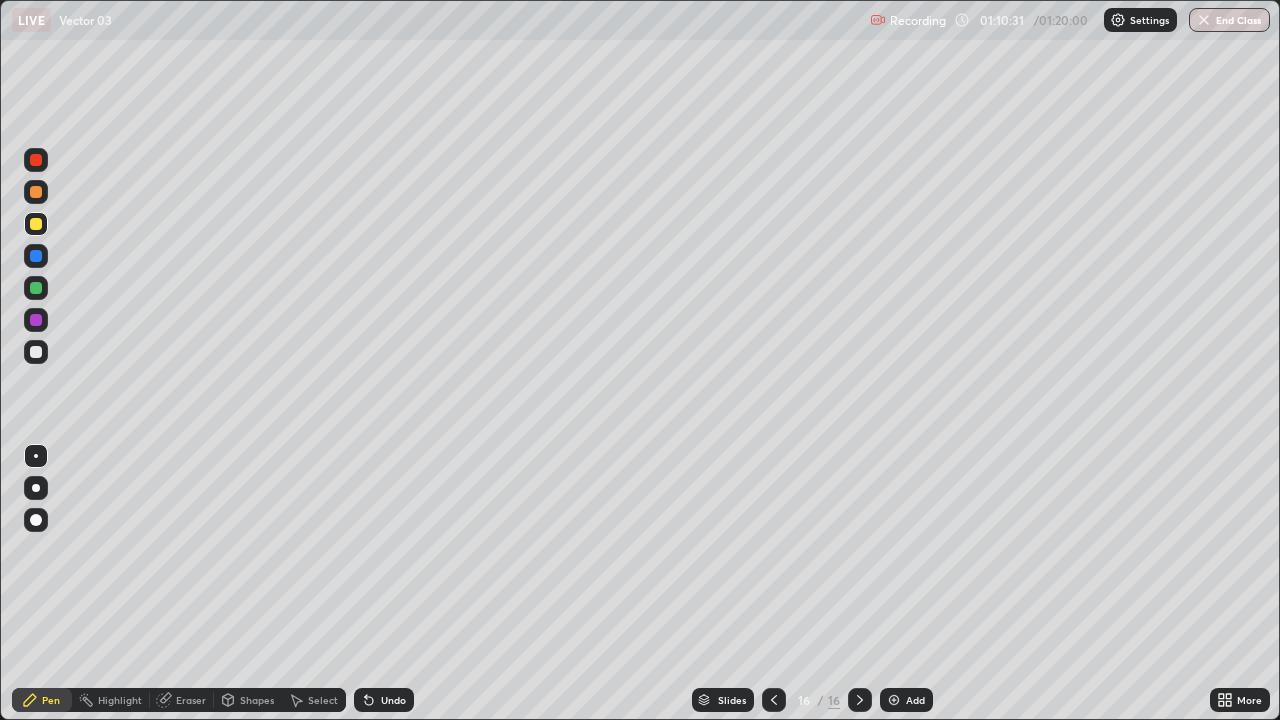 click on "Add" at bounding box center (915, 700) 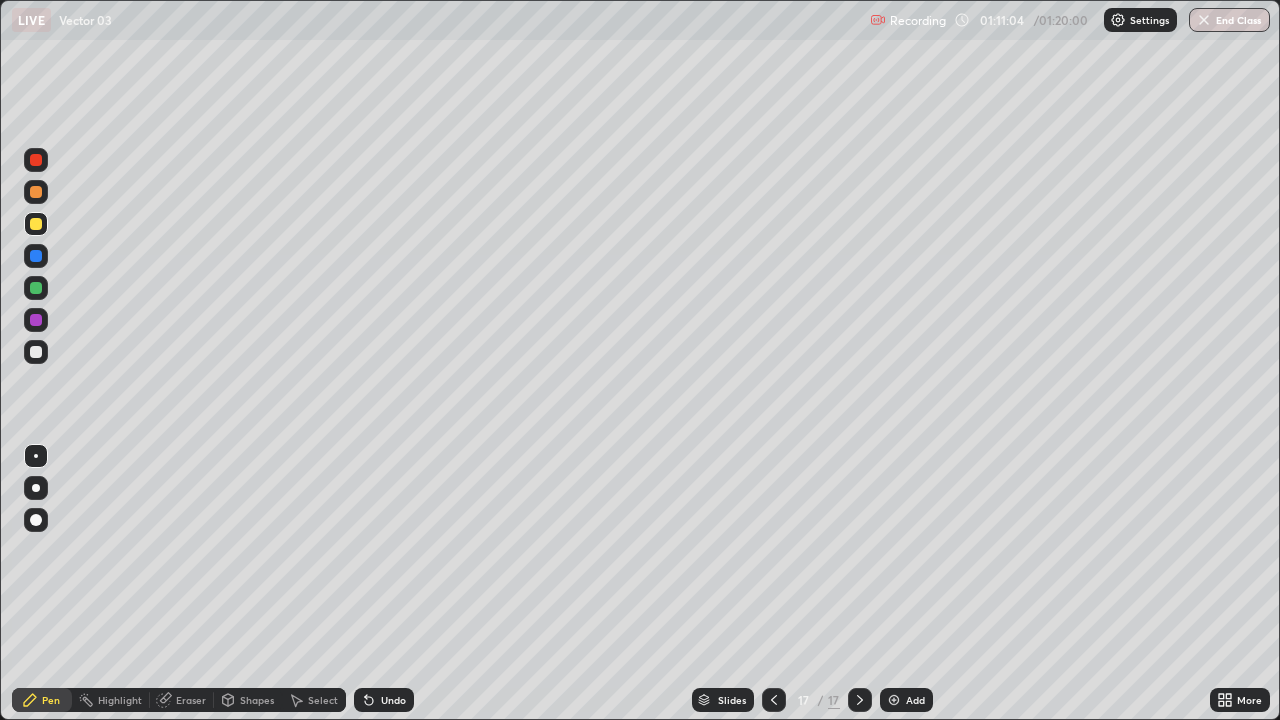 click on "Undo" at bounding box center (384, 700) 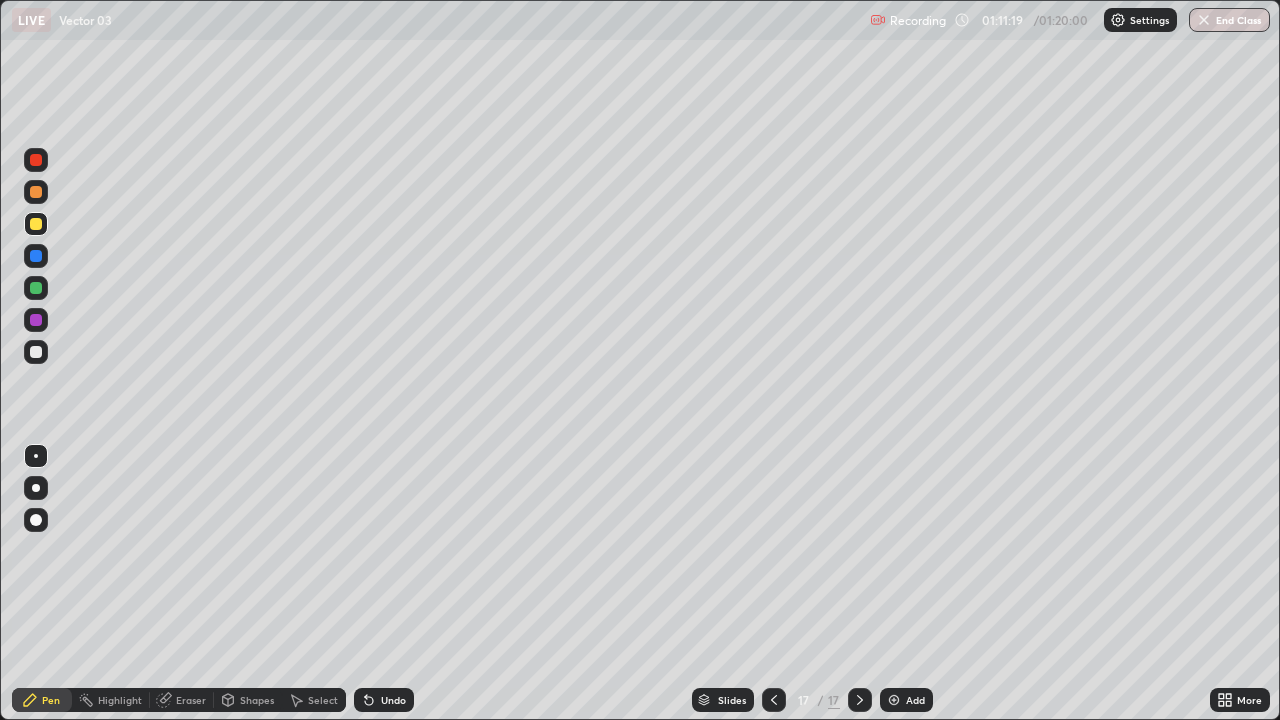 click at bounding box center (36, 192) 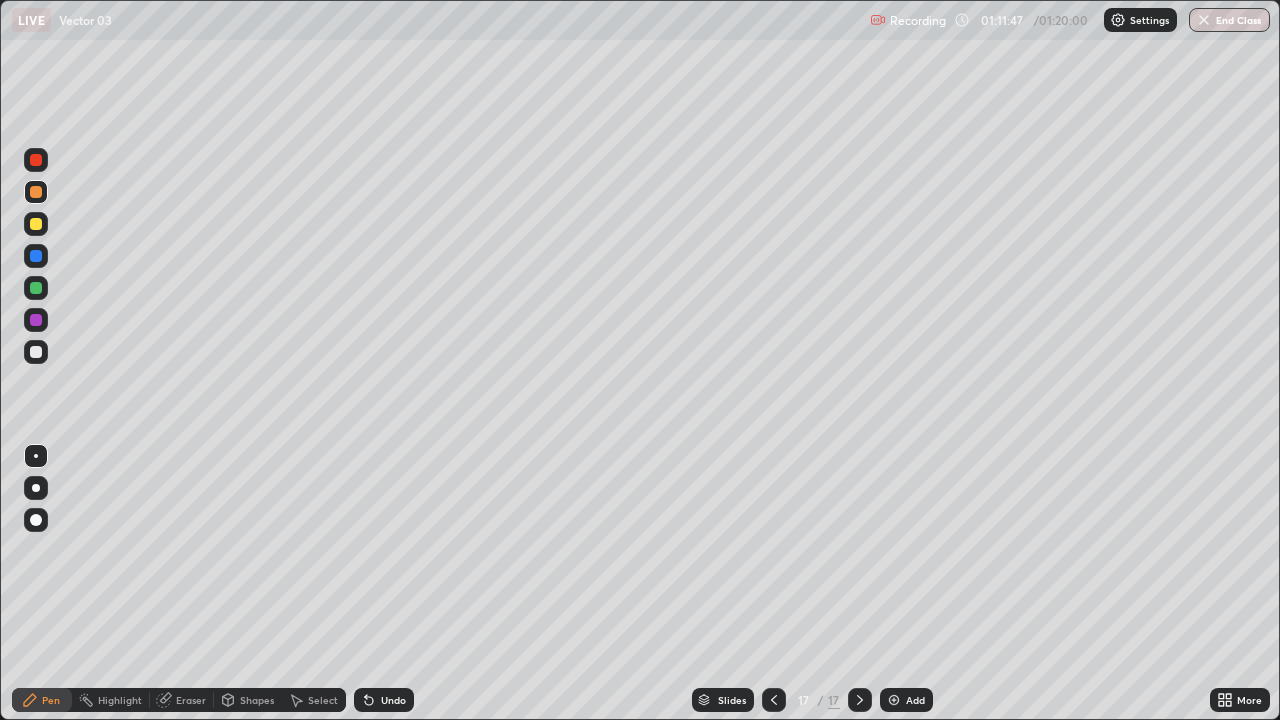 click at bounding box center [36, 224] 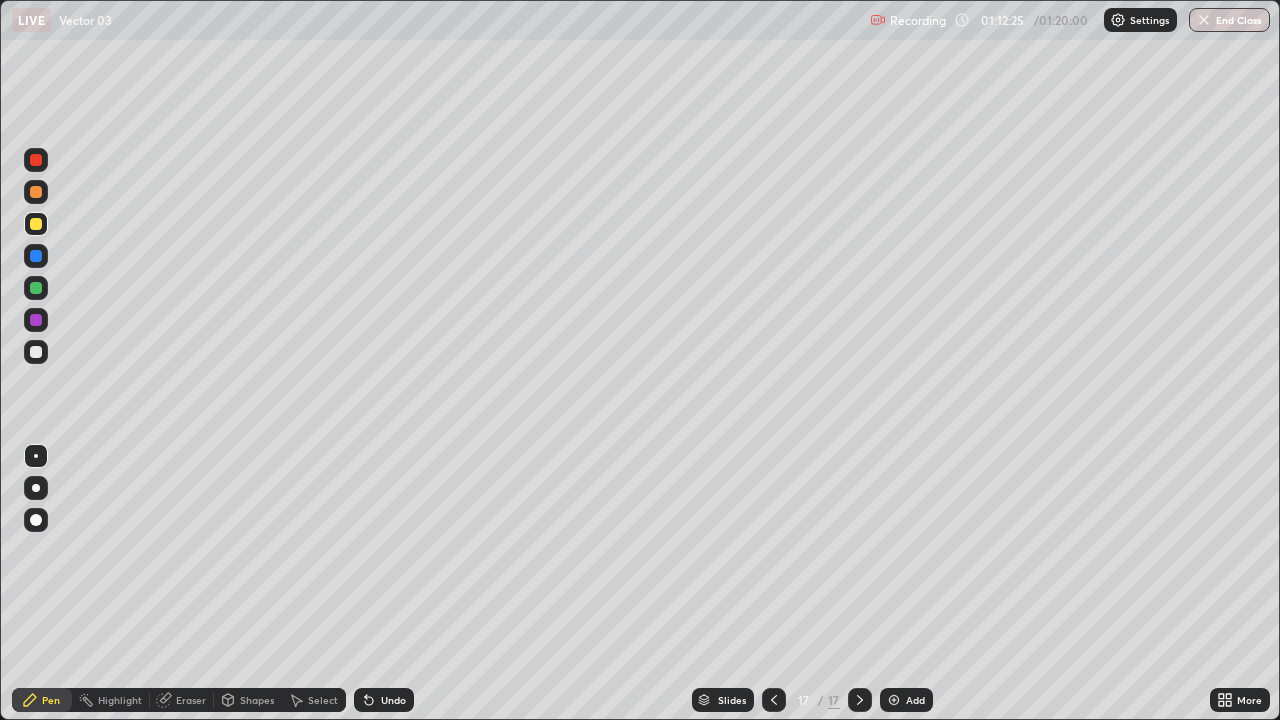 click on "Undo" at bounding box center (384, 700) 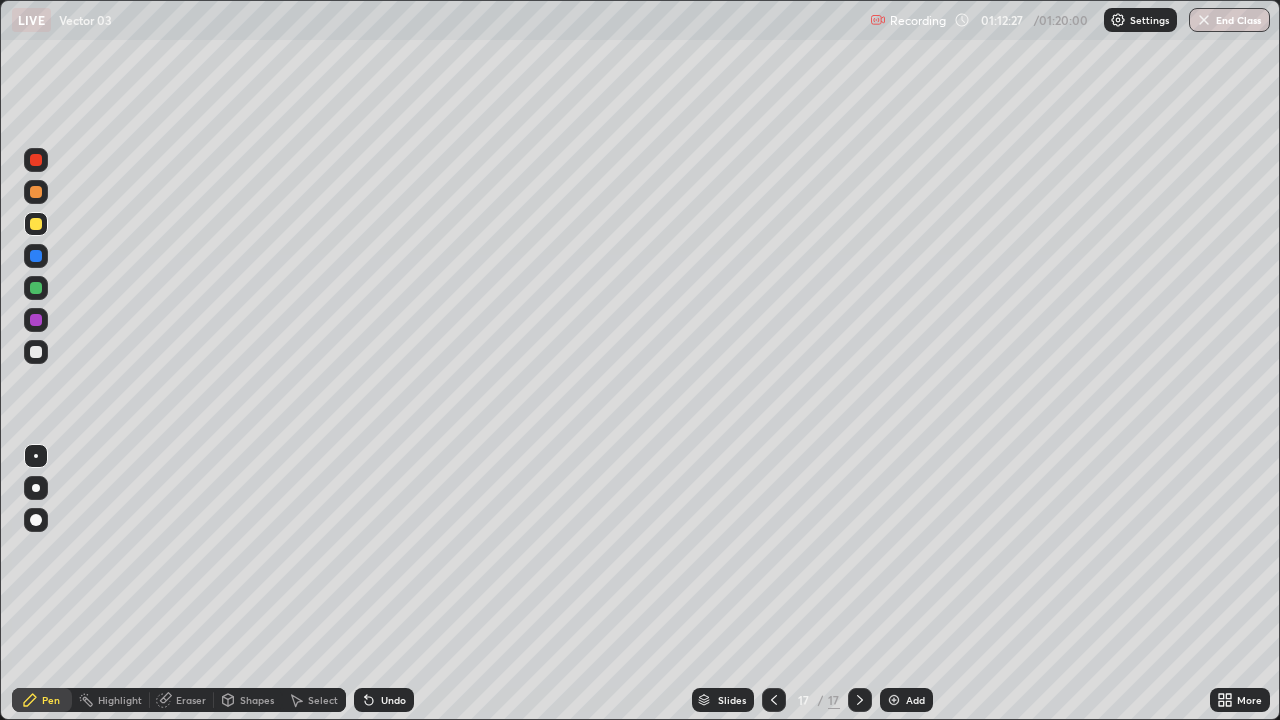 click on "Undo" at bounding box center (393, 700) 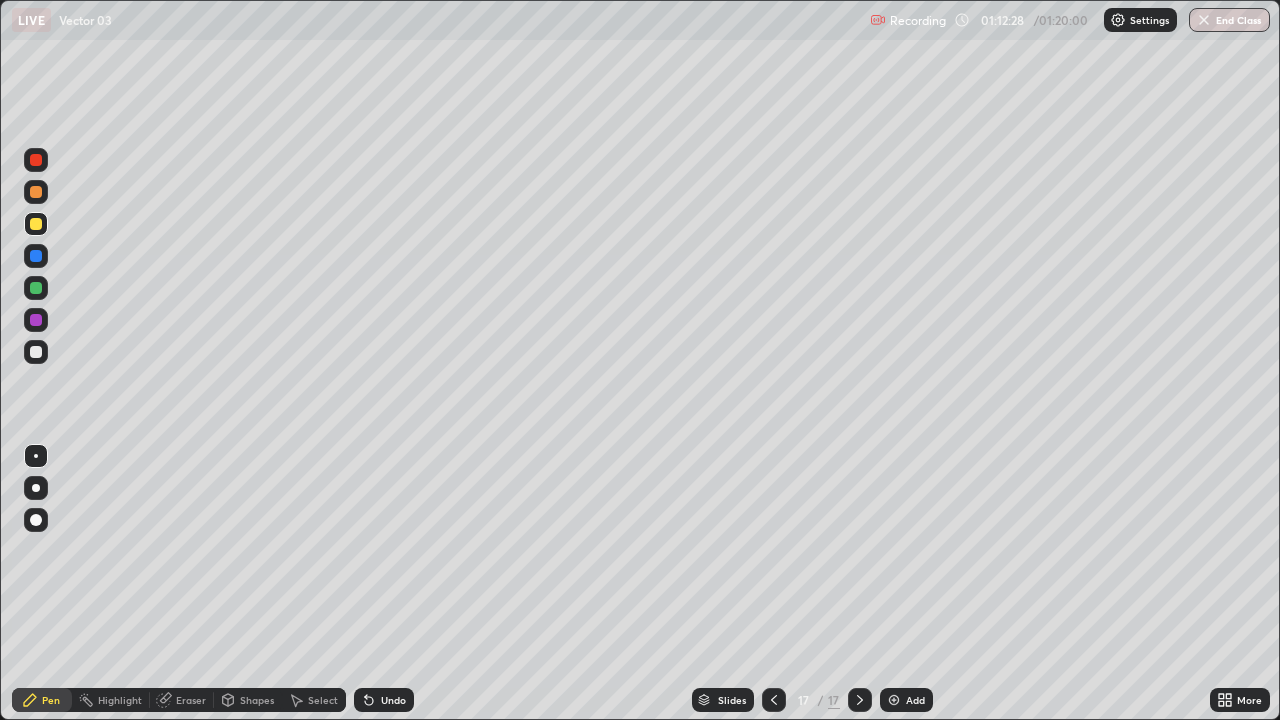 click on "Undo" at bounding box center (393, 700) 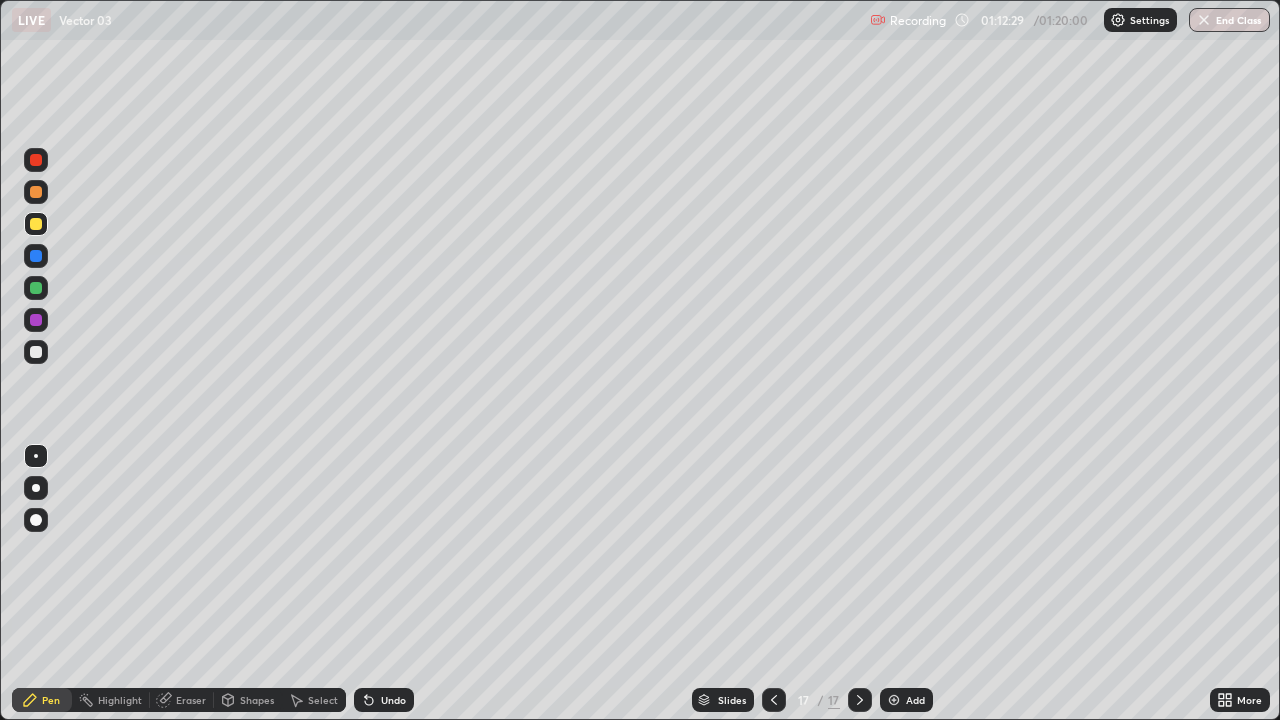 click on "Undo" at bounding box center (384, 700) 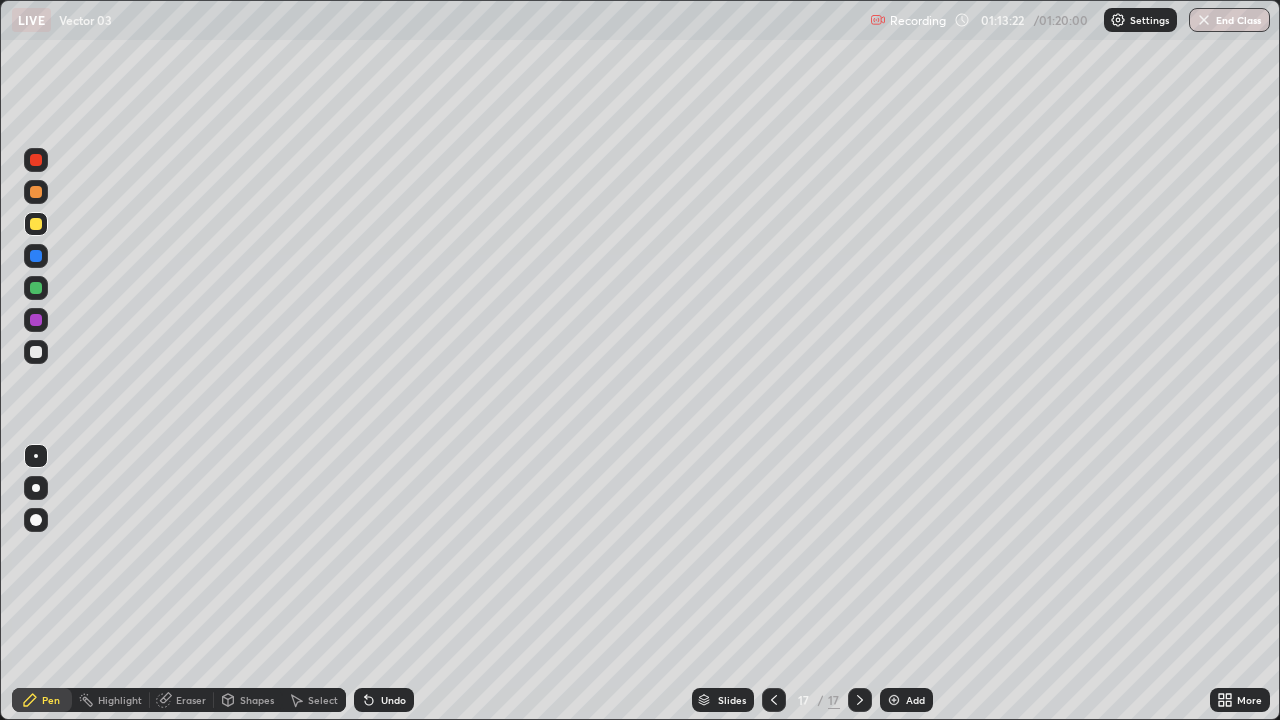 click at bounding box center [36, 192] 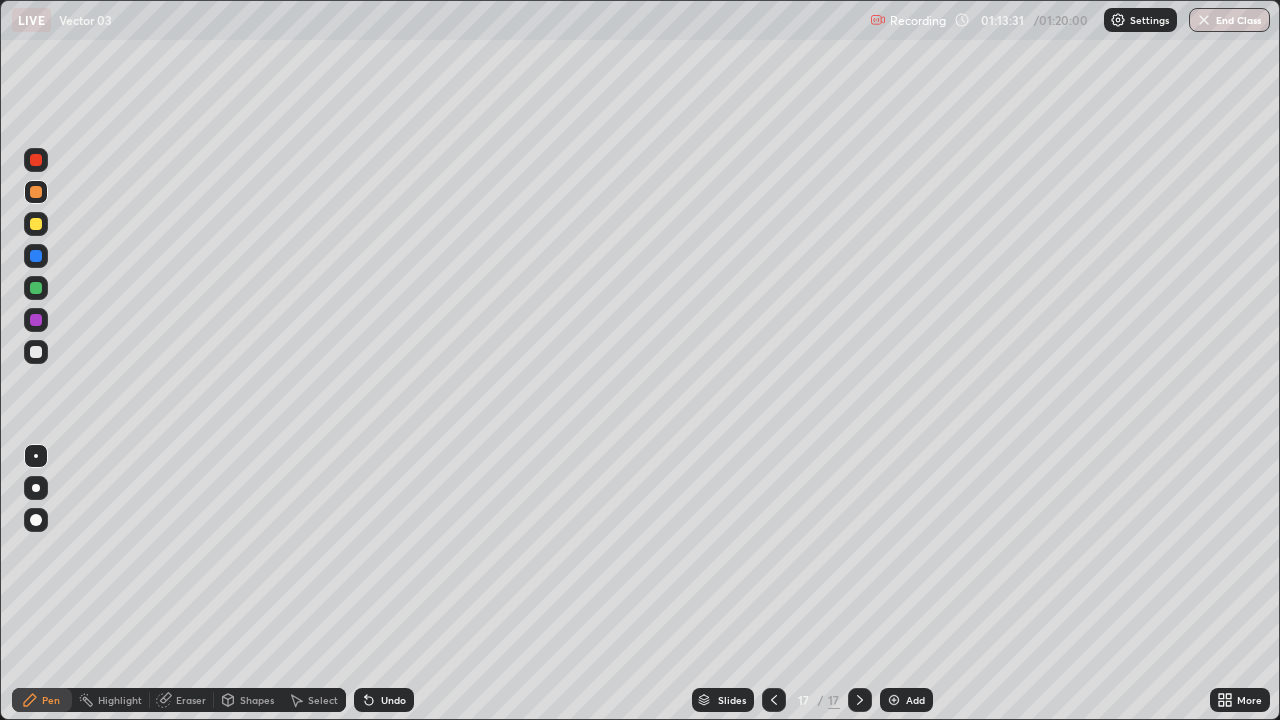 click at bounding box center (36, 288) 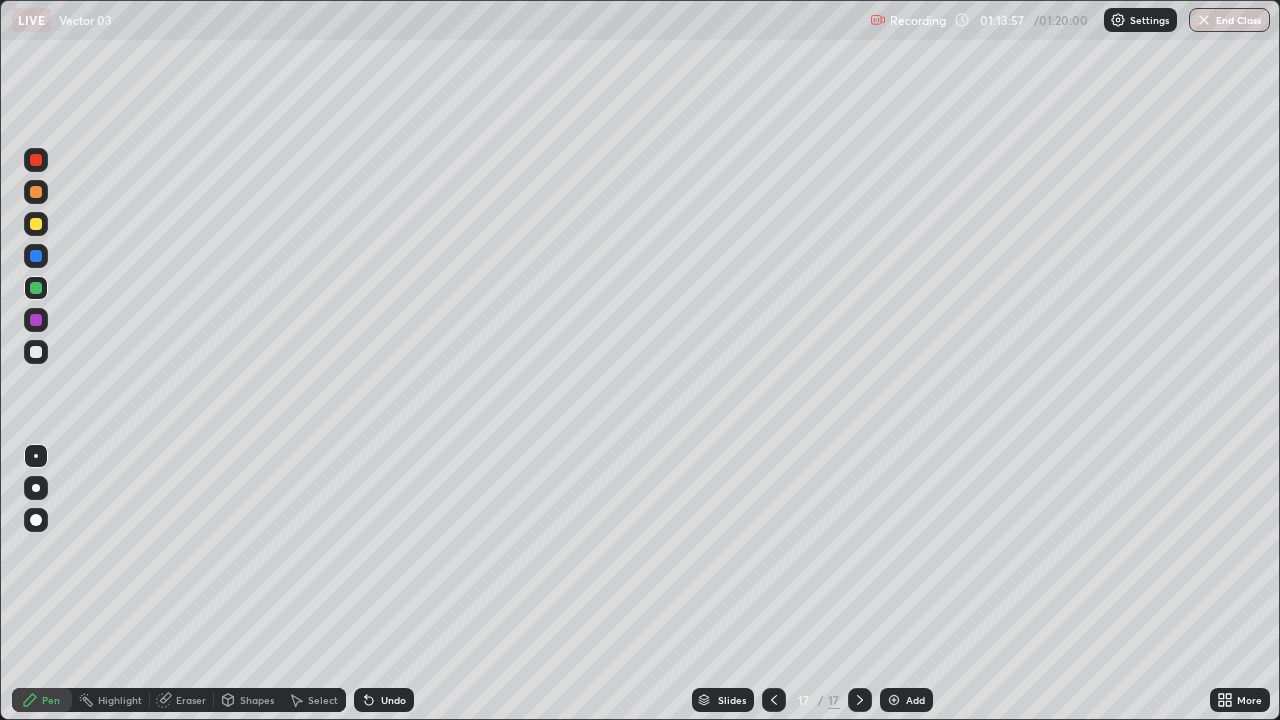 click at bounding box center (36, 224) 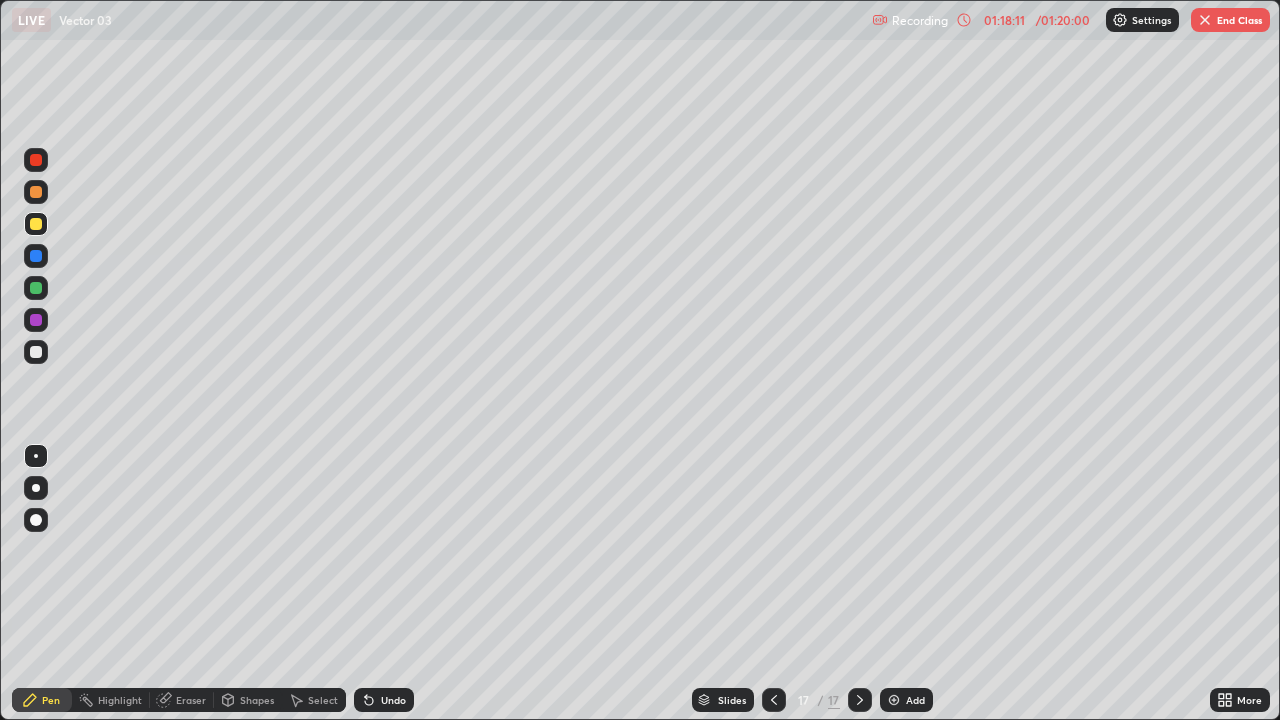 click at bounding box center (1205, 20) 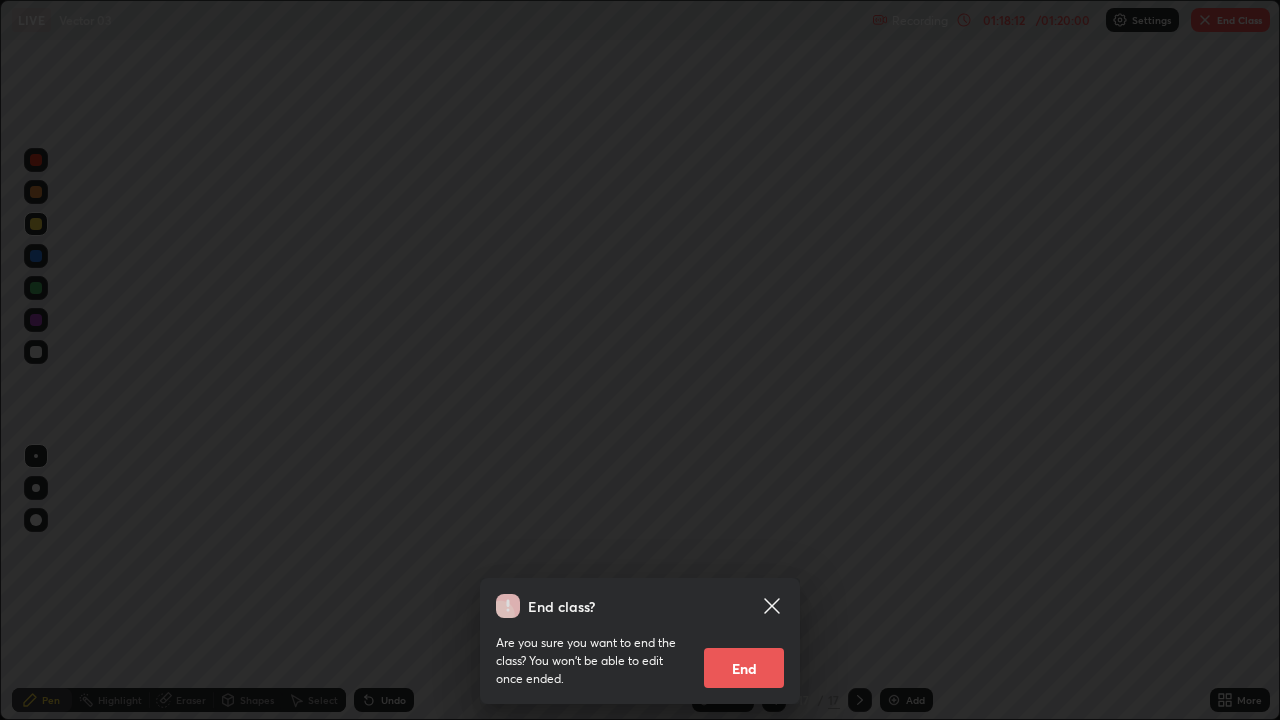 click on "End" at bounding box center [744, 668] 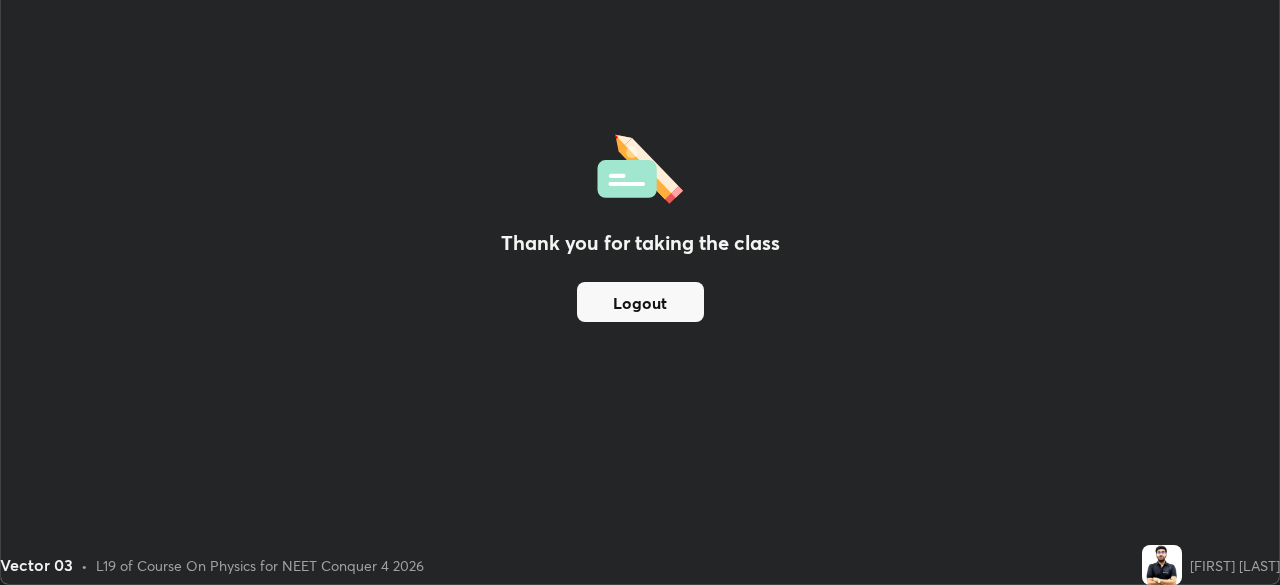 scroll, scrollTop: 585, scrollLeft: 1280, axis: both 